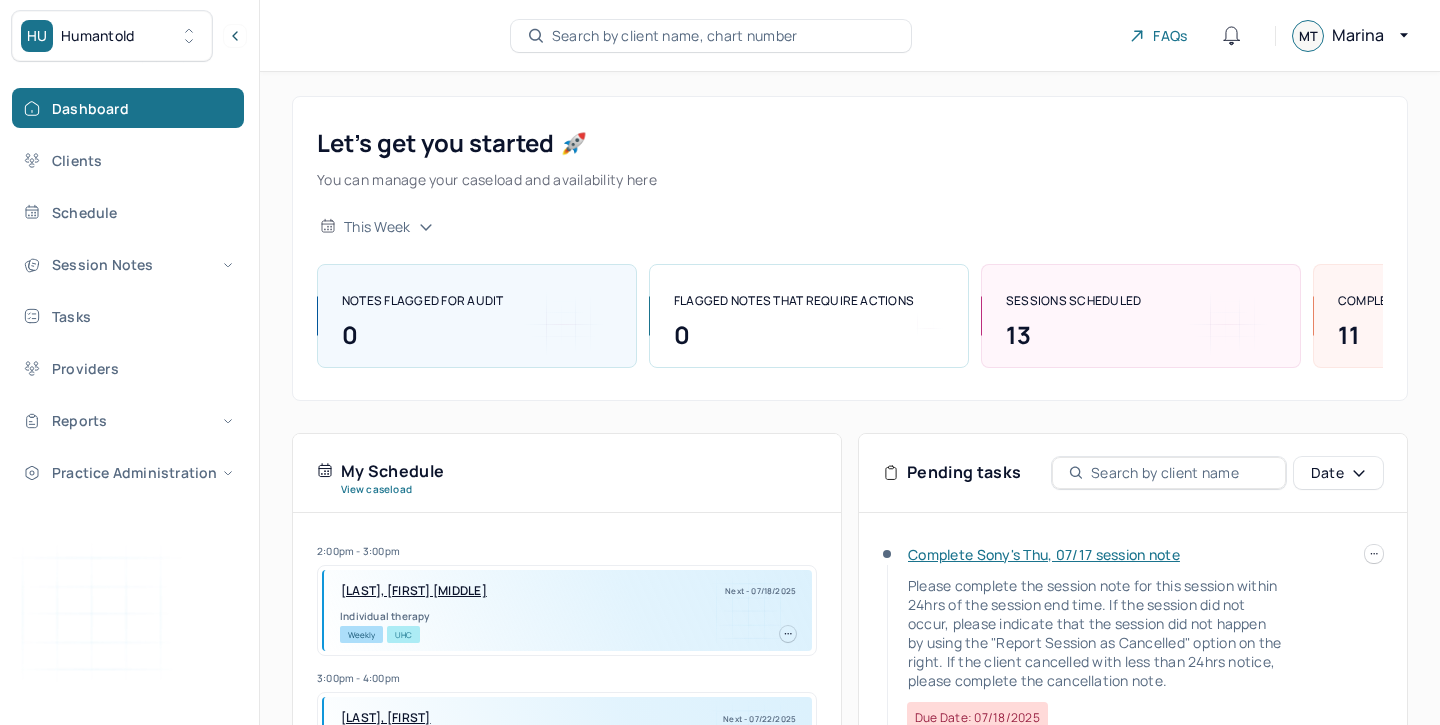 scroll, scrollTop: 409, scrollLeft: 0, axis: vertical 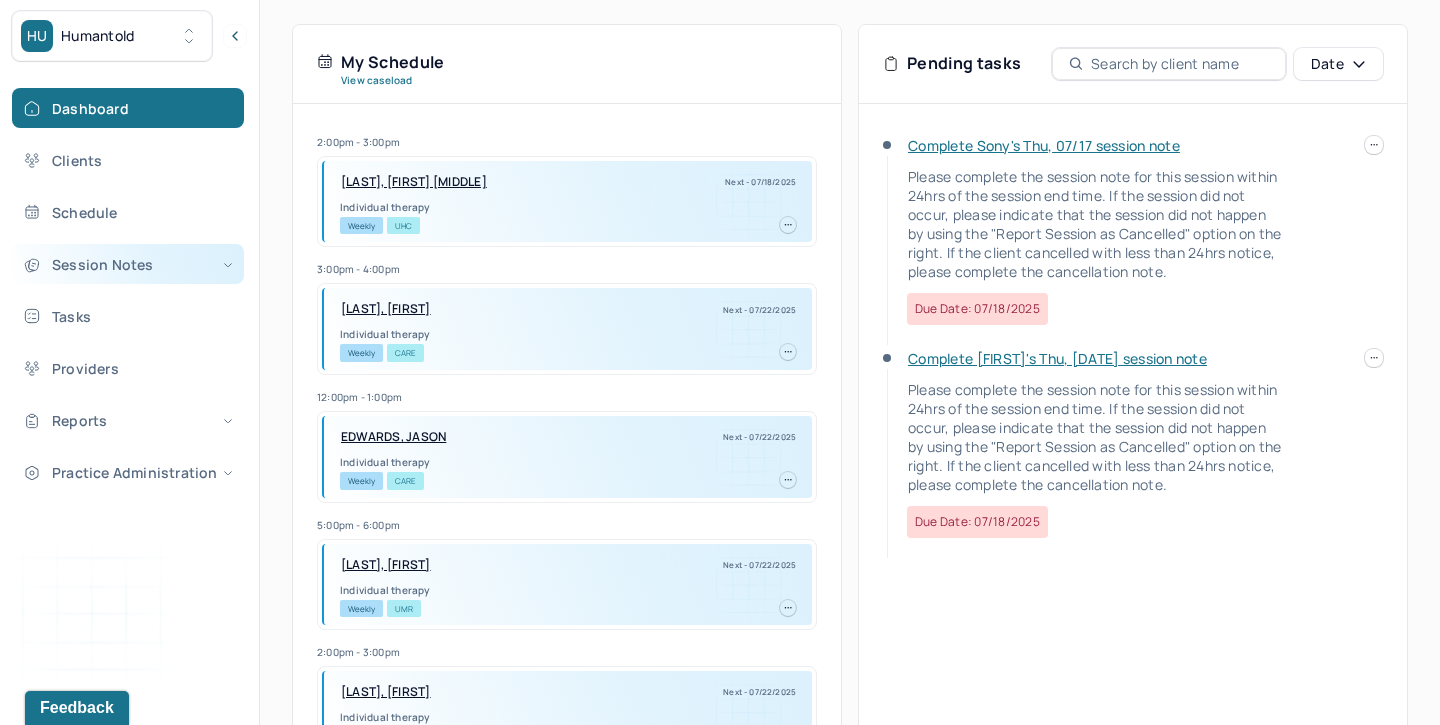 click on "Session Notes" at bounding box center (128, 264) 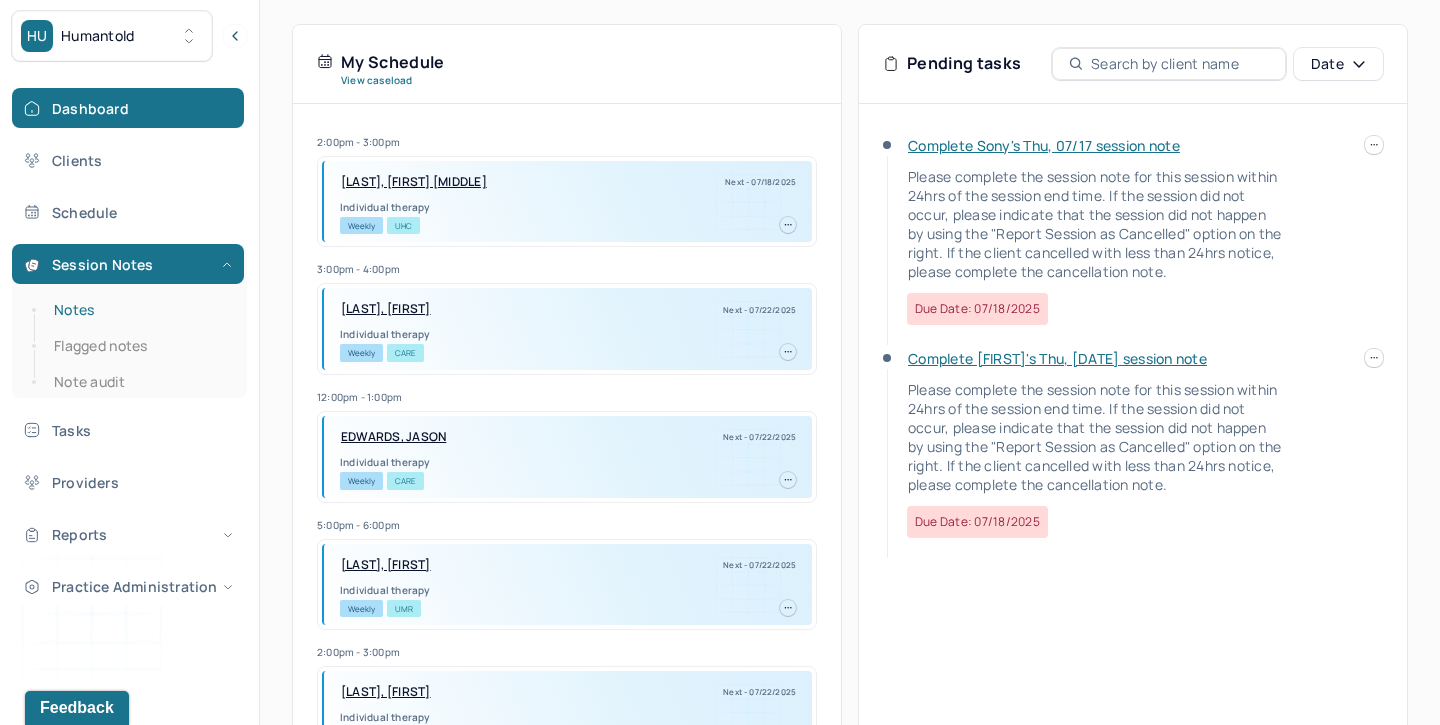 click on "Notes" at bounding box center [139, 310] 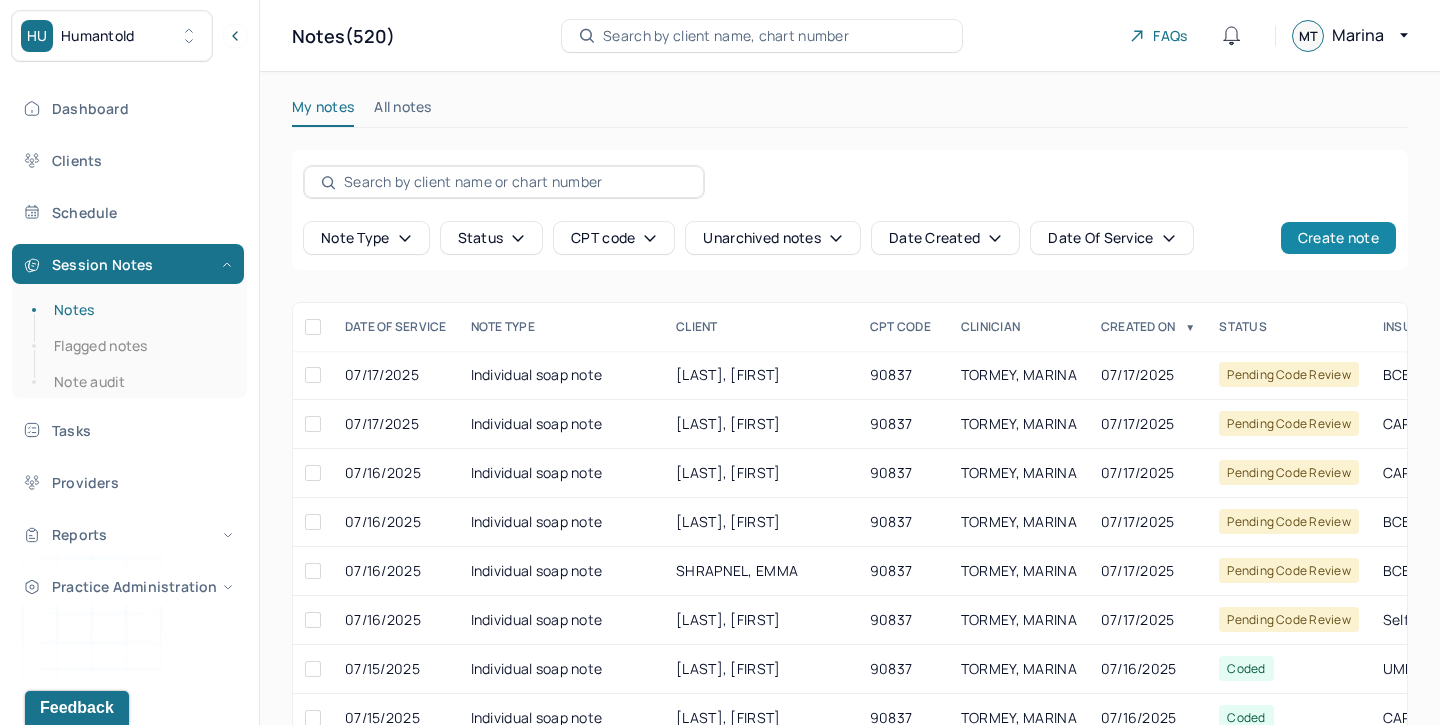 click on "Create note" at bounding box center [1338, 238] 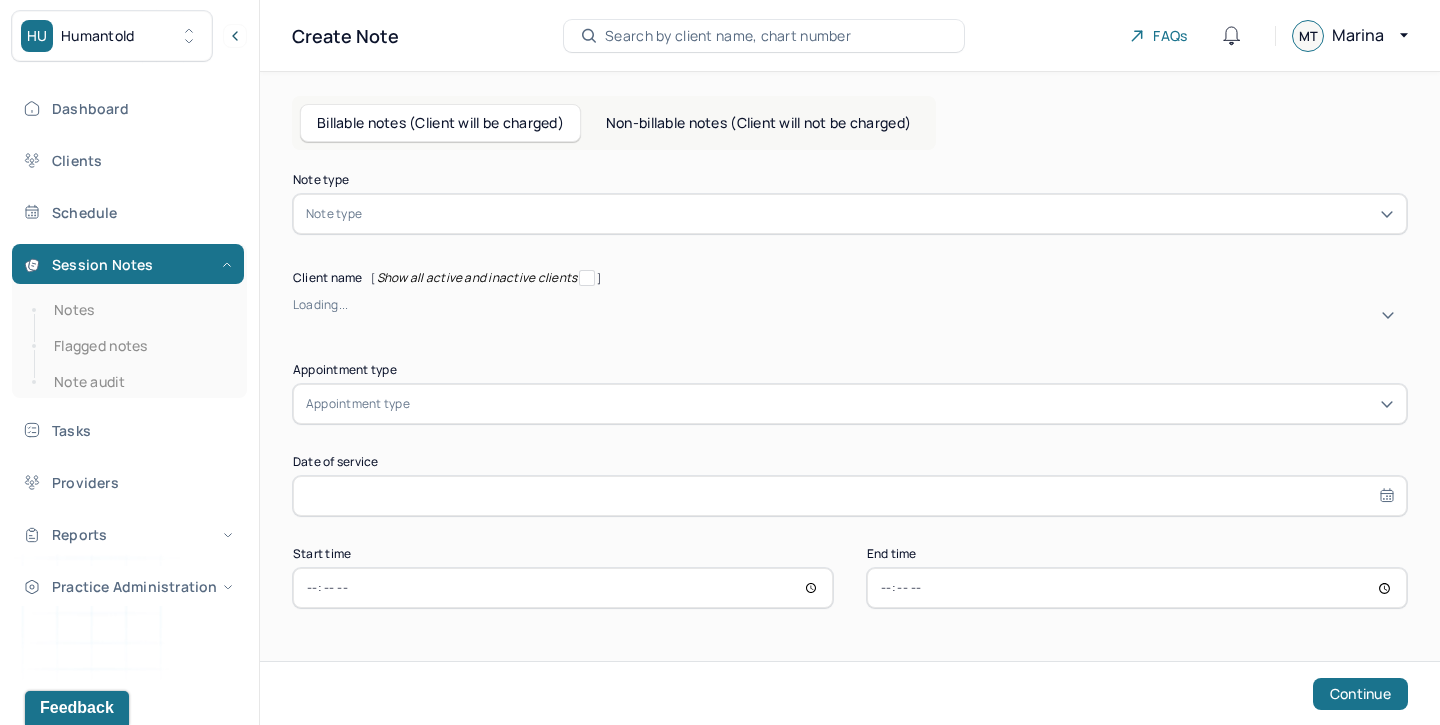 click at bounding box center (880, 214) 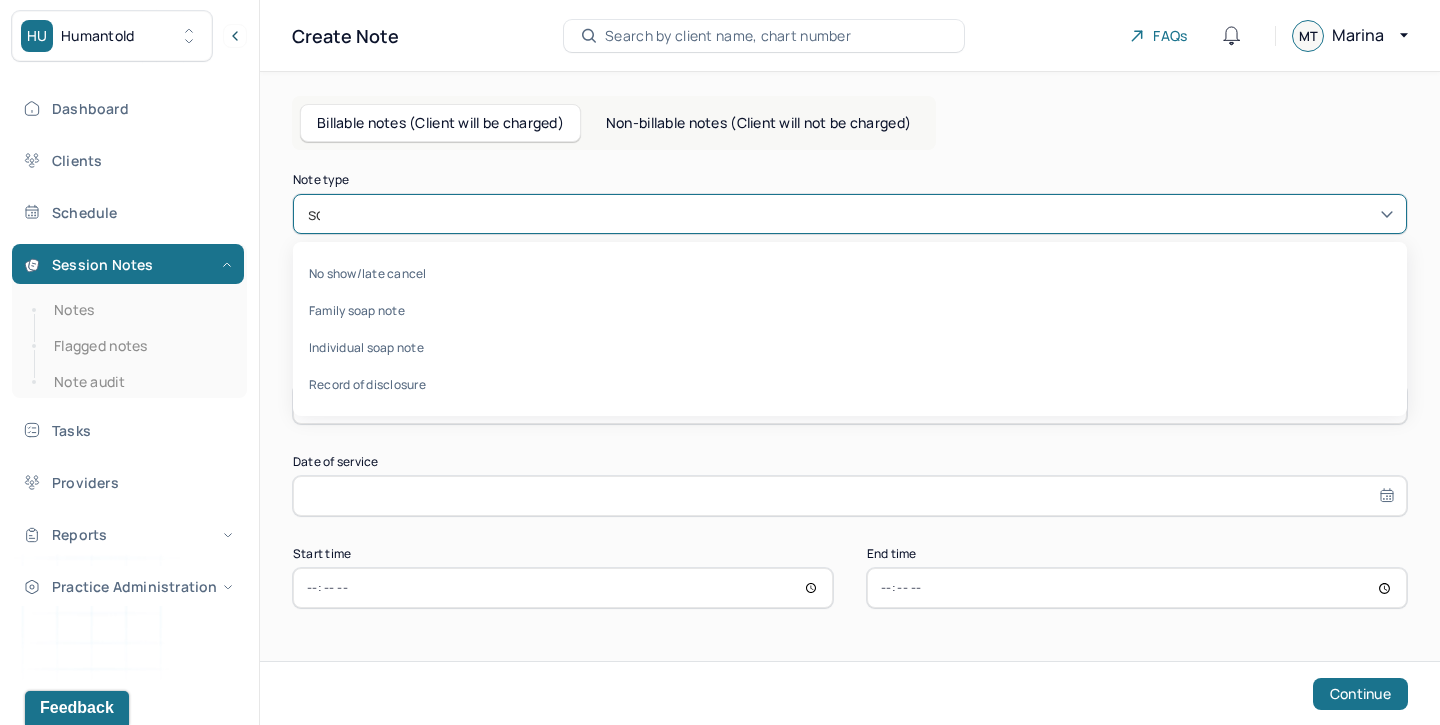type on "soa" 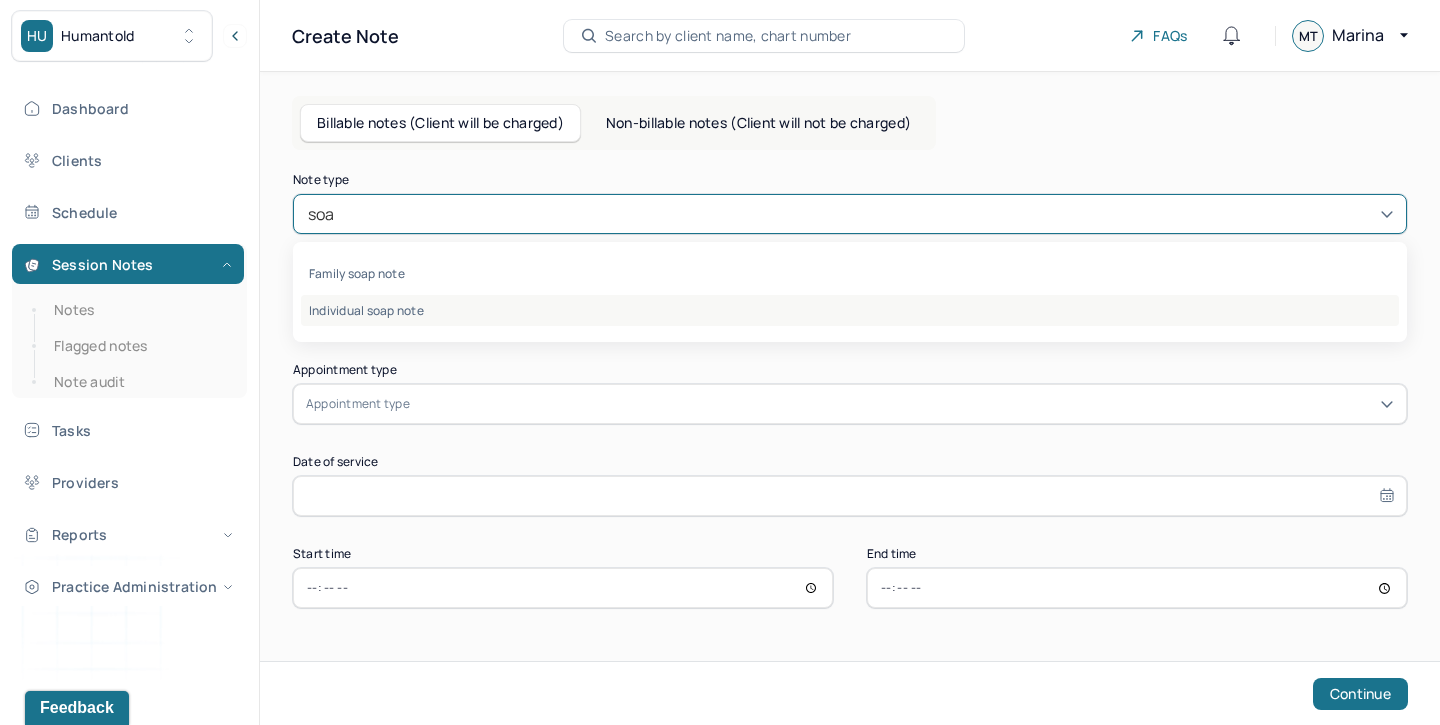 click on "Individual soap note" at bounding box center [850, 310] 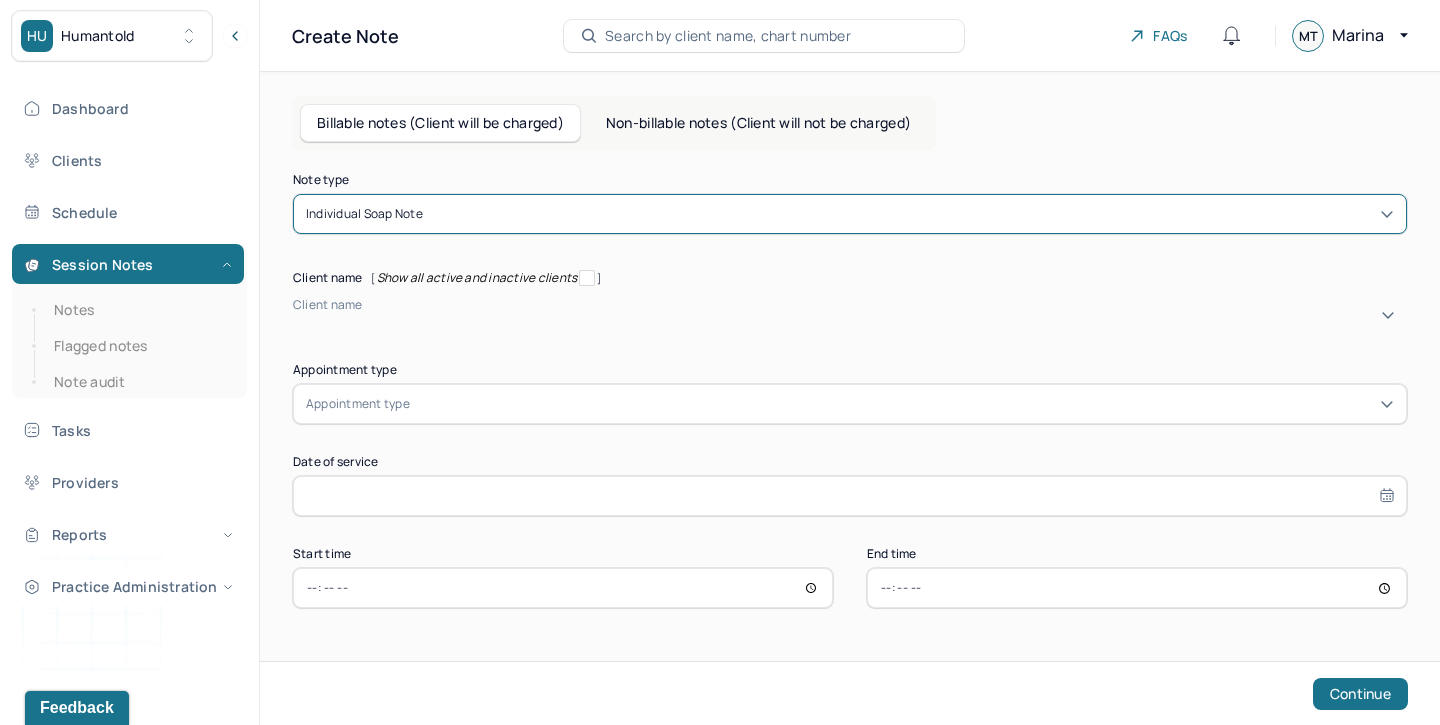 click at bounding box center (296, 322) 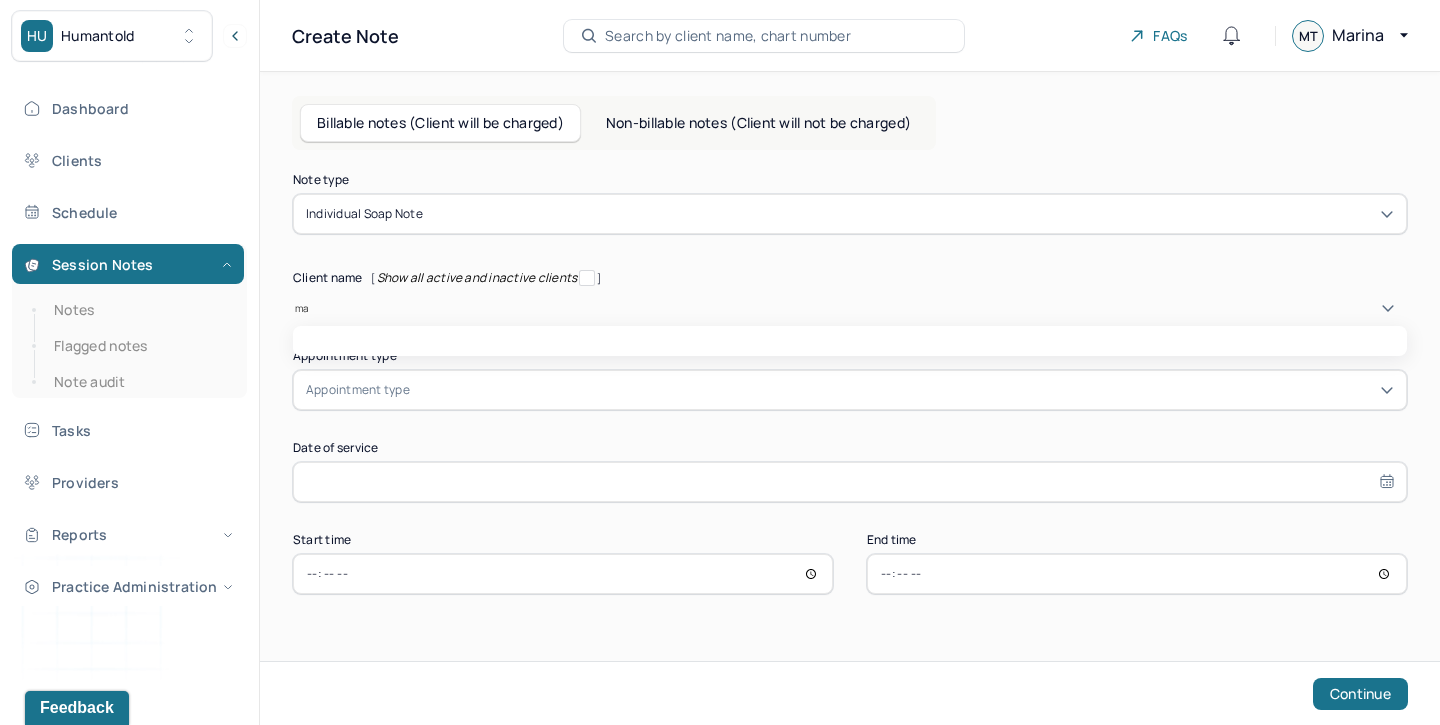 type on "mad" 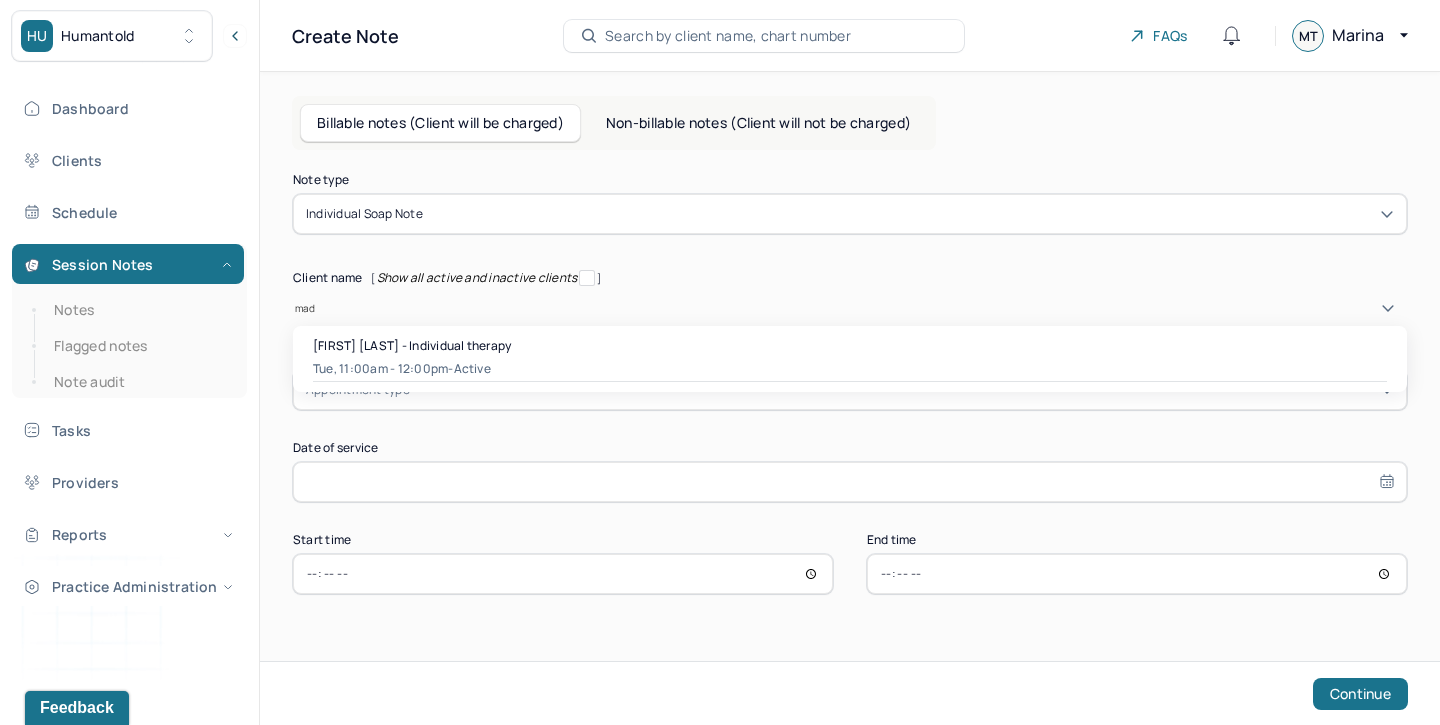 click on "Madeleine Fisher - Individual therapy Tue, 11:00am - 12:00pm  -  active" at bounding box center [850, 359] 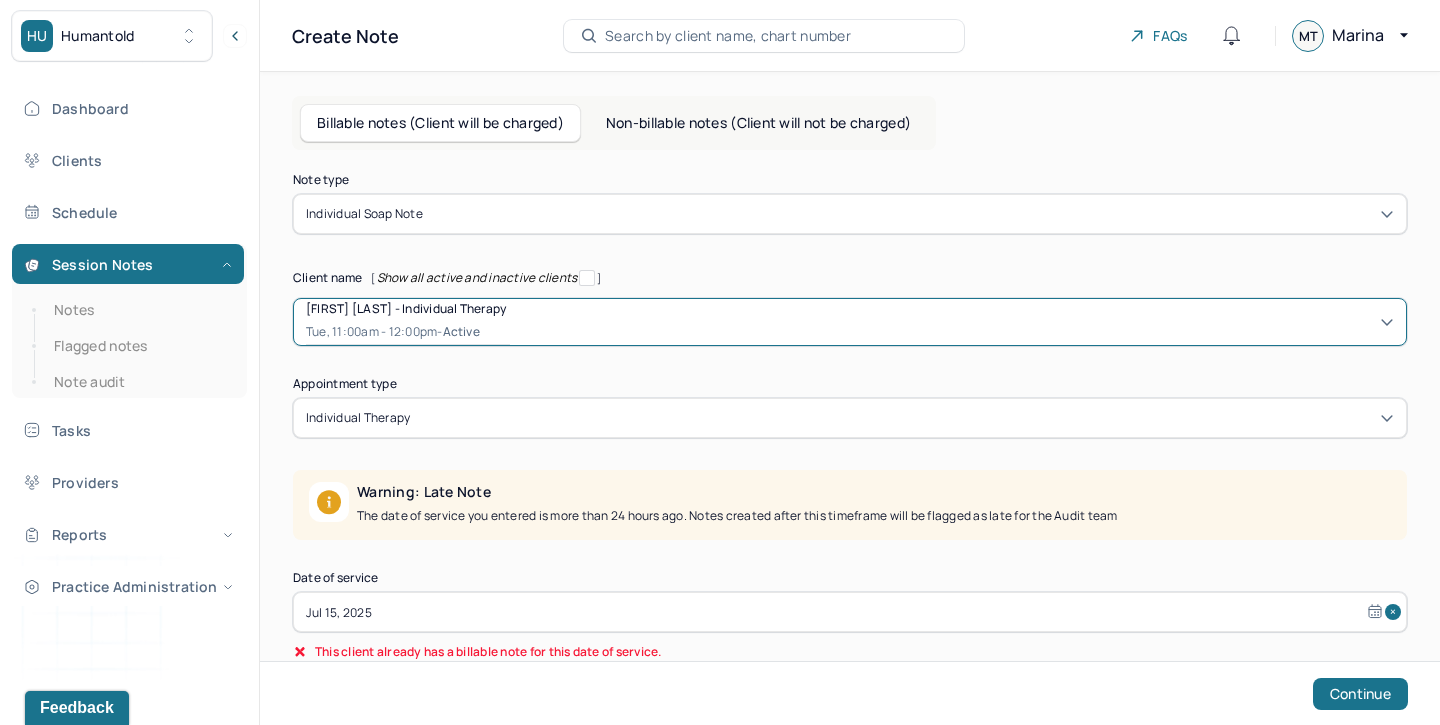 scroll, scrollTop: 136, scrollLeft: 0, axis: vertical 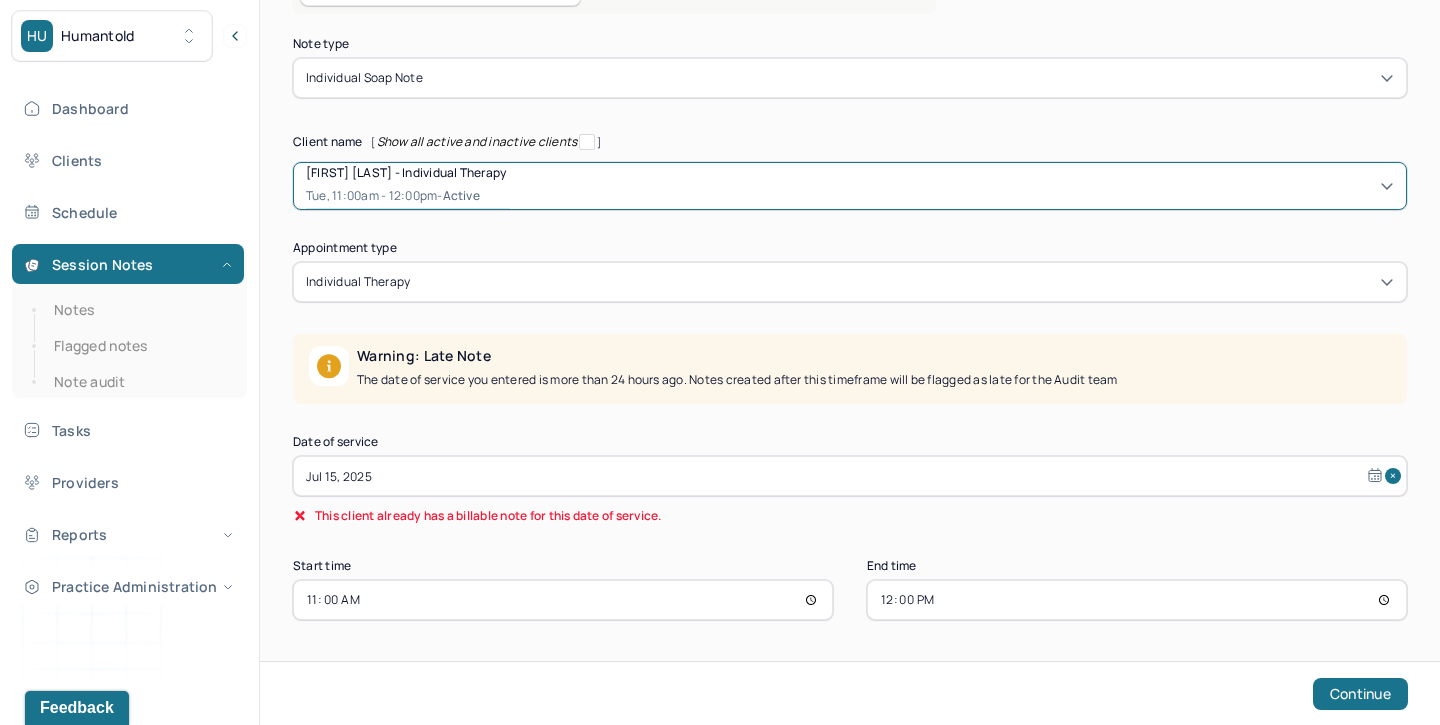 click on "Jul 15, 2025" at bounding box center (850, 476) 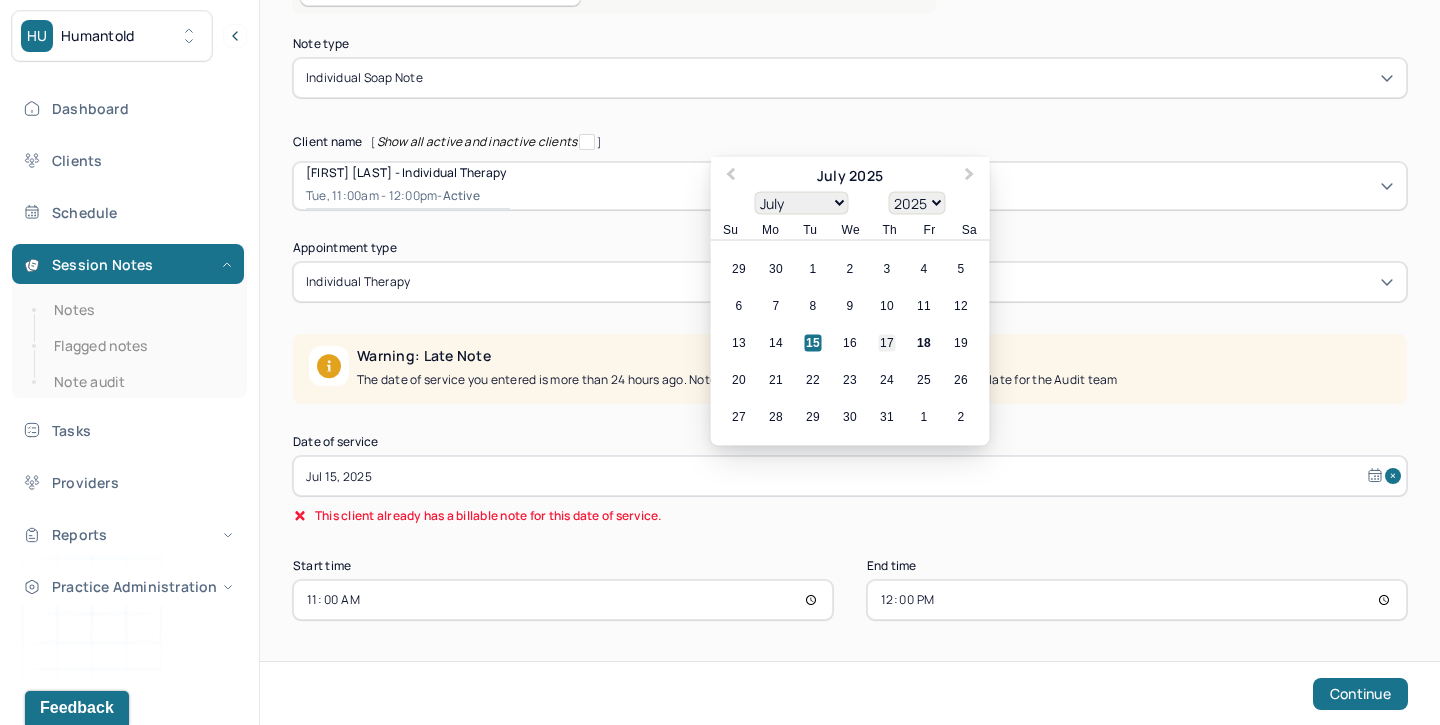 click on "17" at bounding box center (887, 343) 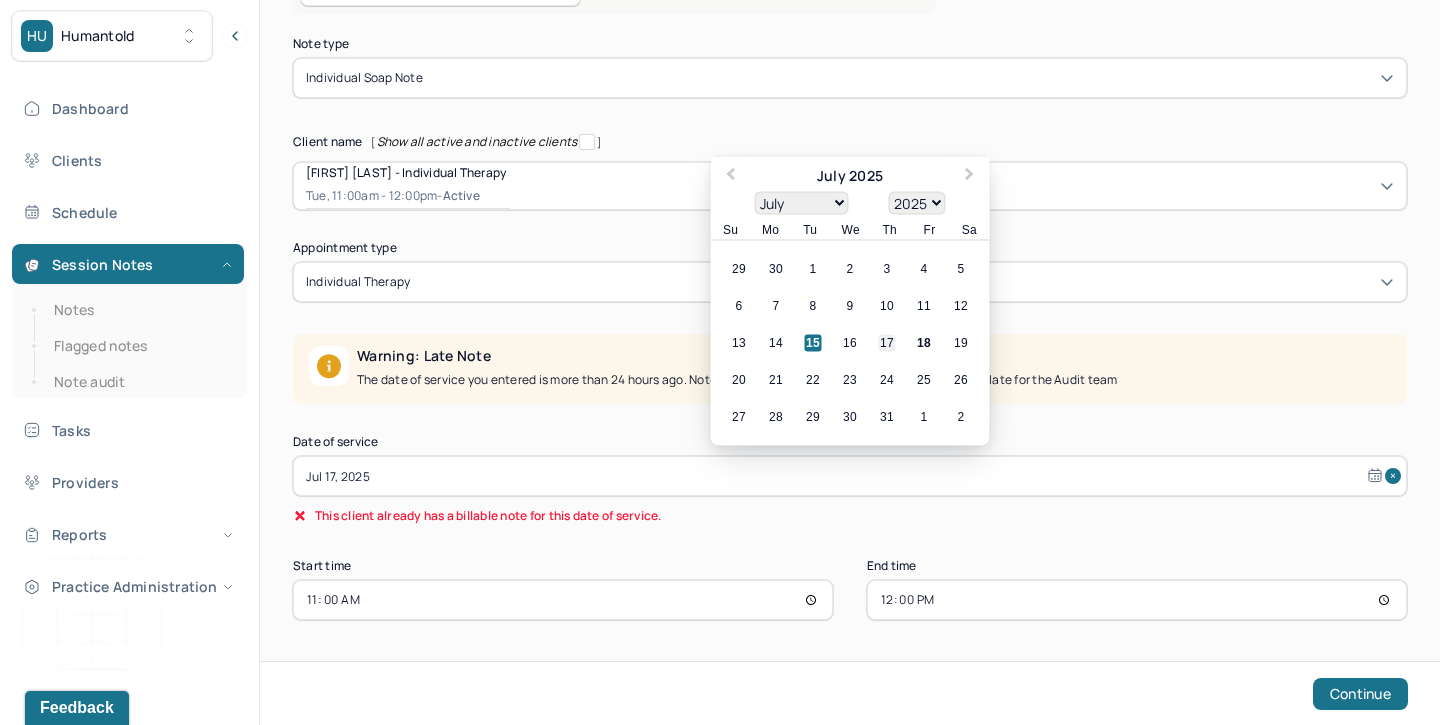 scroll, scrollTop: 2, scrollLeft: 0, axis: vertical 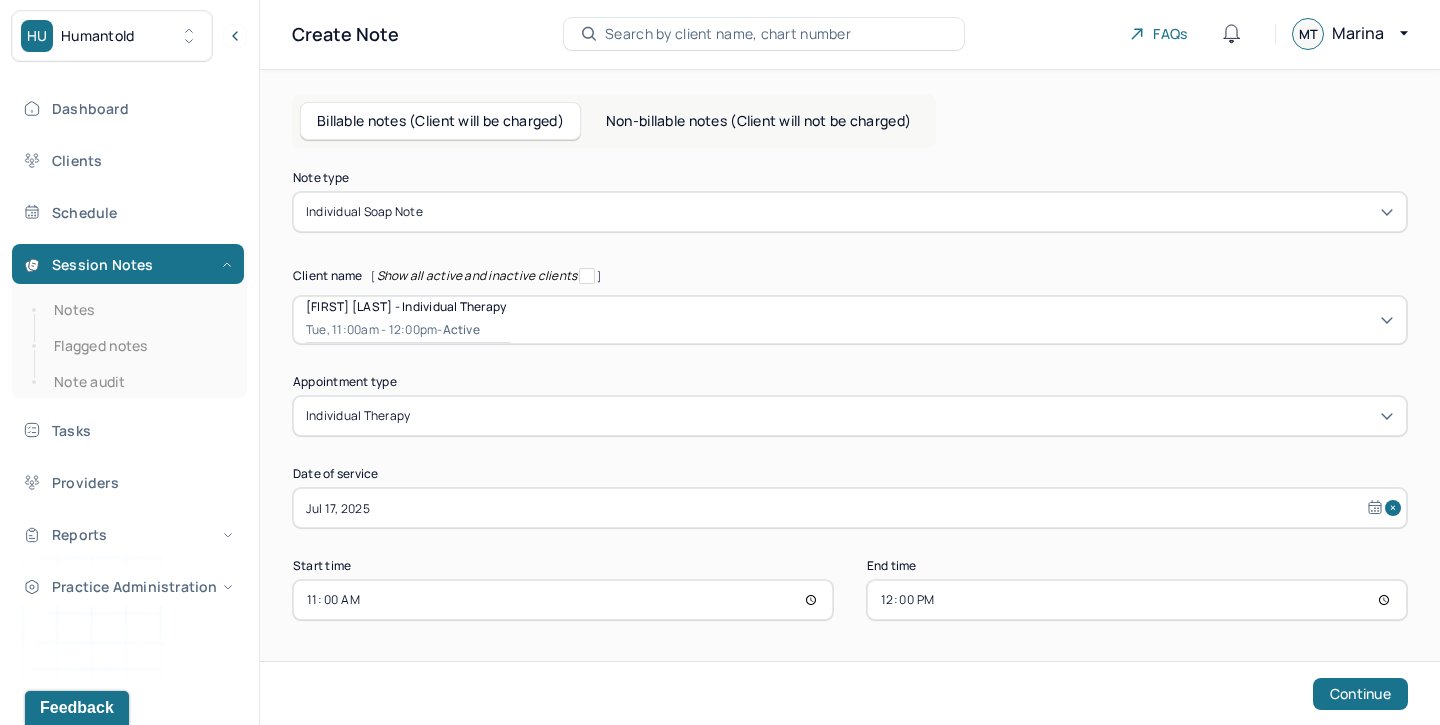 click on "11:00" at bounding box center (563, 600) 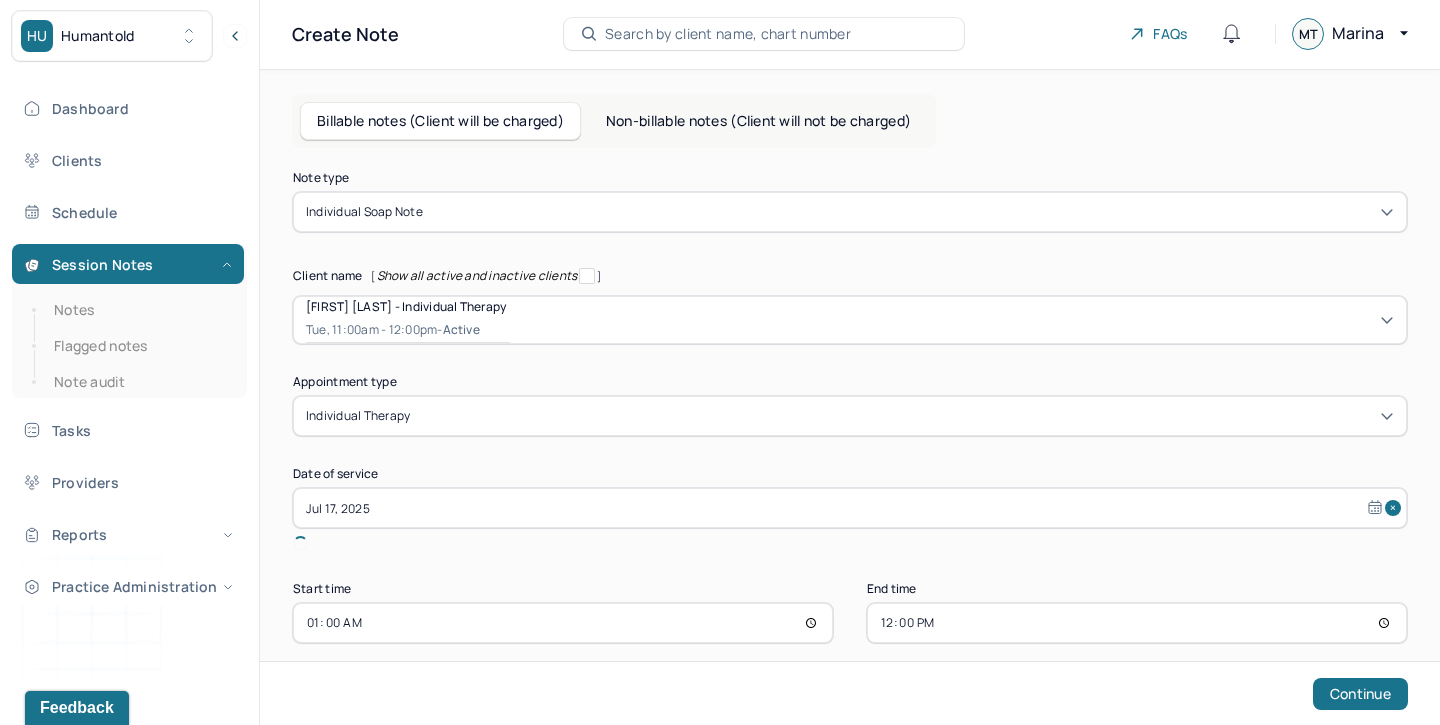 type on "13:00" 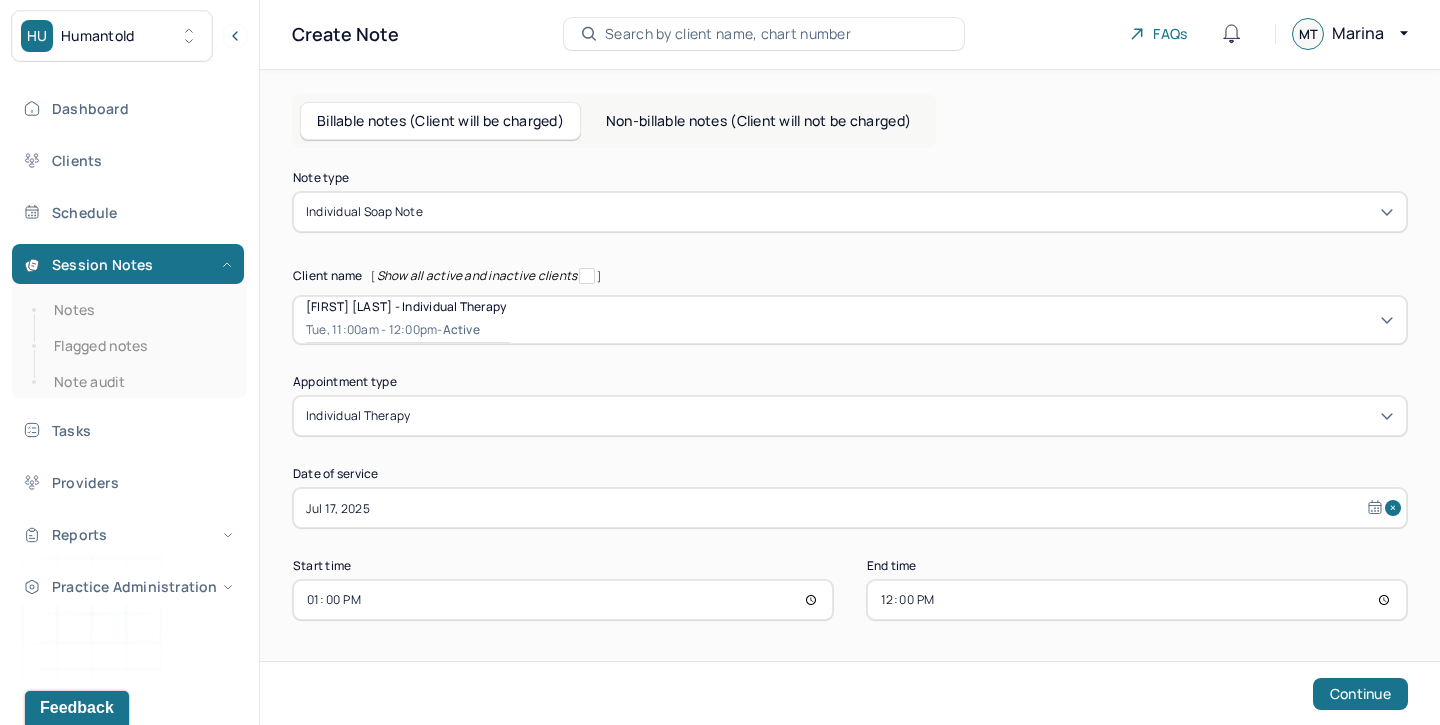 type on "14:00" 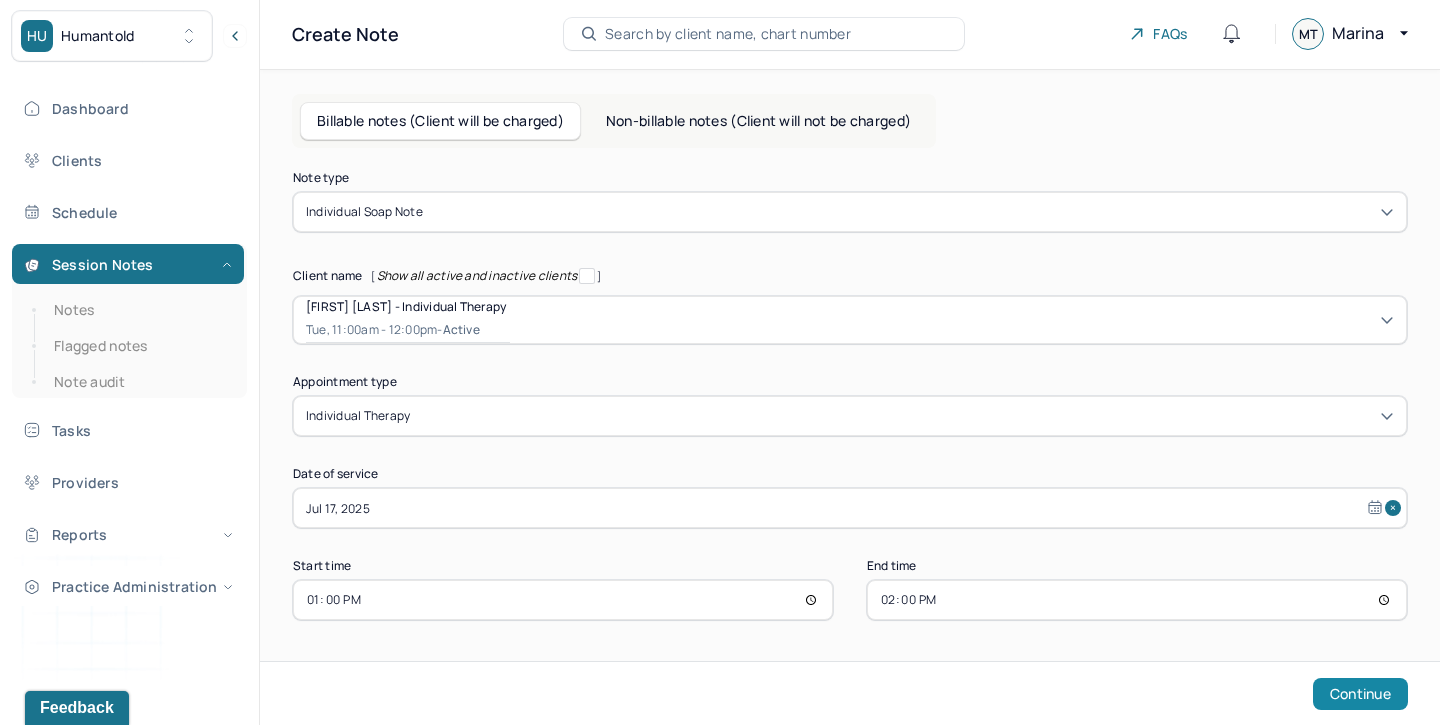click on "Continue" at bounding box center (1360, 694) 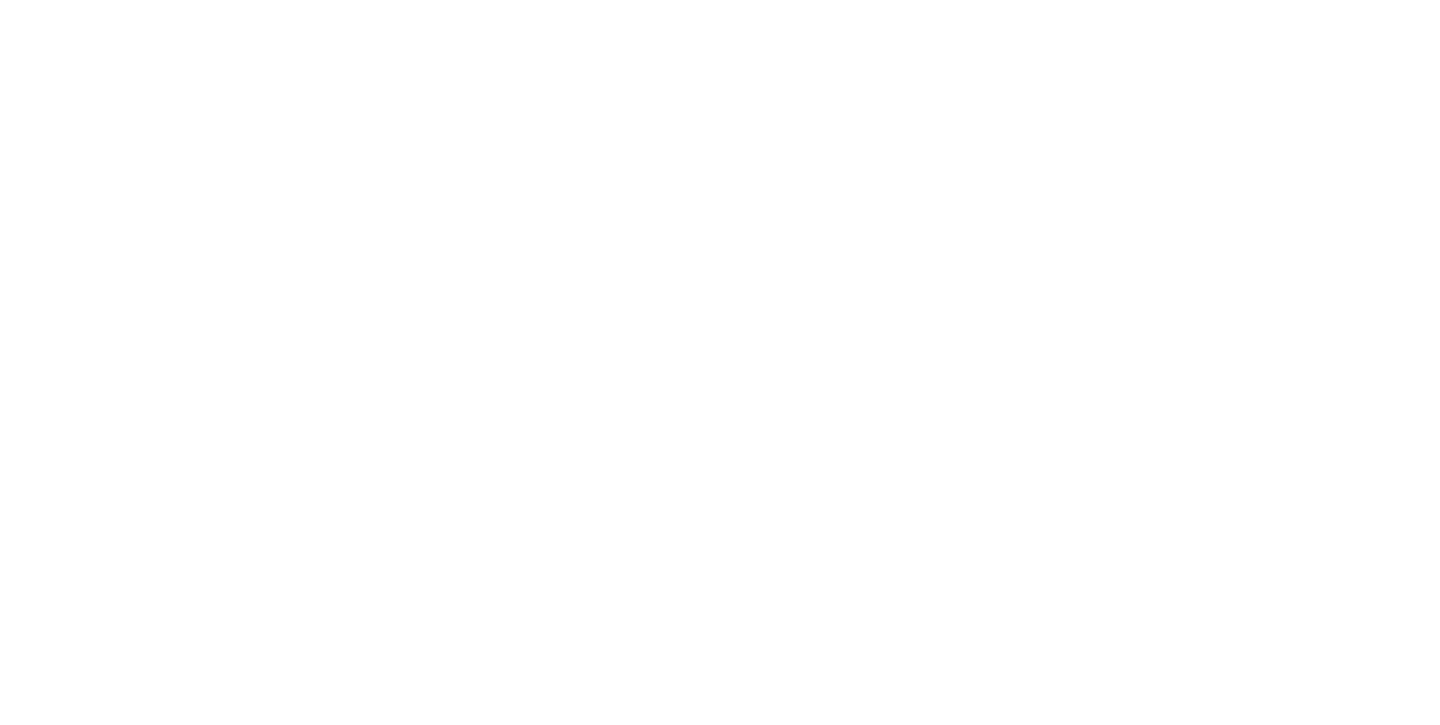 scroll, scrollTop: 0, scrollLeft: 0, axis: both 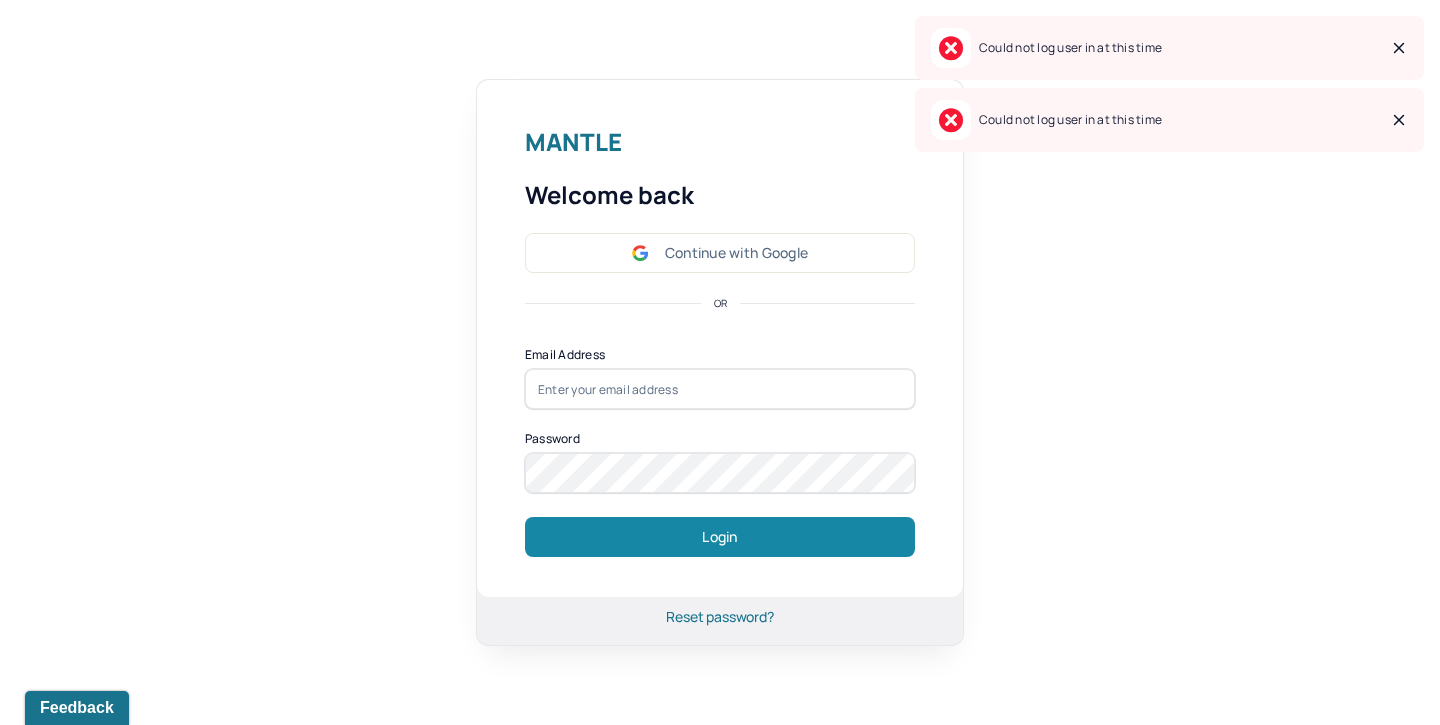 type on "[EMAIL]" 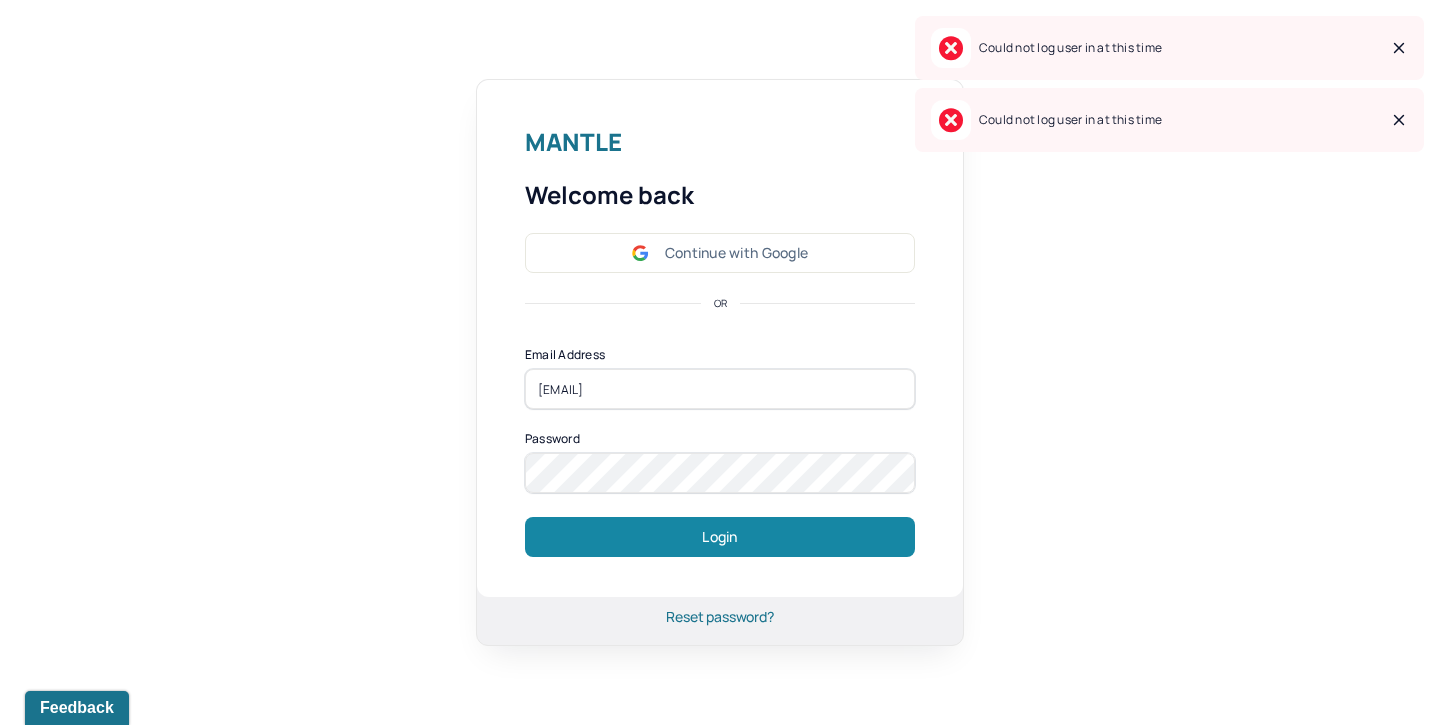 click on "Login" at bounding box center (720, 537) 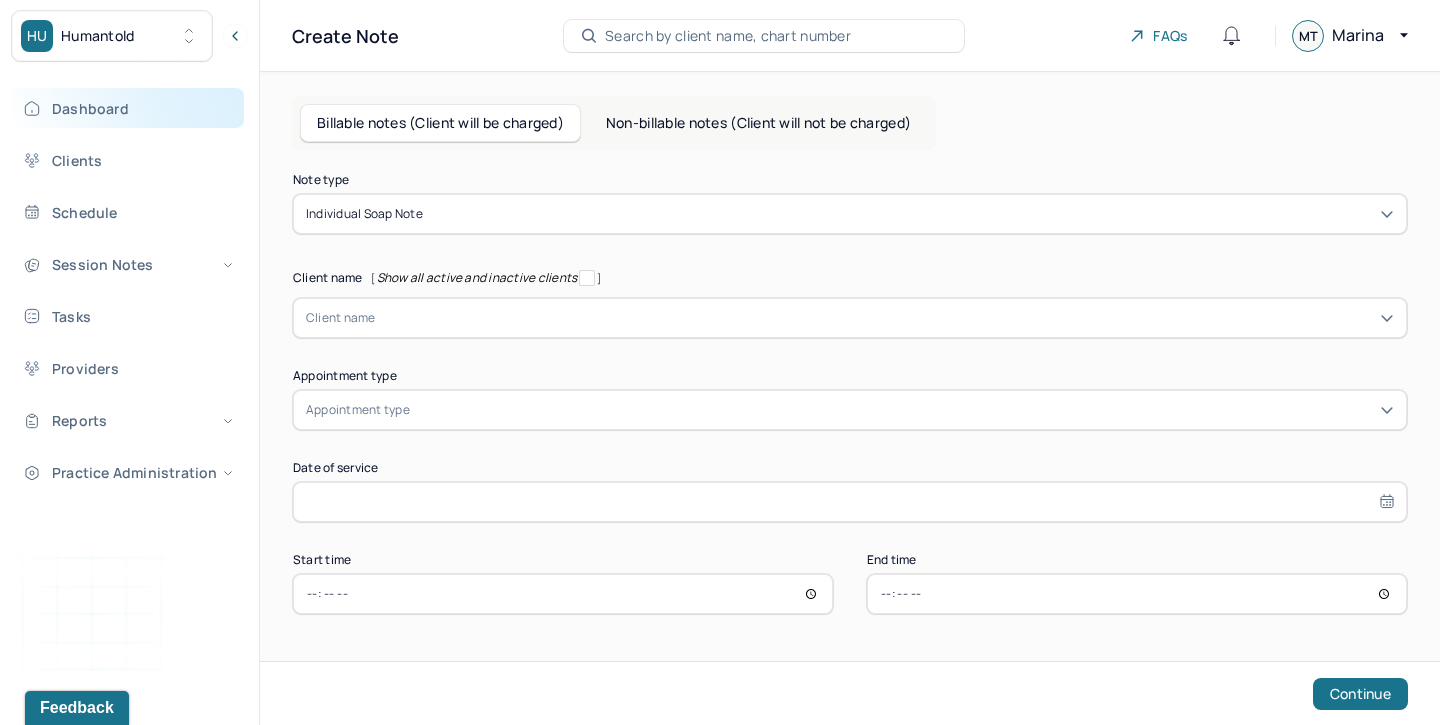 click on "Dashboard" at bounding box center (128, 108) 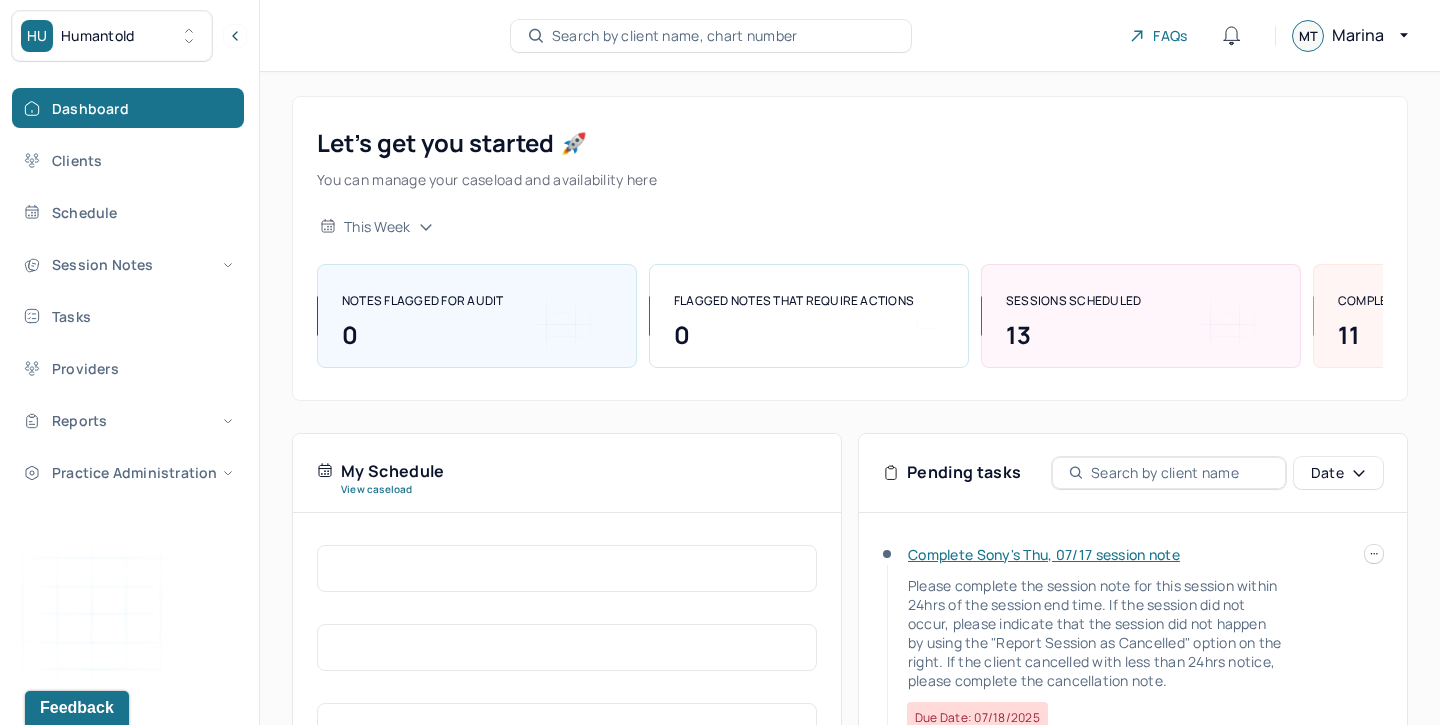 scroll, scrollTop: 254, scrollLeft: 0, axis: vertical 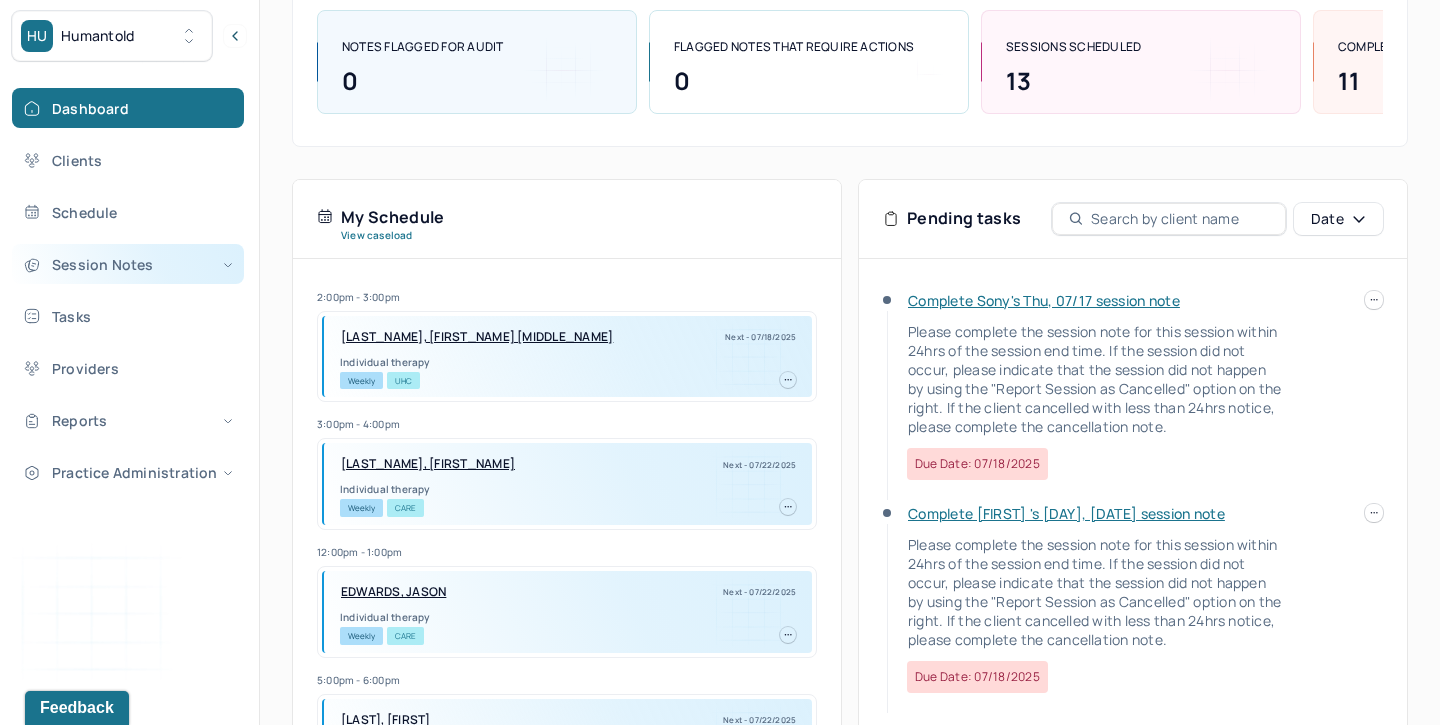 click on "Session Notes" at bounding box center [128, 264] 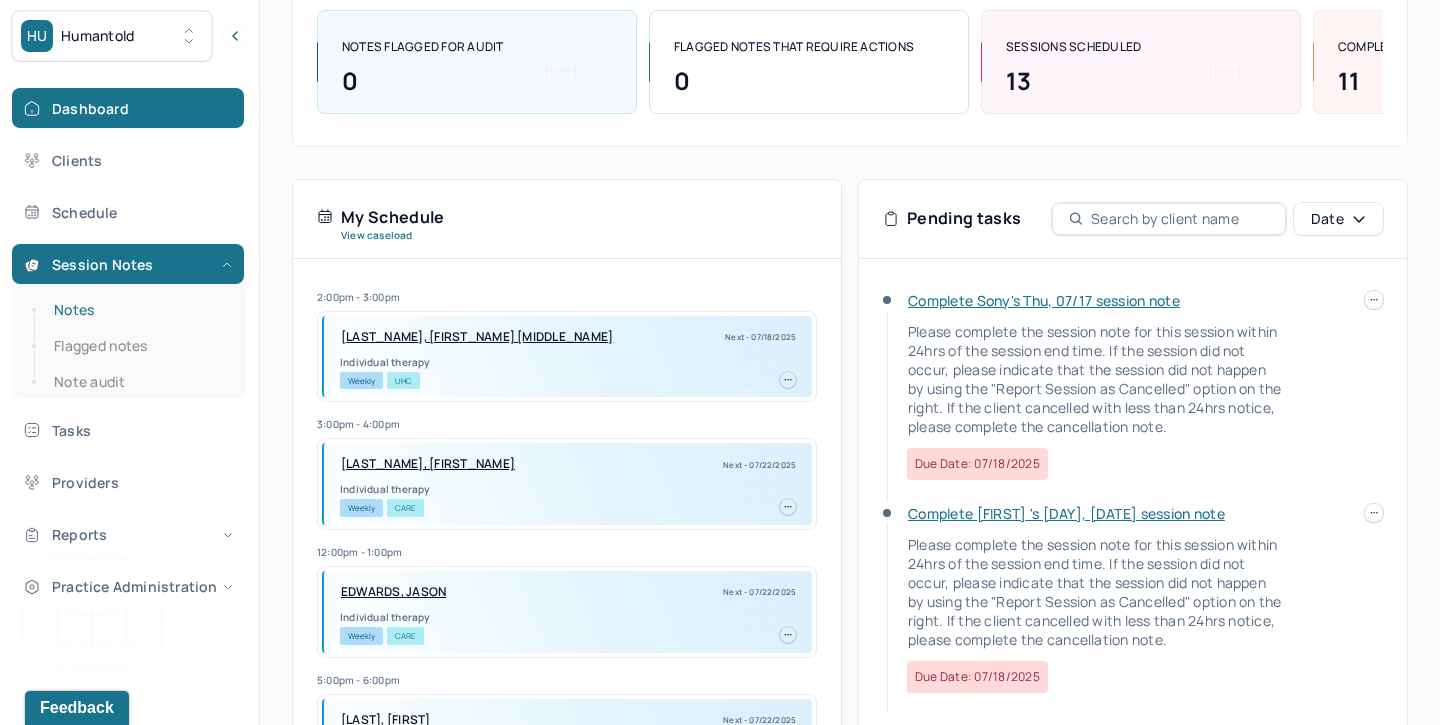 click on "Notes" at bounding box center (139, 310) 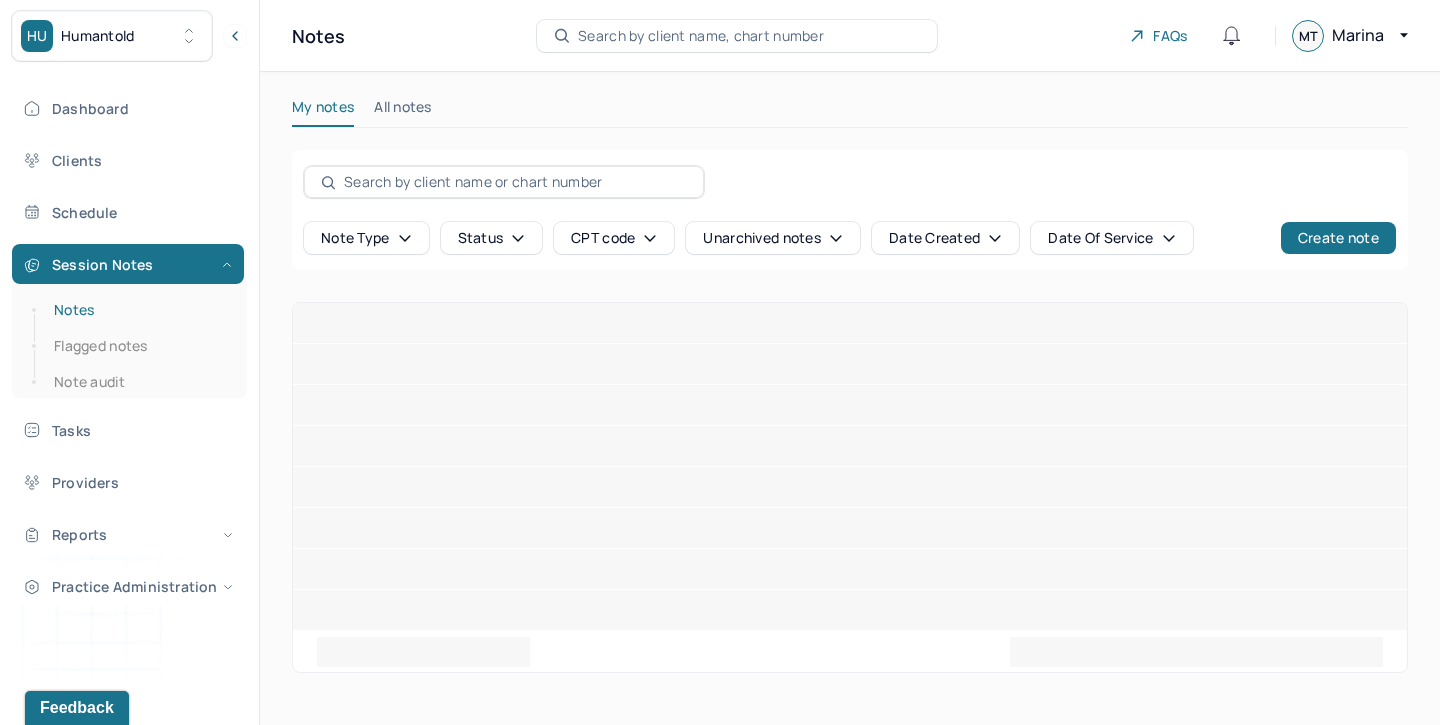 scroll, scrollTop: 0, scrollLeft: 0, axis: both 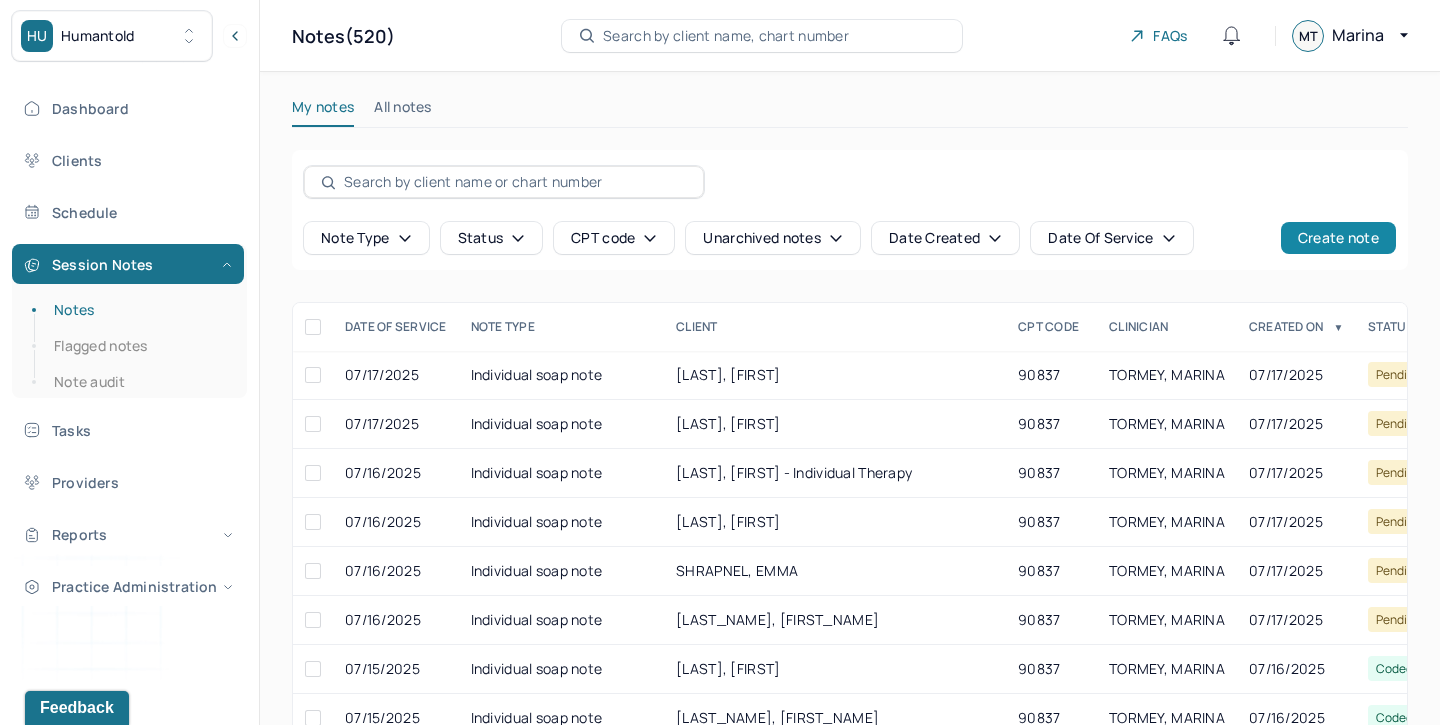 click on "Create note" at bounding box center (1338, 238) 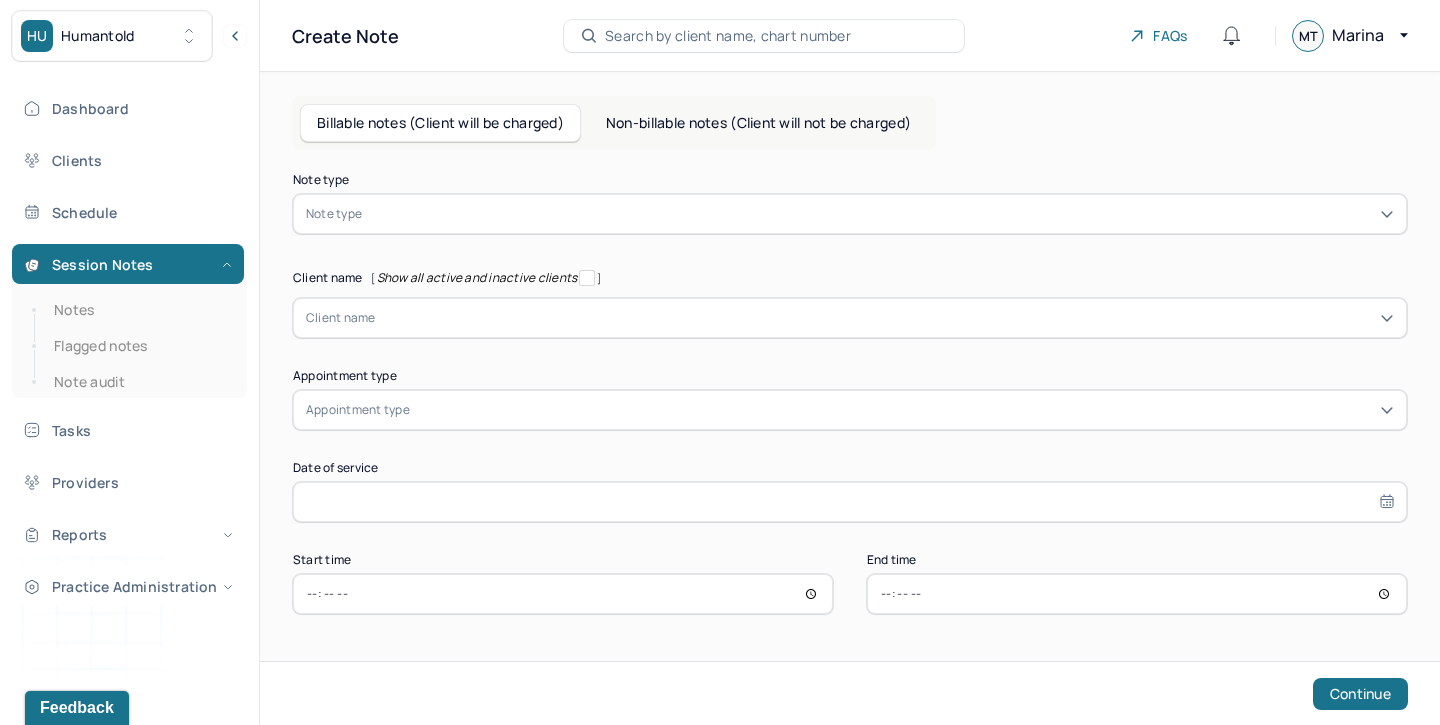 click at bounding box center [880, 214] 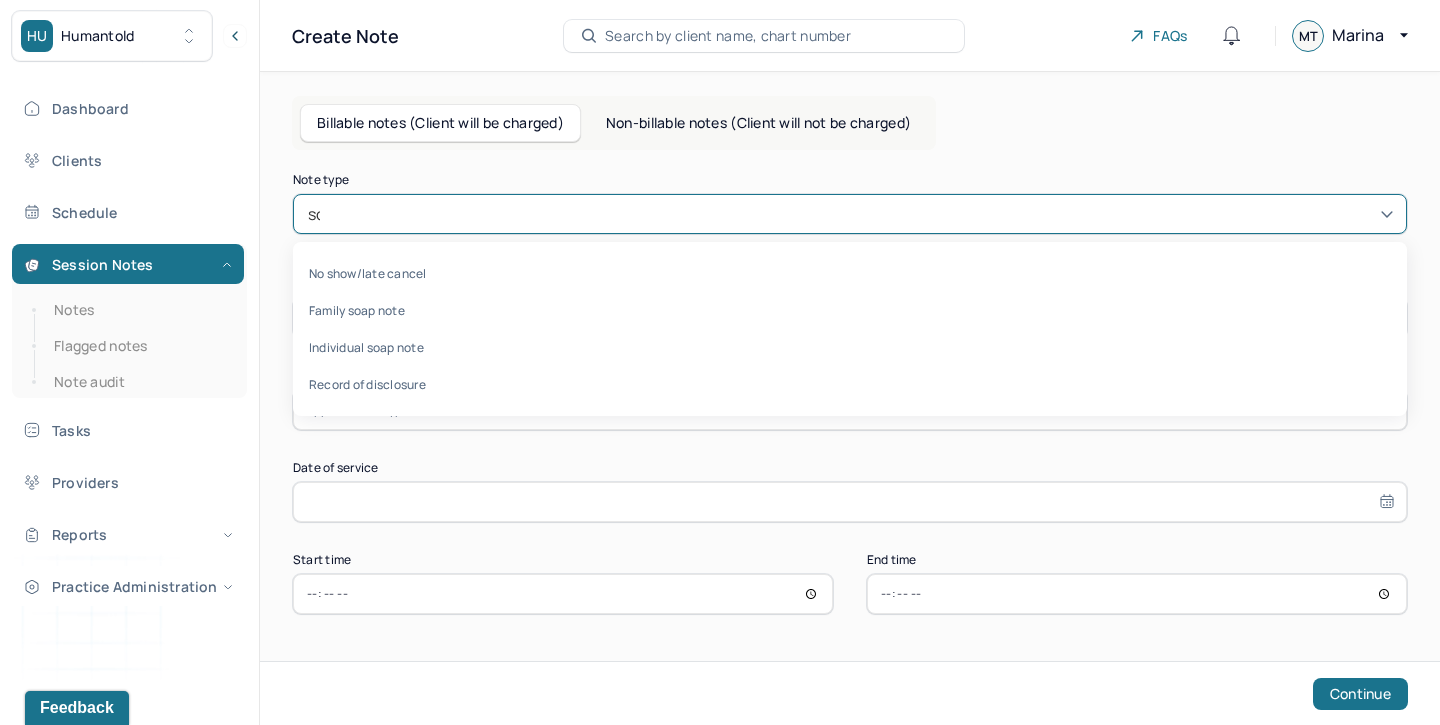 type on "soa" 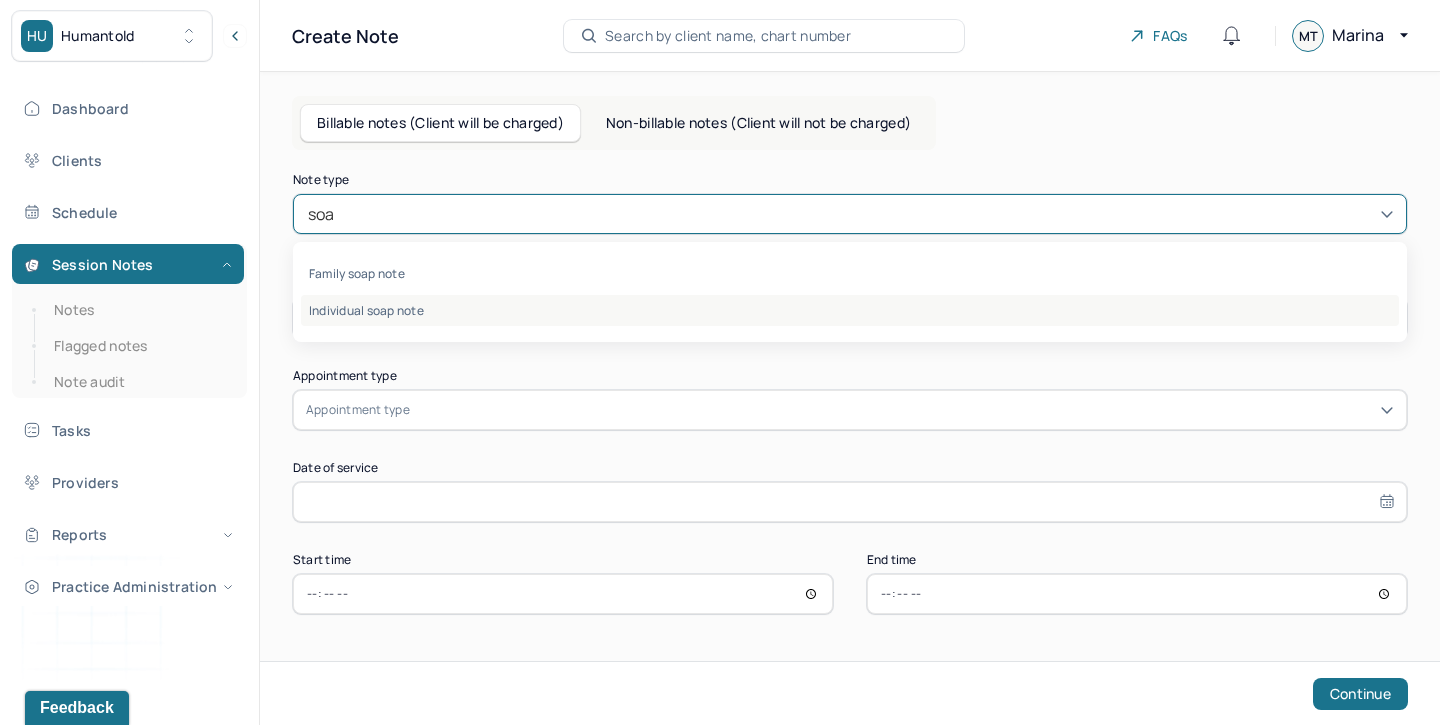 click on "Individual soap note" at bounding box center (850, 310) 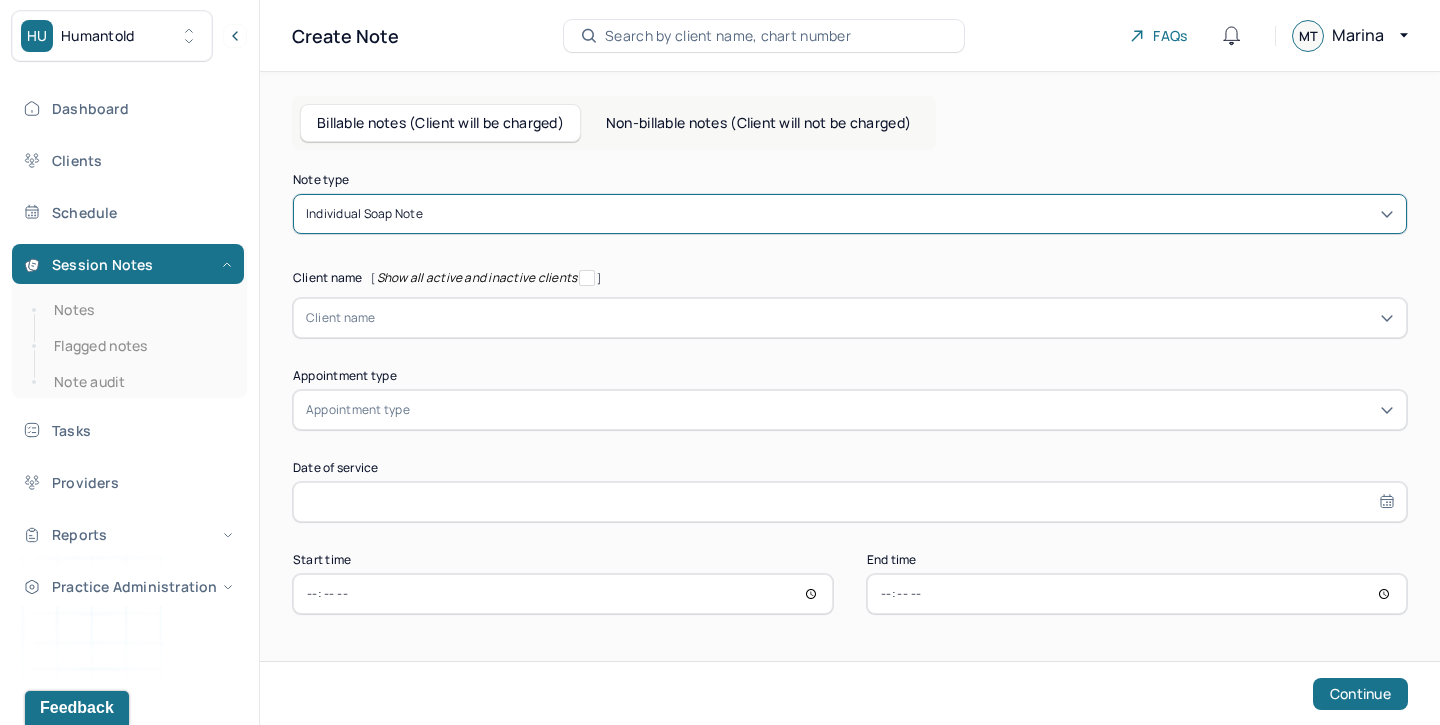 click on "Client name" at bounding box center [341, 318] 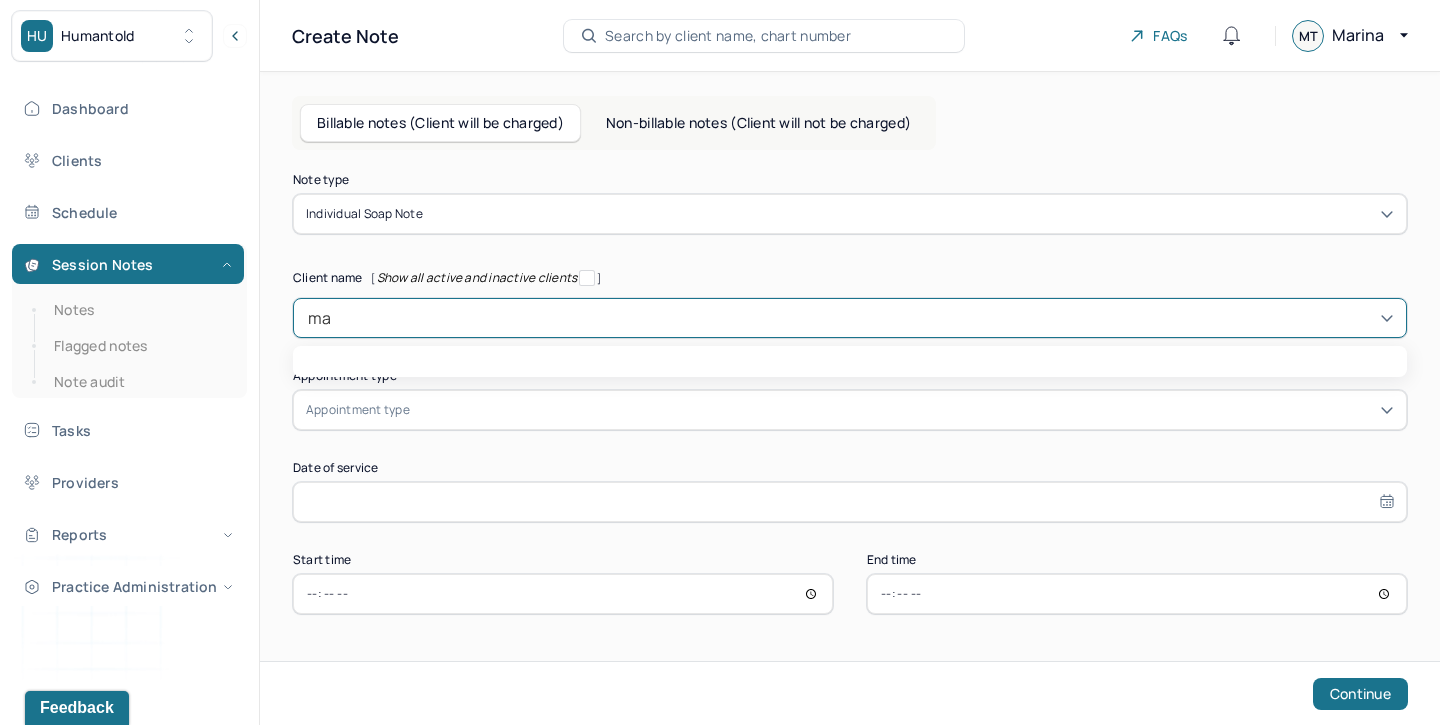 type on "mad" 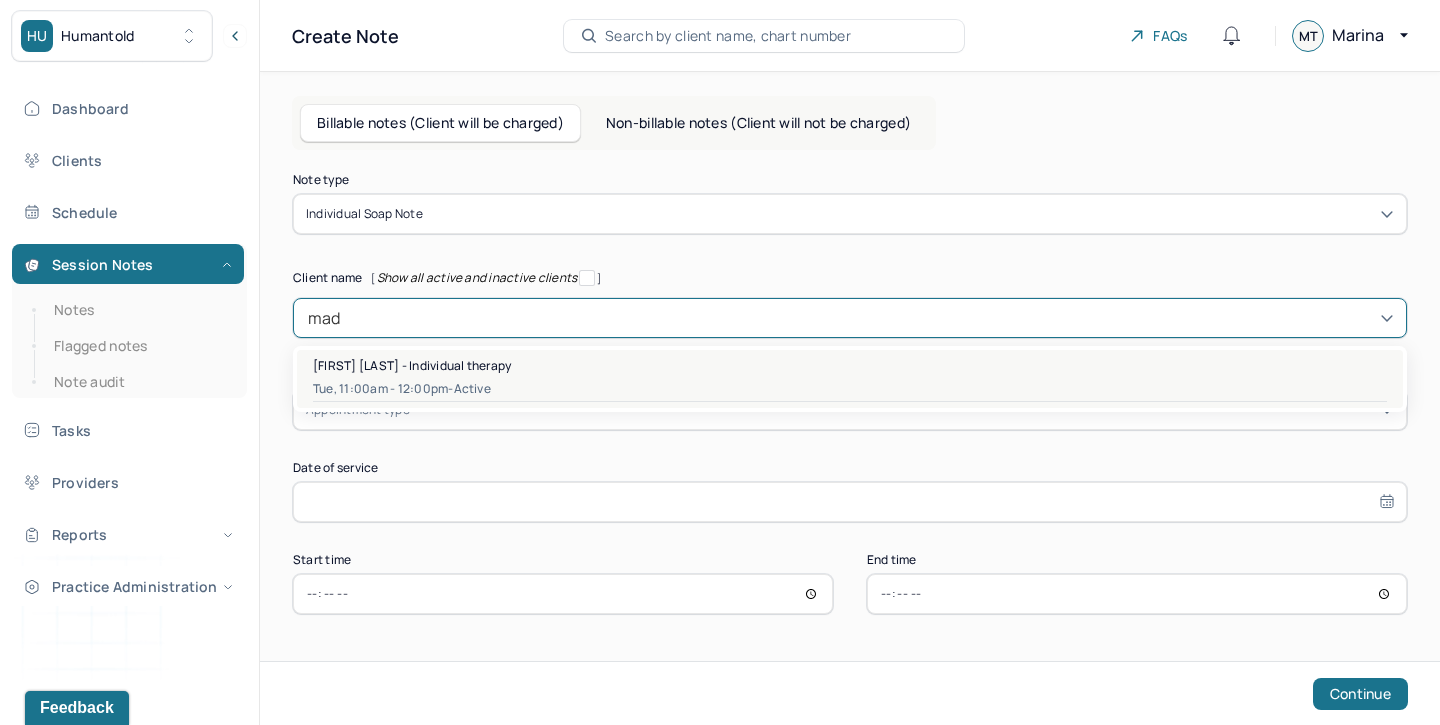 click on "[NAME] [NAME] - Individual therapy Tue, [TIME] - [TIME]  -  active" at bounding box center [850, 379] 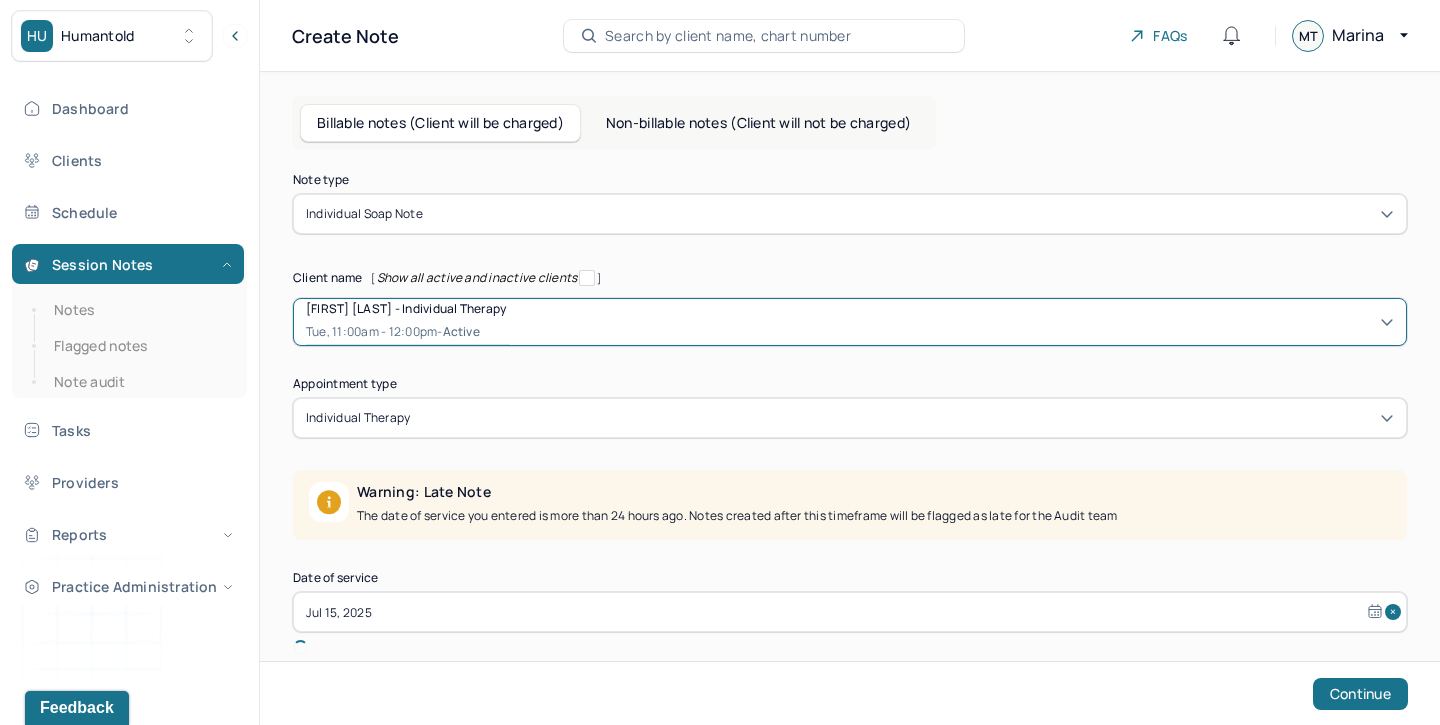 scroll, scrollTop: 127, scrollLeft: 0, axis: vertical 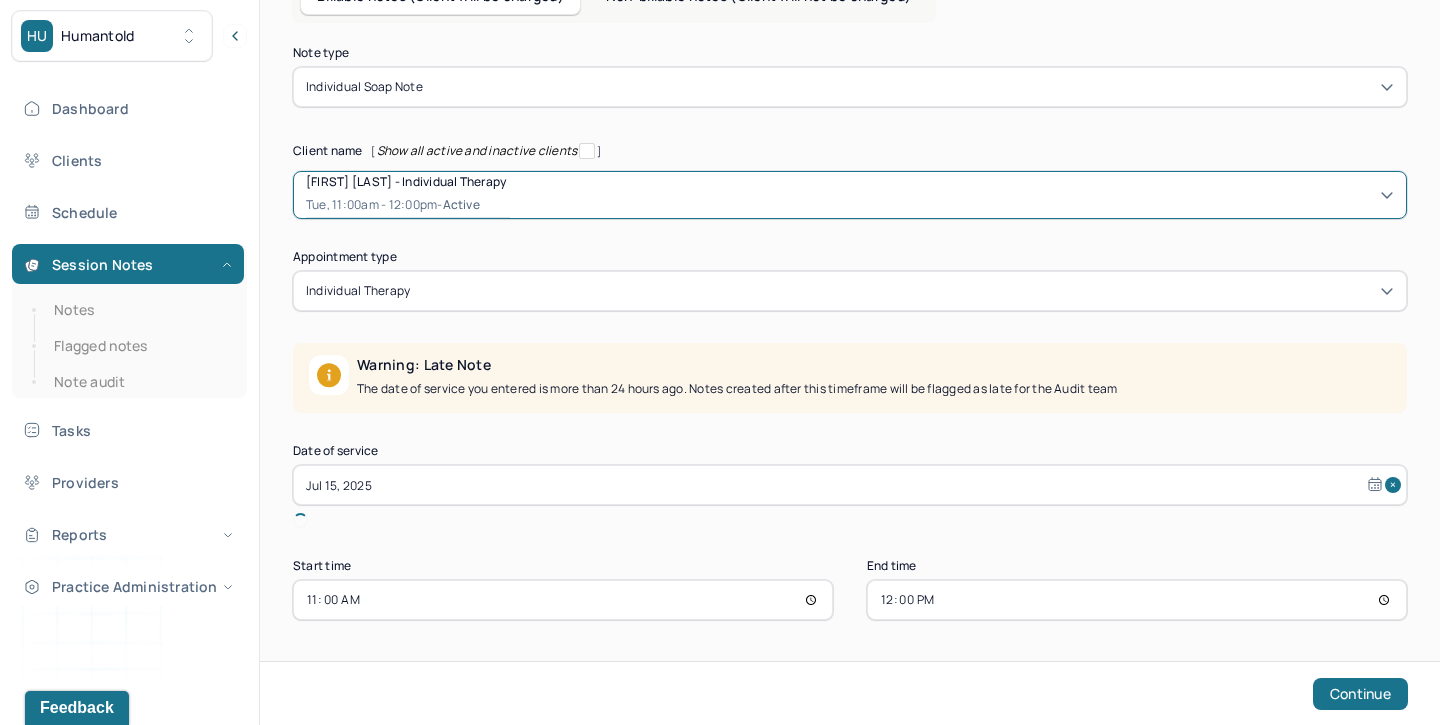 click on "Jul 15, 2025" at bounding box center (850, 485) 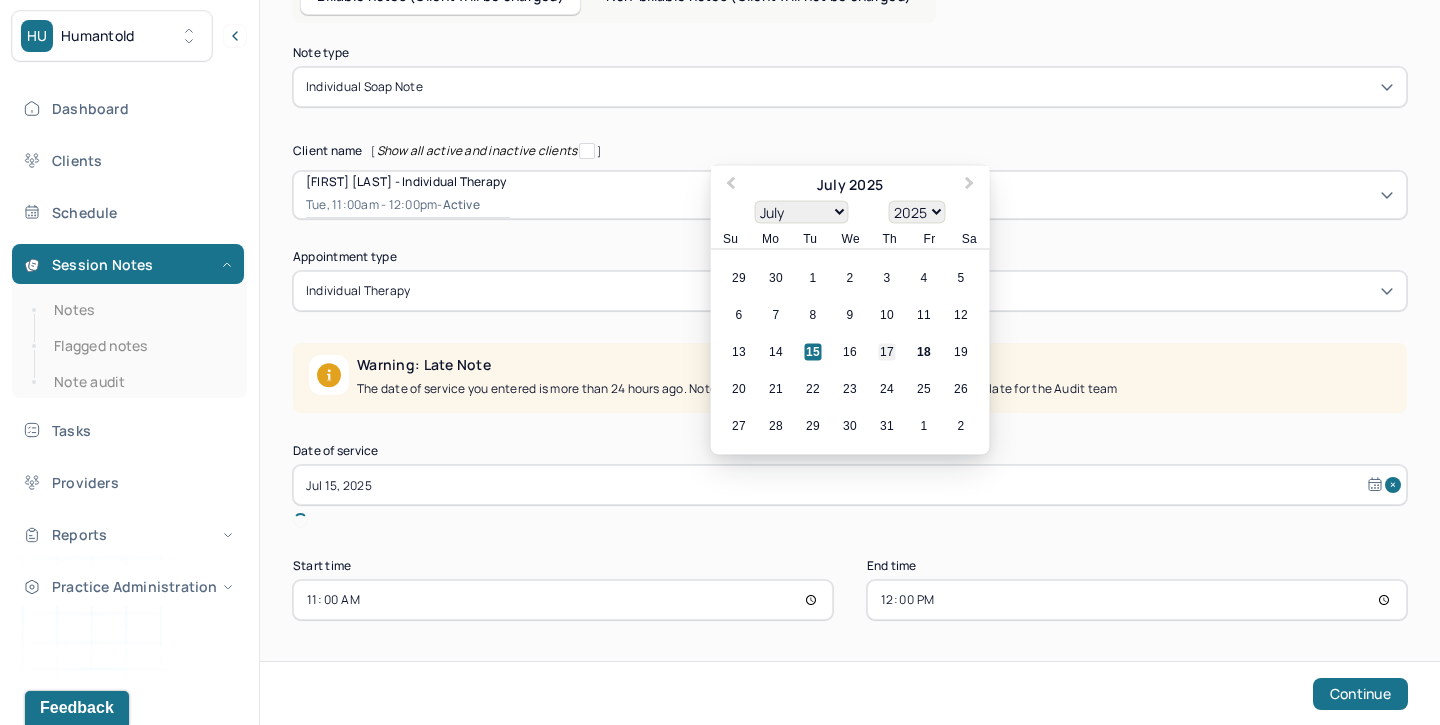 click on "17" at bounding box center [887, 352] 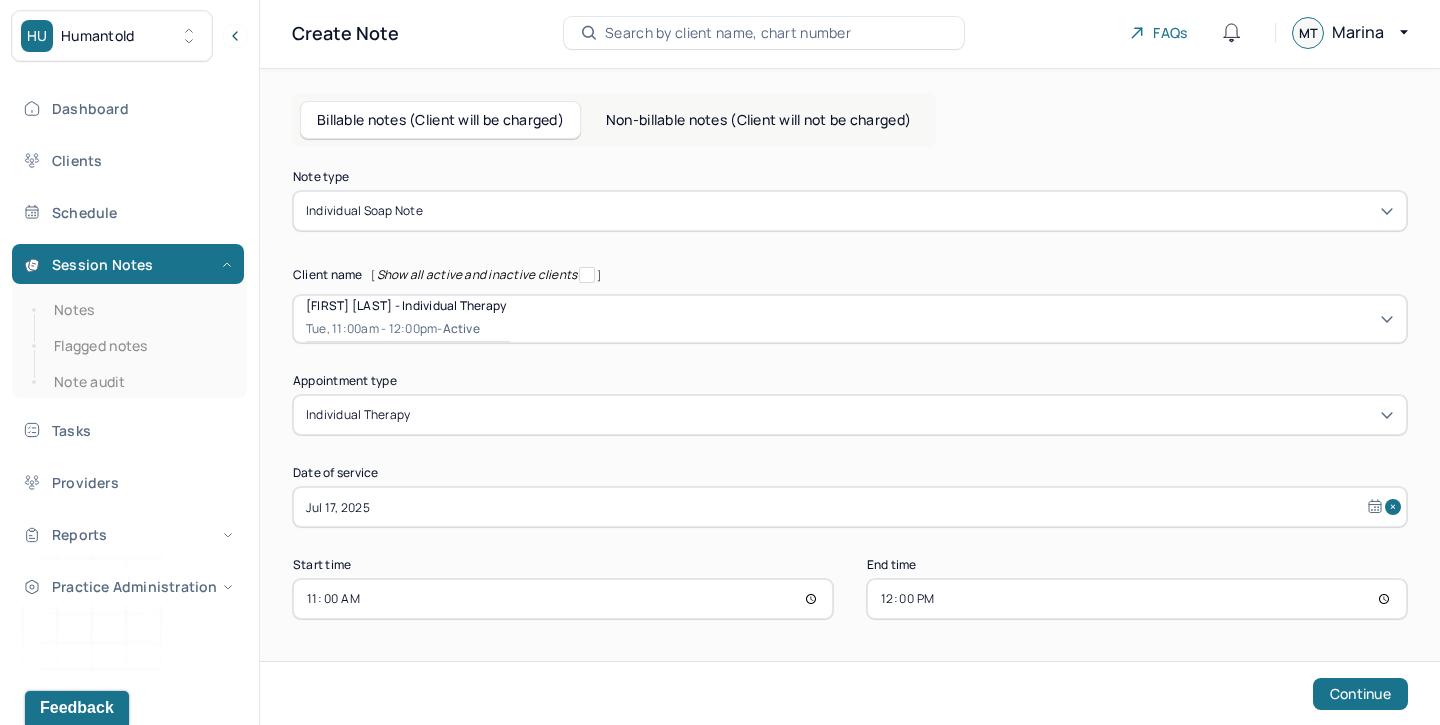 scroll, scrollTop: 2, scrollLeft: 0, axis: vertical 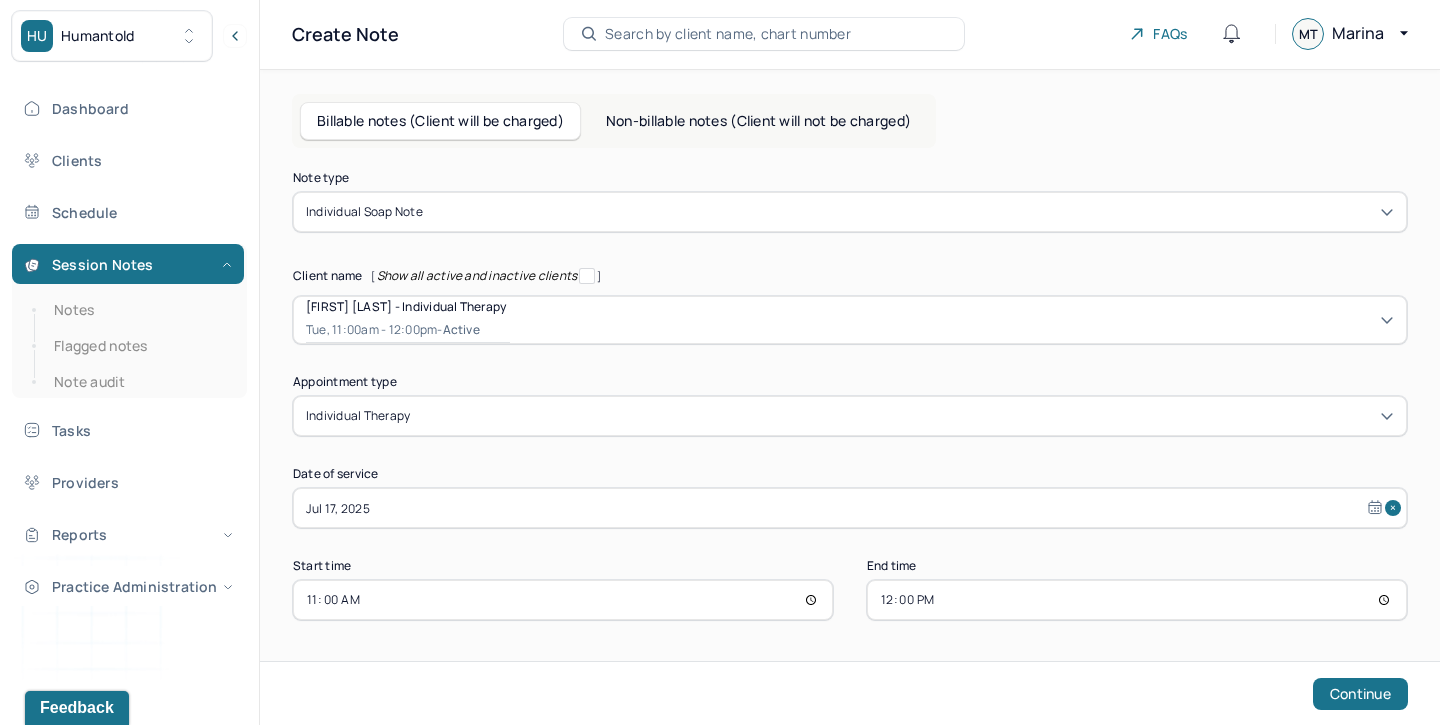 click on "11:00" at bounding box center (563, 600) 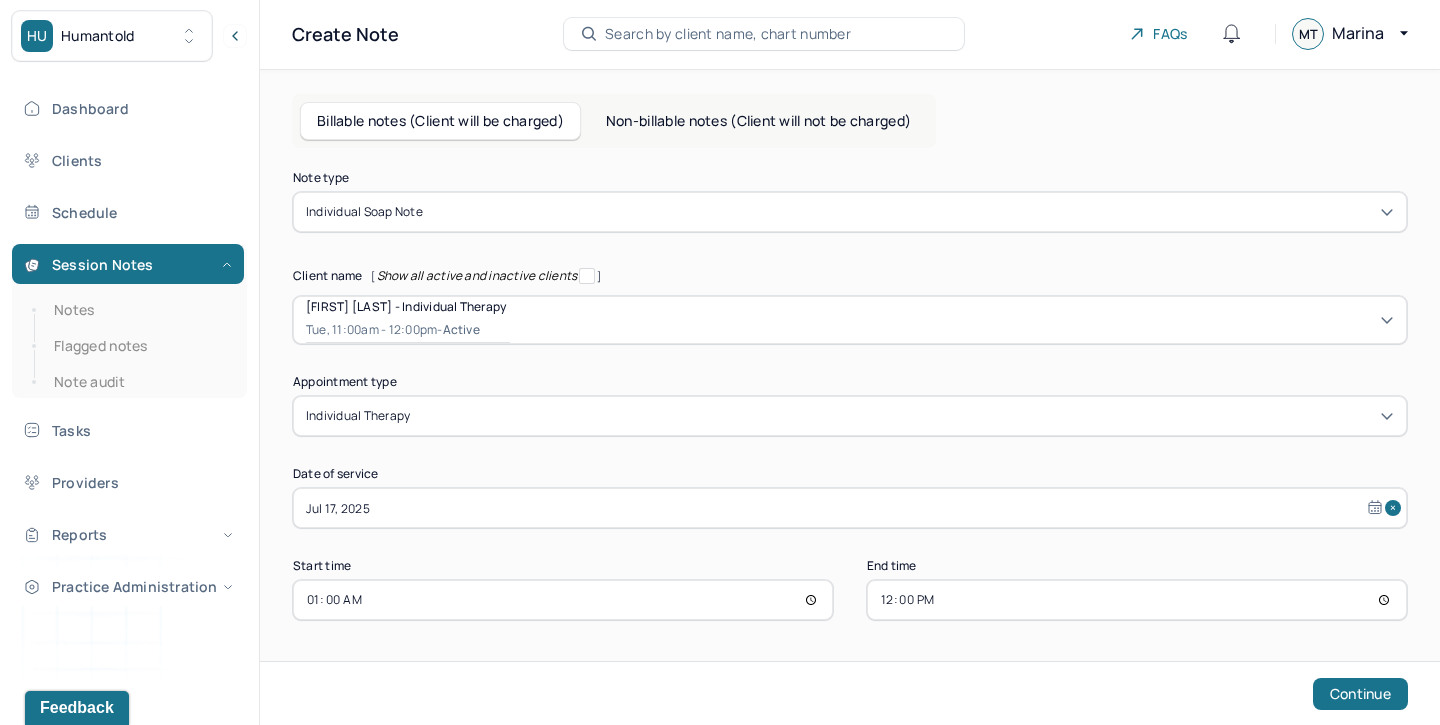 type on "13:00" 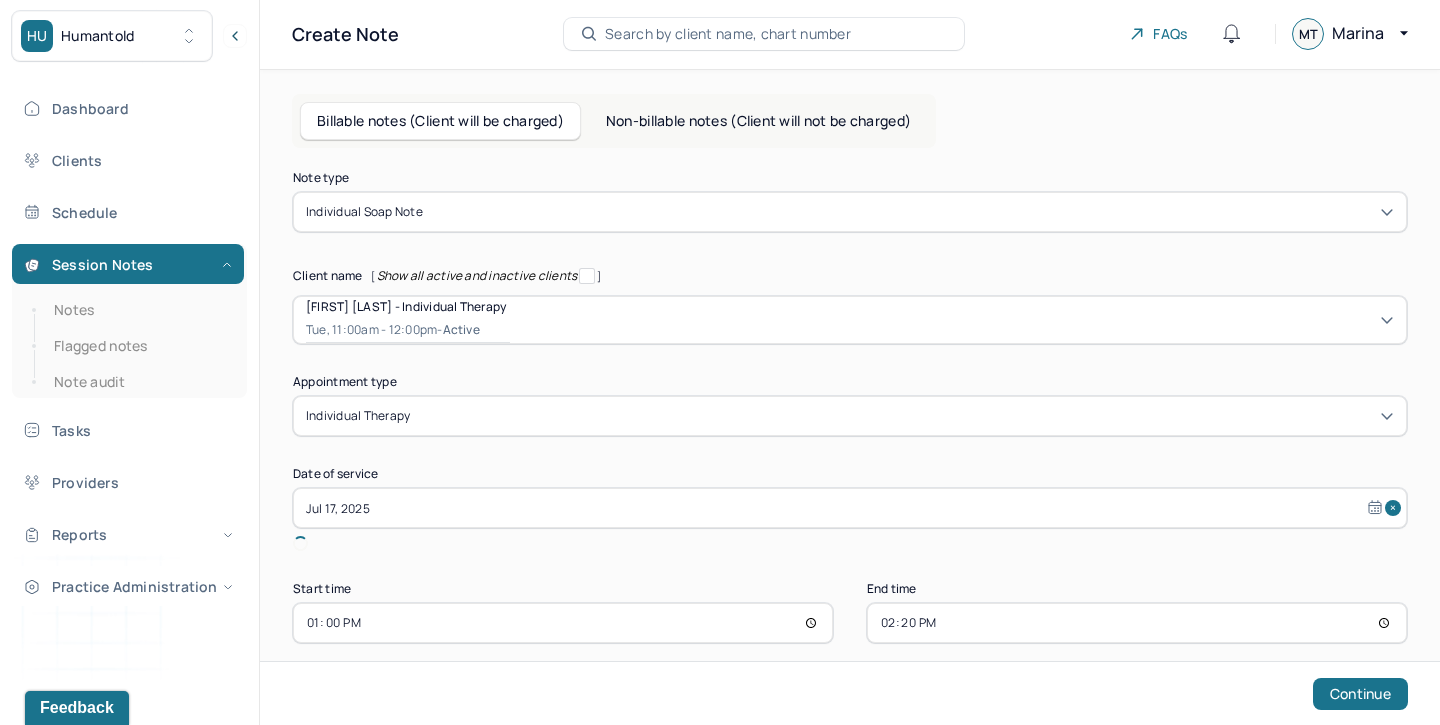 type on "14:00" 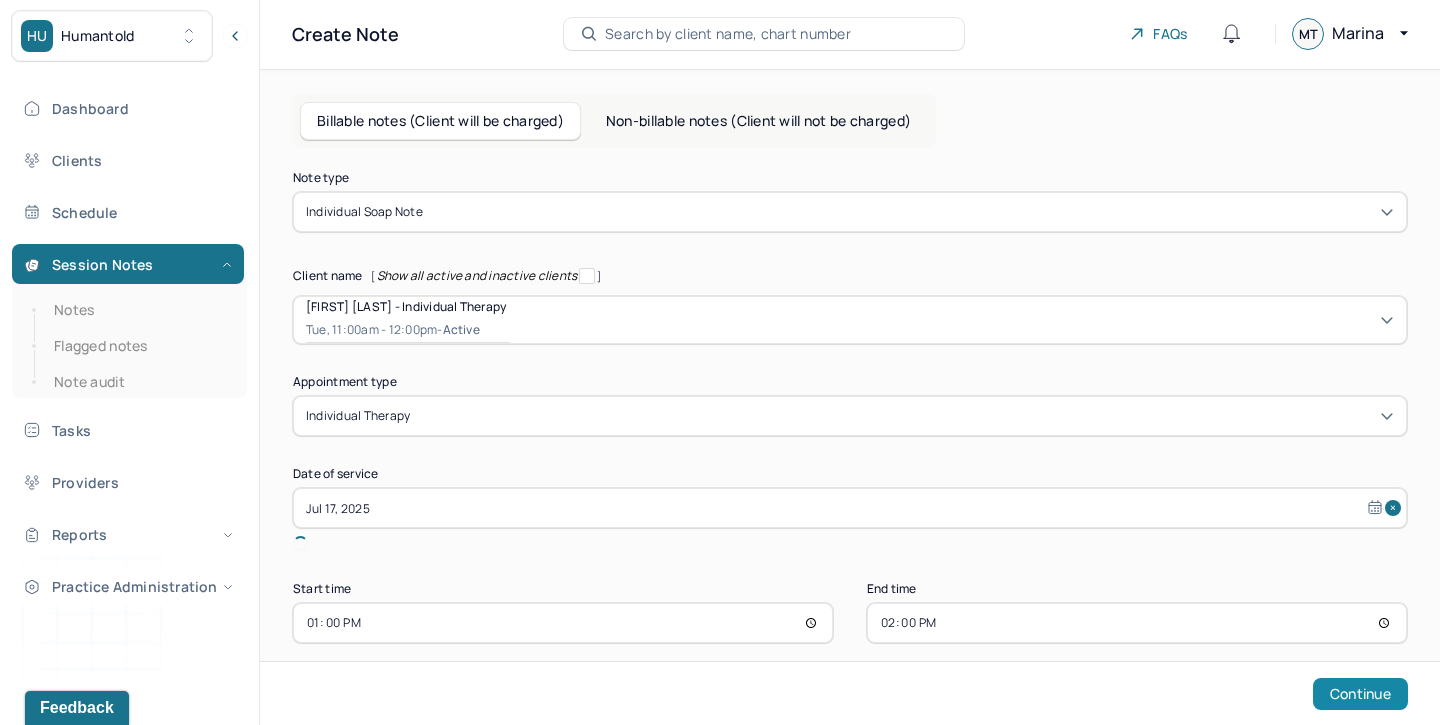 click on "Continue" at bounding box center [1360, 694] 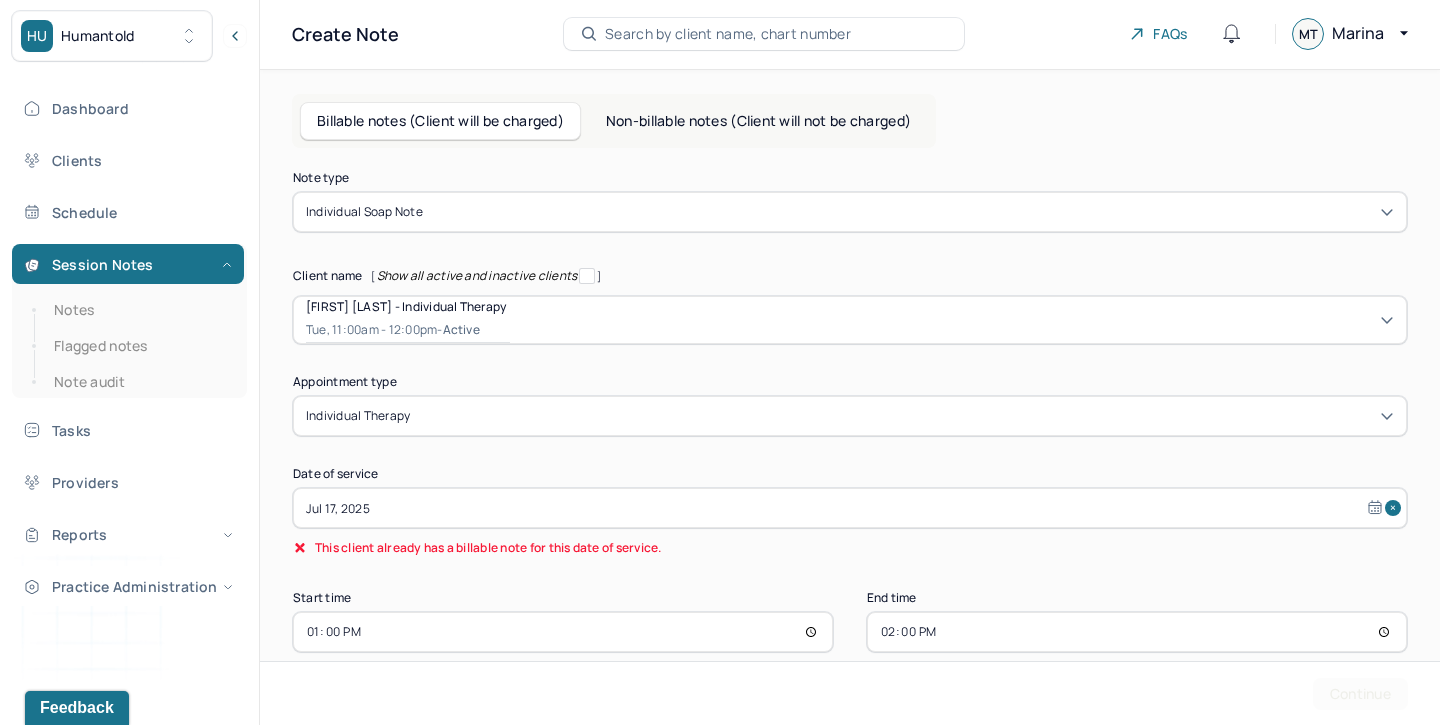 scroll, scrollTop: 34, scrollLeft: 0, axis: vertical 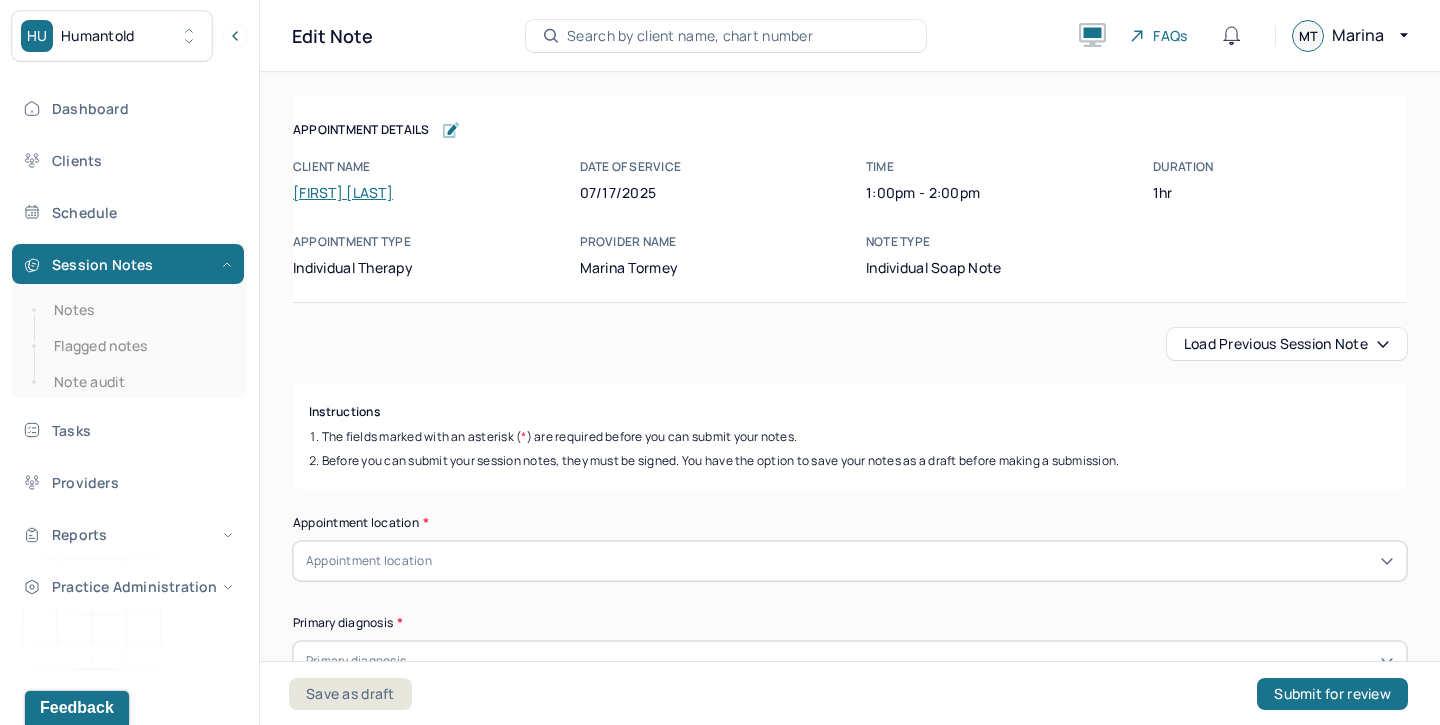 click on "Load previous session note" at bounding box center (1287, 344) 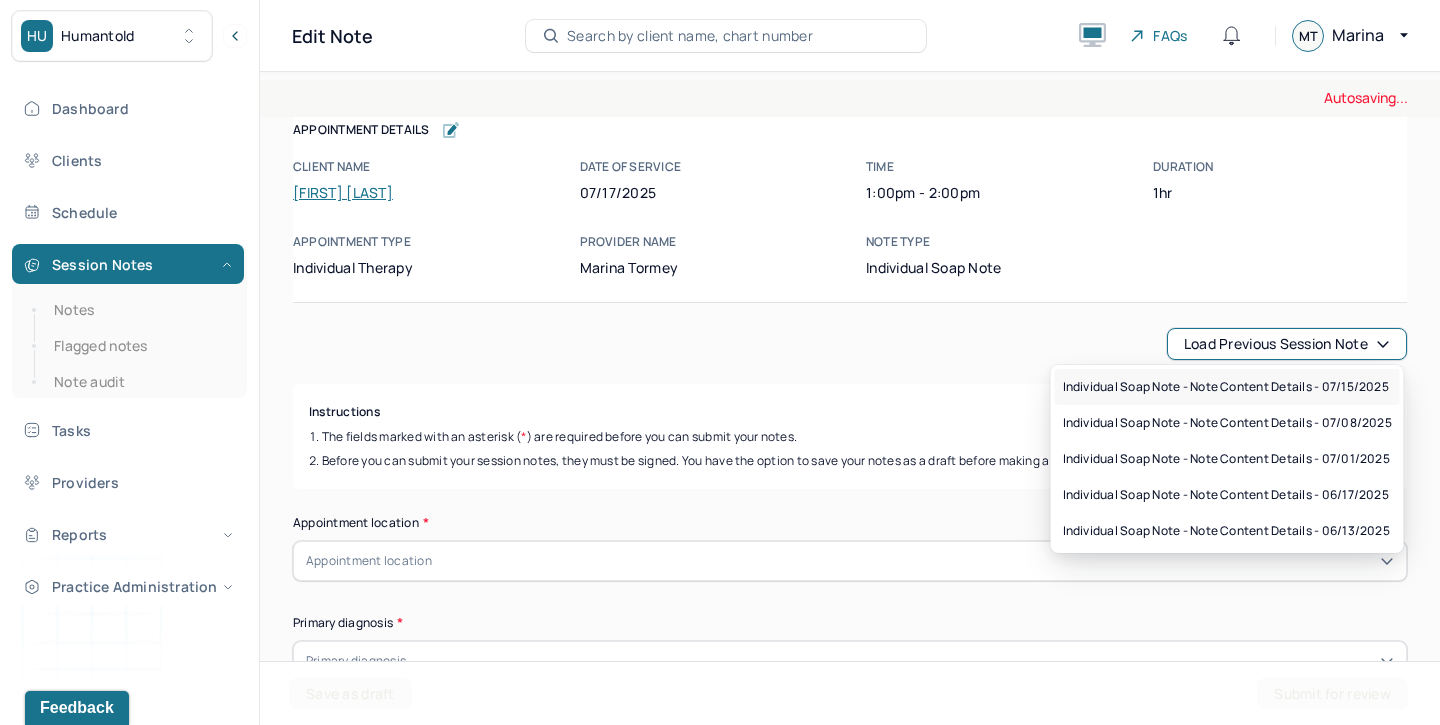 click on "Individual soap note   - Note content Details -   07/15/2025" at bounding box center [1226, 387] 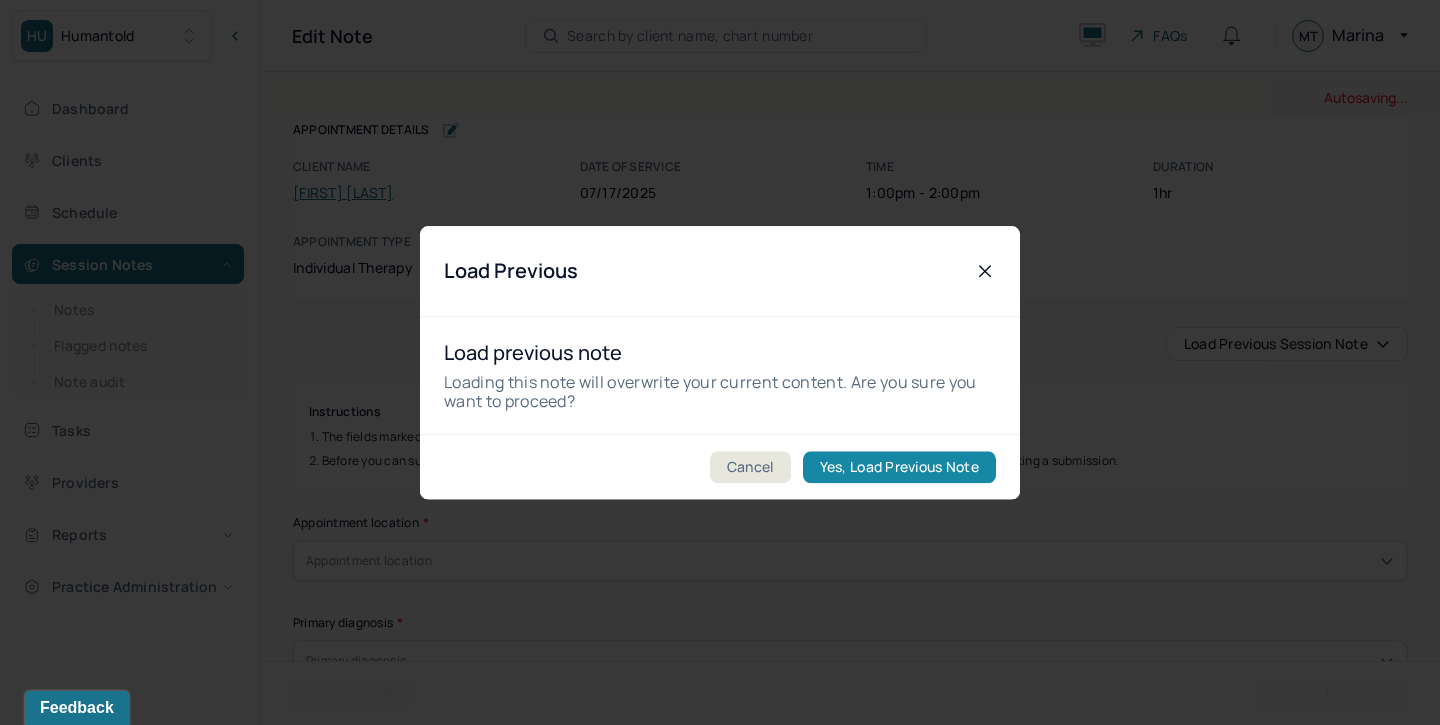 click on "Yes, Load Previous Note" at bounding box center (899, 467) 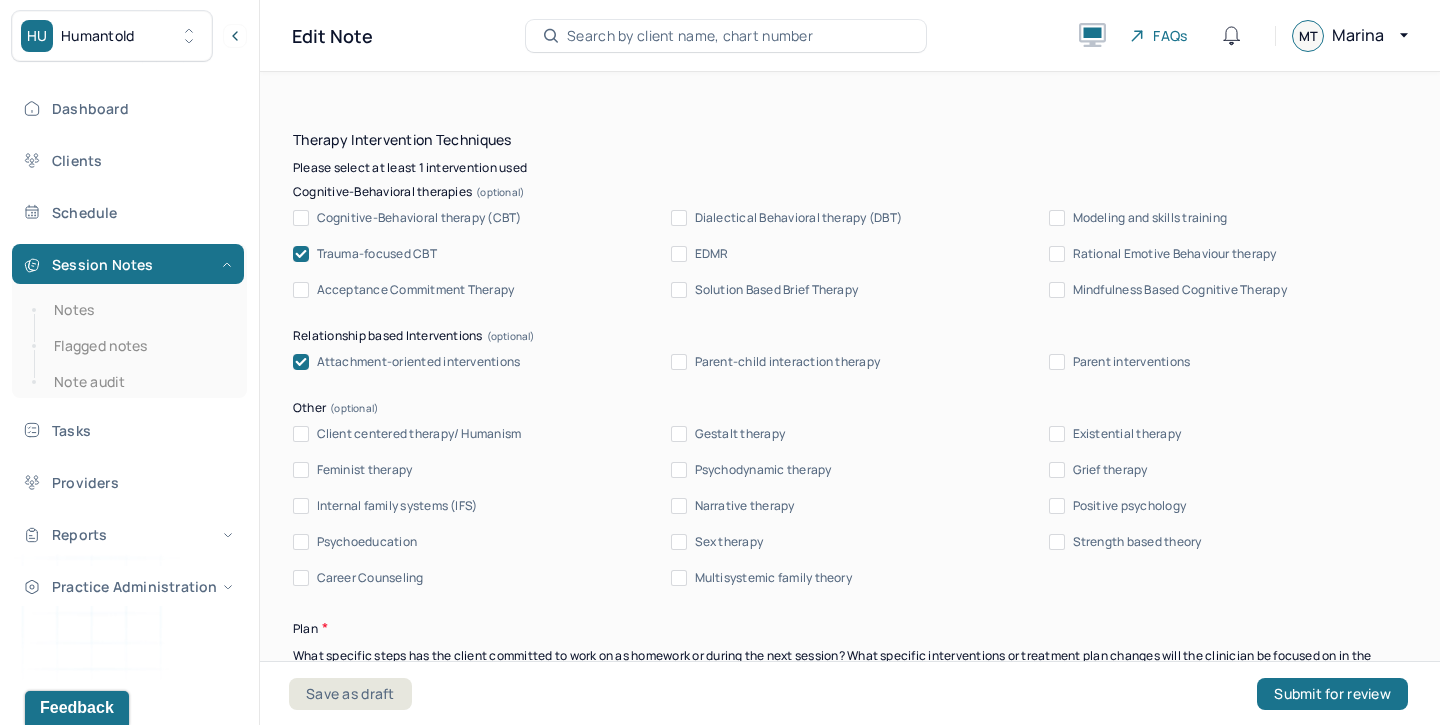scroll, scrollTop: 2751, scrollLeft: 0, axis: vertical 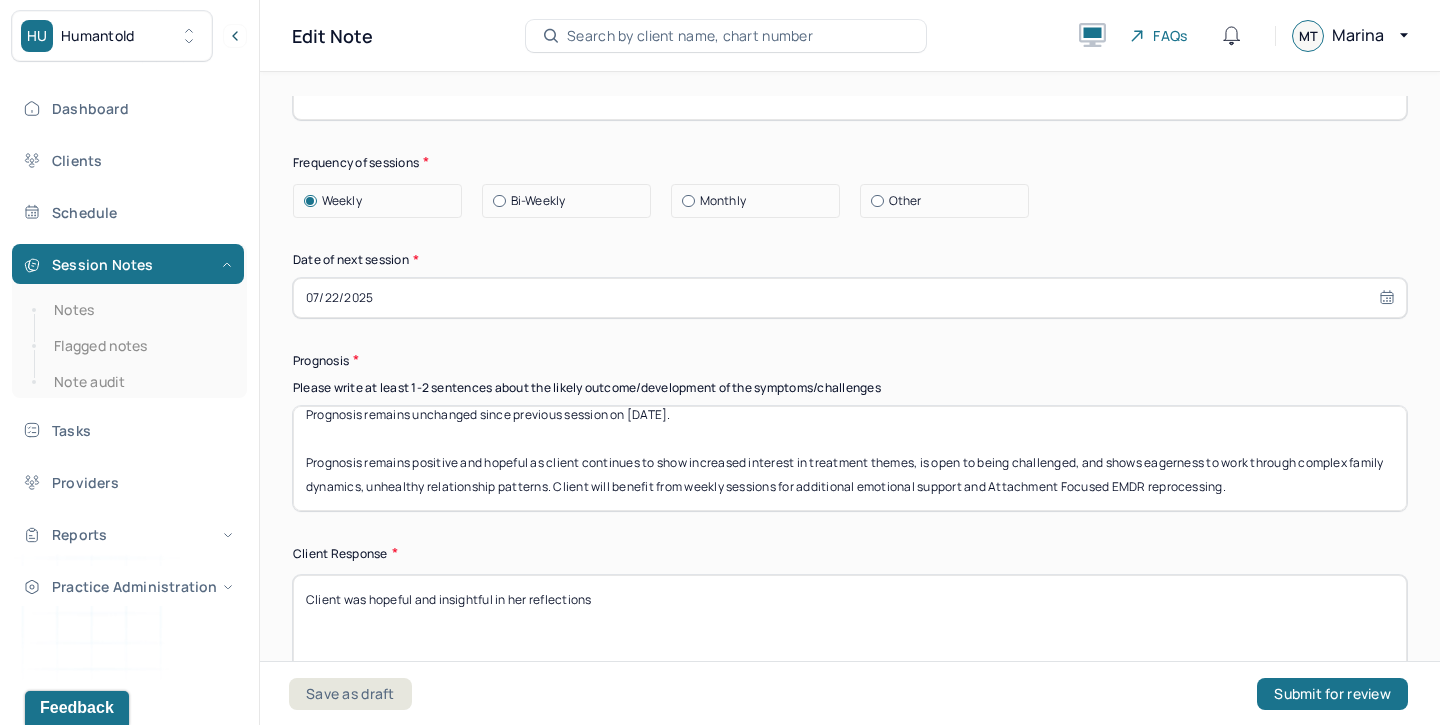 click on "Prognosis remains unchanged since previous session on [DATE].
Prognosis remains positive and hopeful as client continues to show increased interest in treatment themes, is open to being challenged, and shows eagerness to work through complex family dynamics, unhealthy relationship patterns. Client will benefit from weekly sessions for additional emotional support and Attachment Focused EMDR reprocessing." at bounding box center [850, 458] 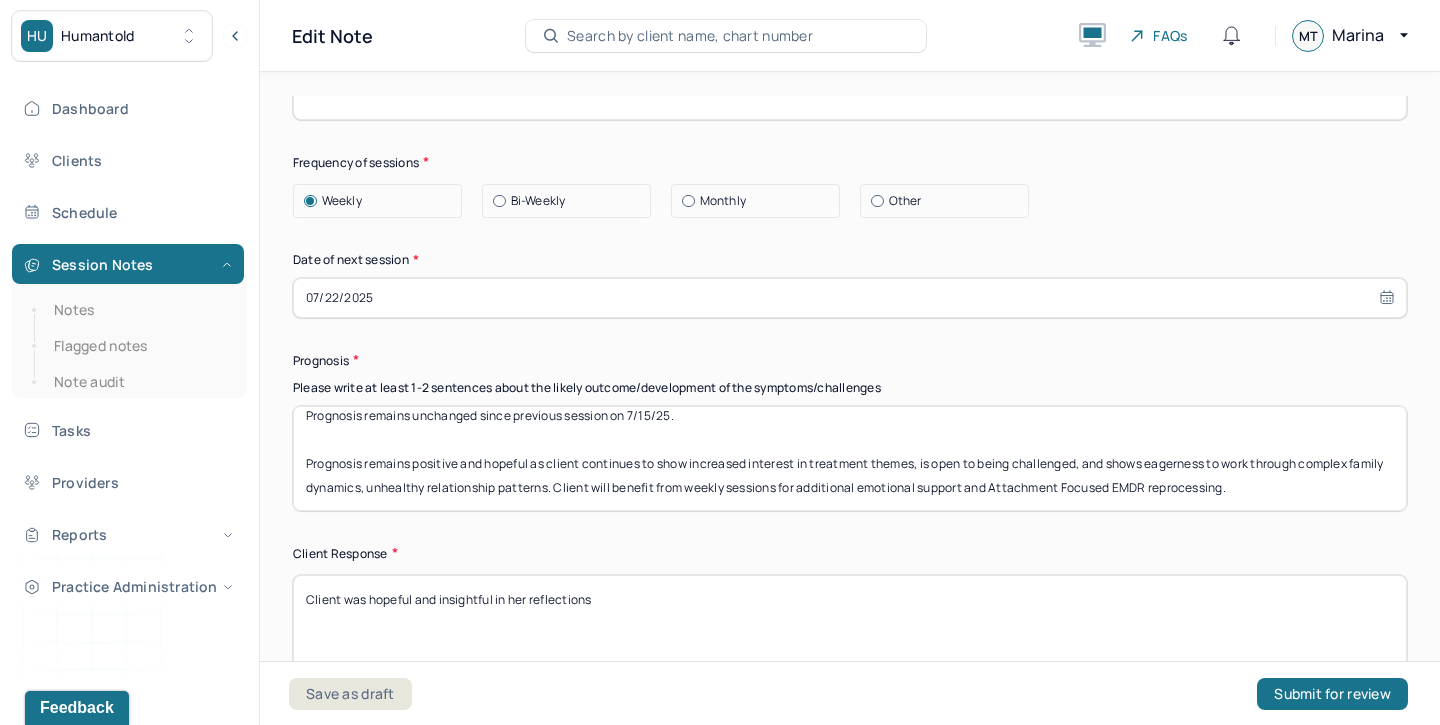 type on "Prognosis remains unchanged since previous session on 7/15/25.
Prognosis remains positive and hopeful as client continues to show increased interest in treatment themes, is open to being challenged, and shows eagerness to work through complex family dynamics, unhealthy relationship patterns. Client will benefit from weekly sessions for additional emotional support and Attachment Focused EMDR reprocessing." 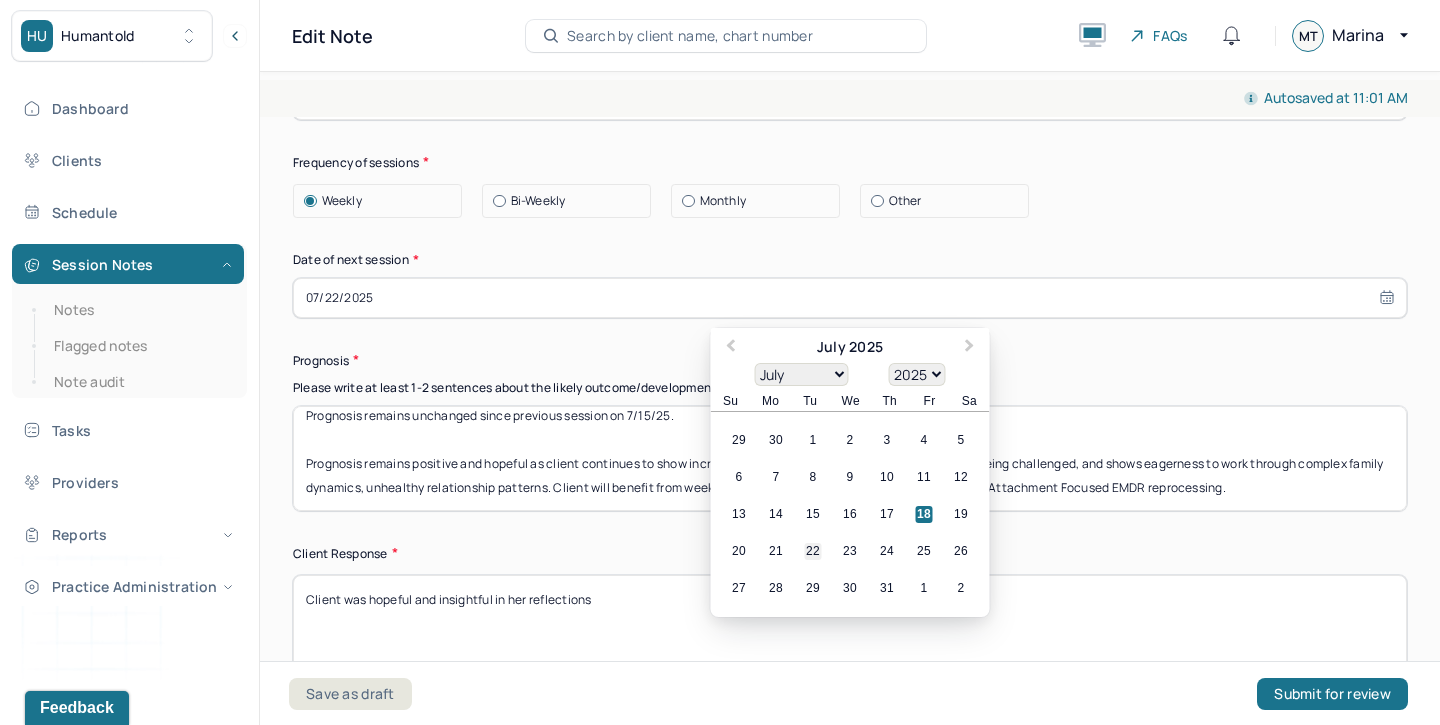 click on "22" at bounding box center (813, 551) 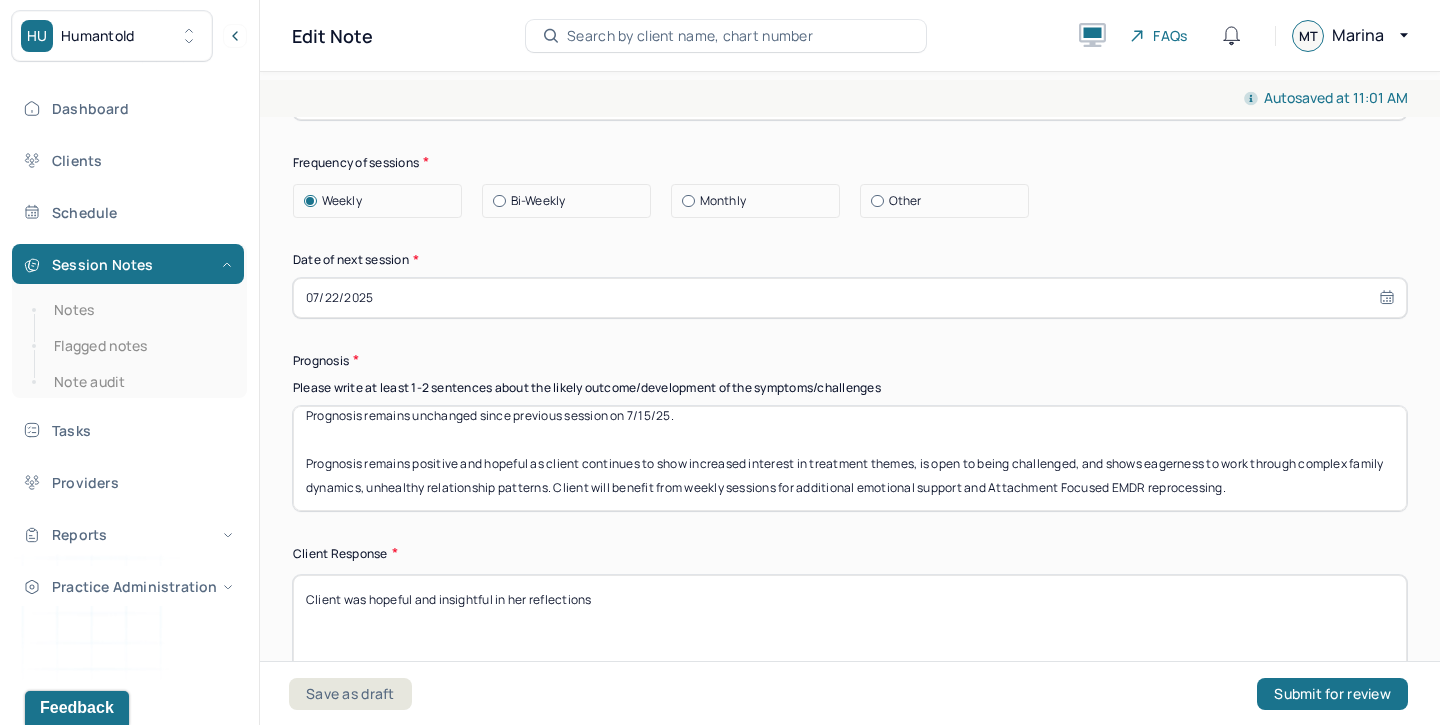 scroll, scrollTop: 0, scrollLeft: 0, axis: both 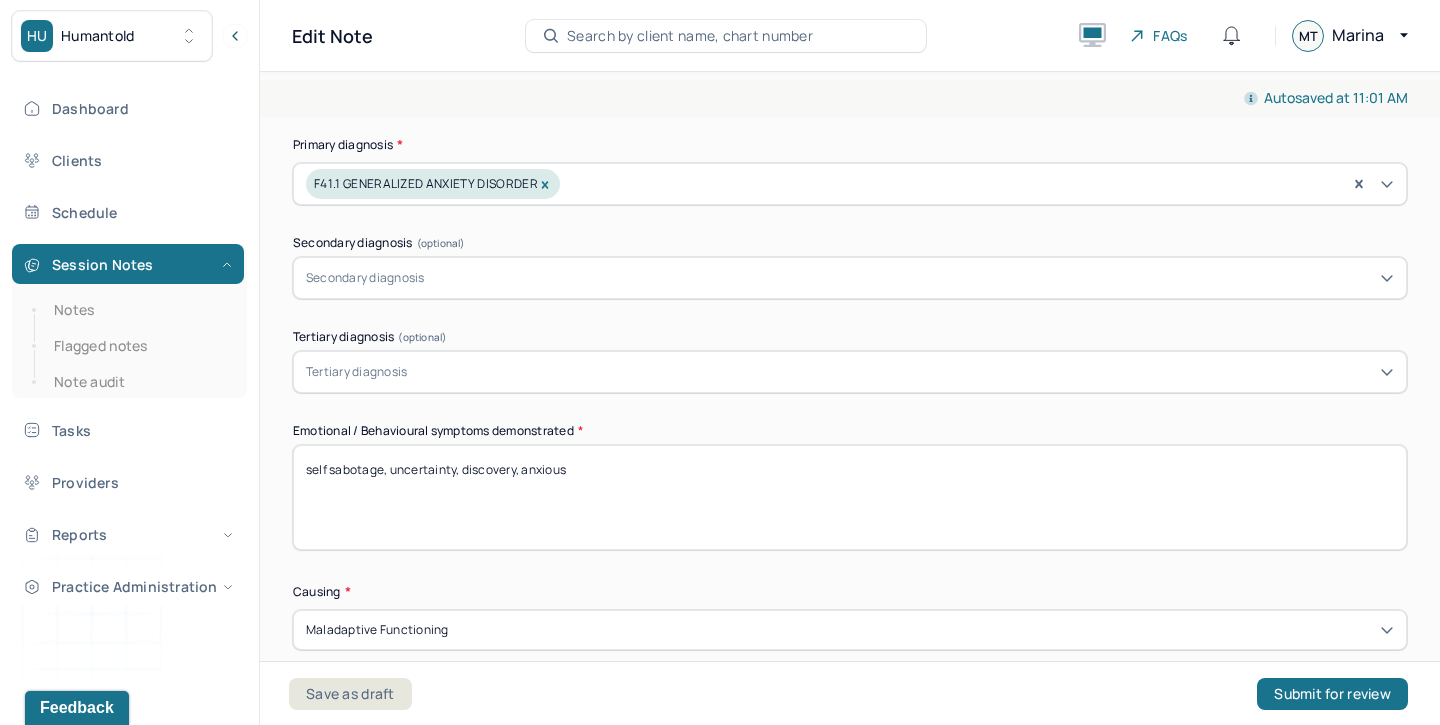 click on "self sabotage, uncertainty, discovery, anxious" at bounding box center (850, 497) 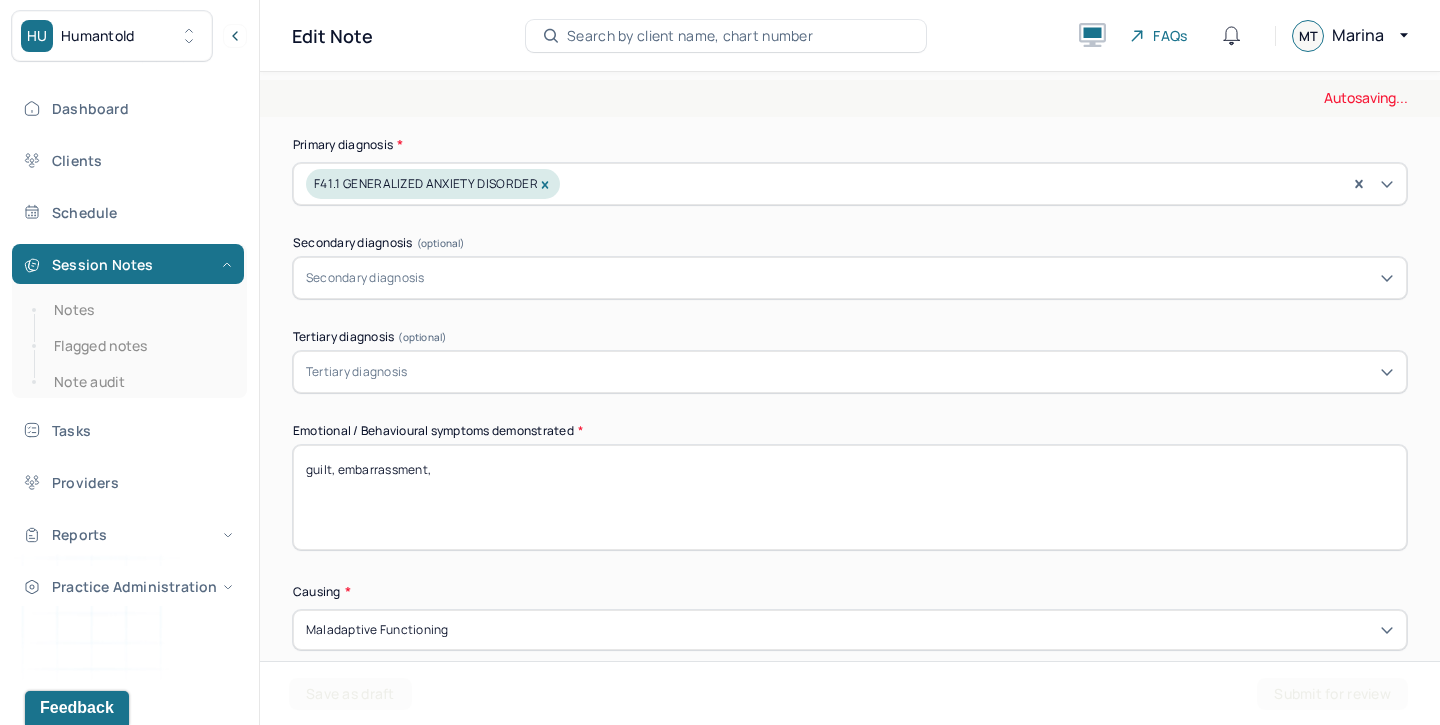 click on "self sabotage, uncertainty, discovery, anxious" at bounding box center (850, 497) 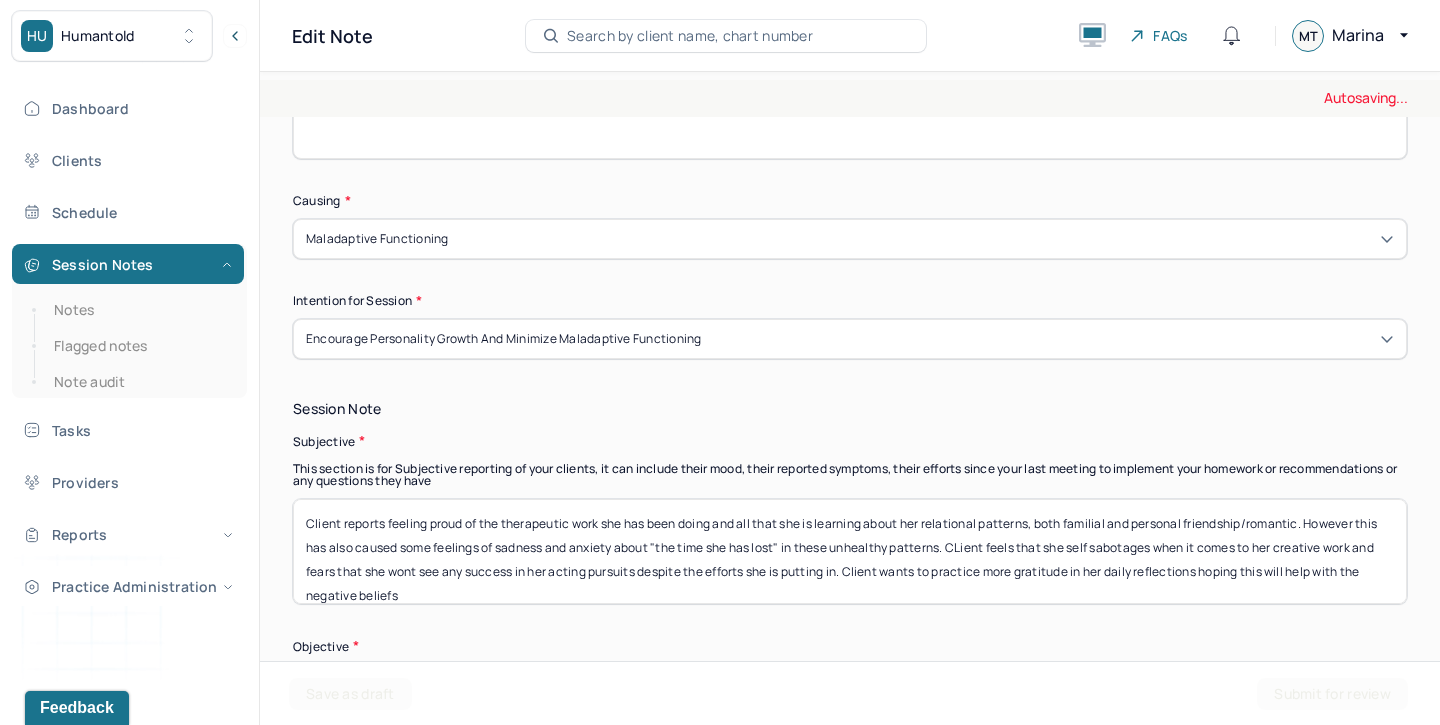 scroll, scrollTop: 1132, scrollLeft: 0, axis: vertical 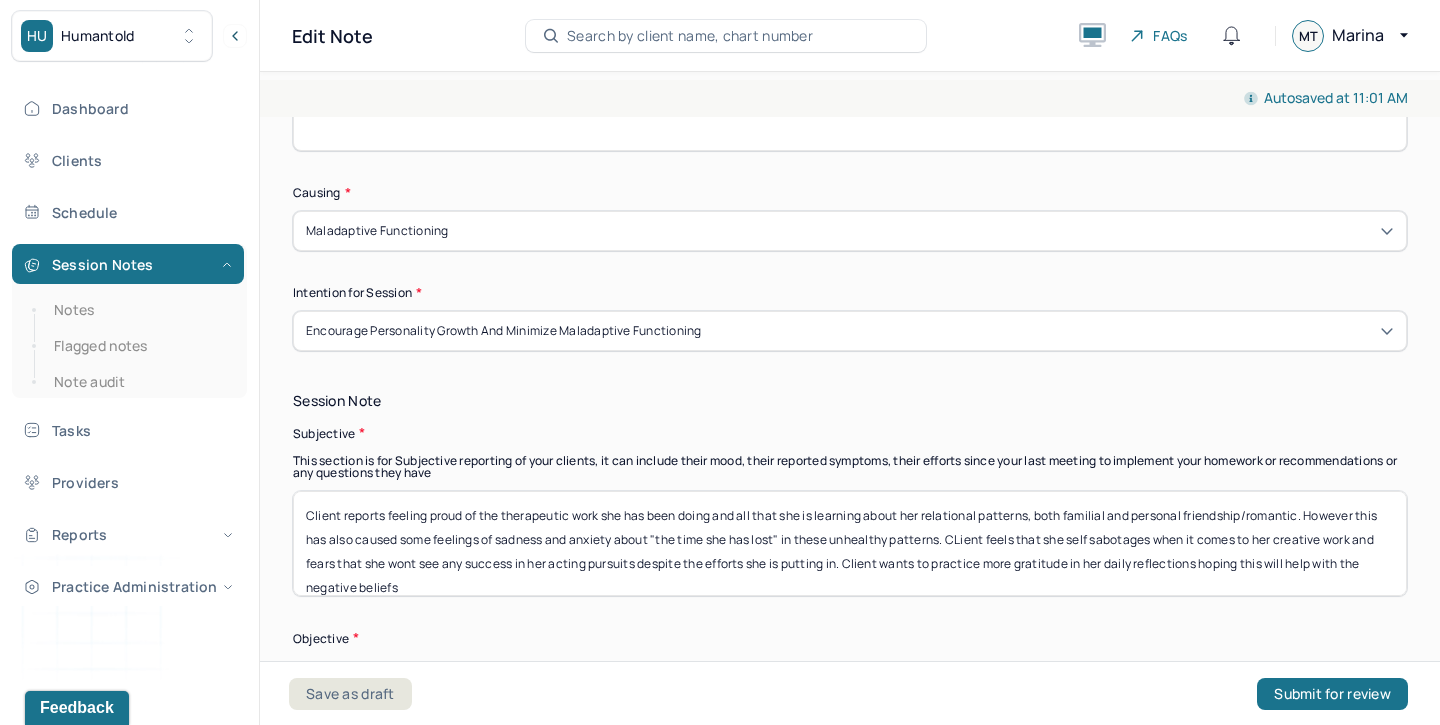 type on "guilt, embarrassment, self critical" 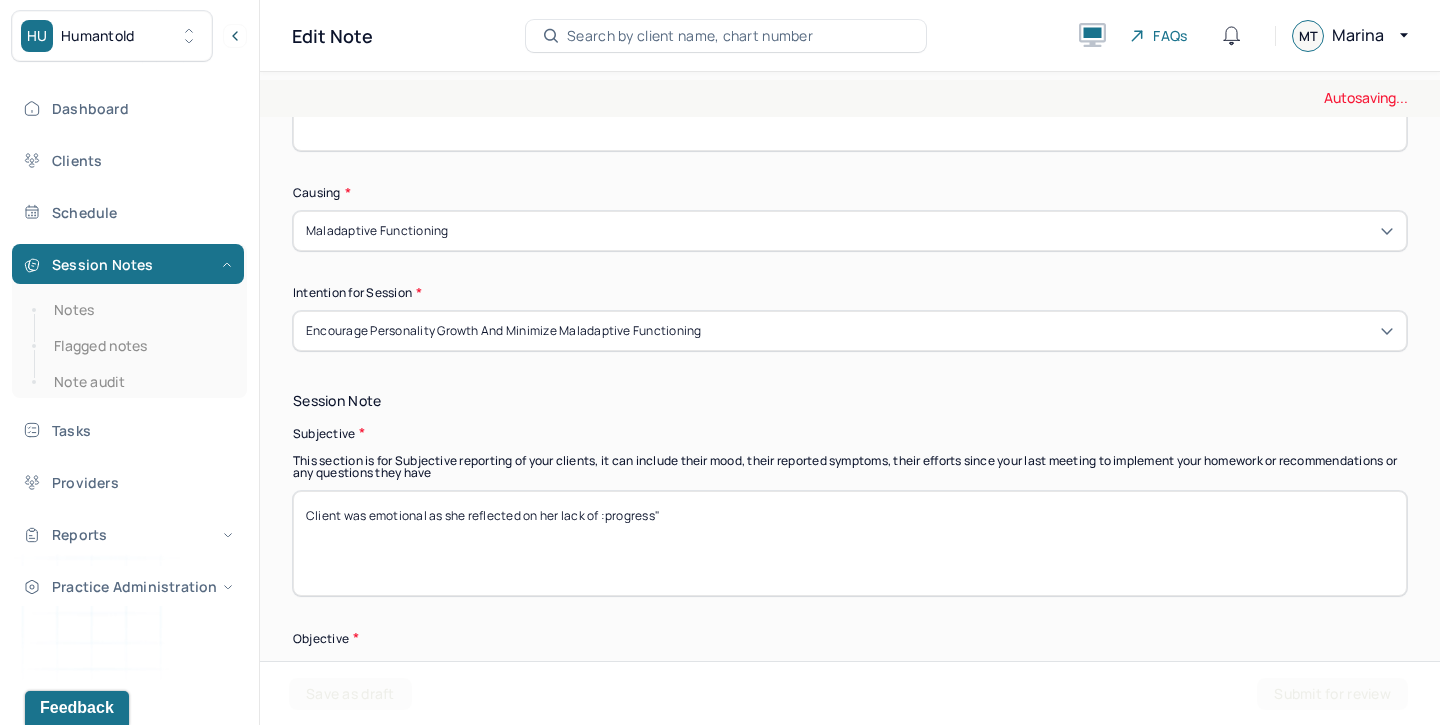 click on "Client was emotional as she reflected on her" at bounding box center (850, 543) 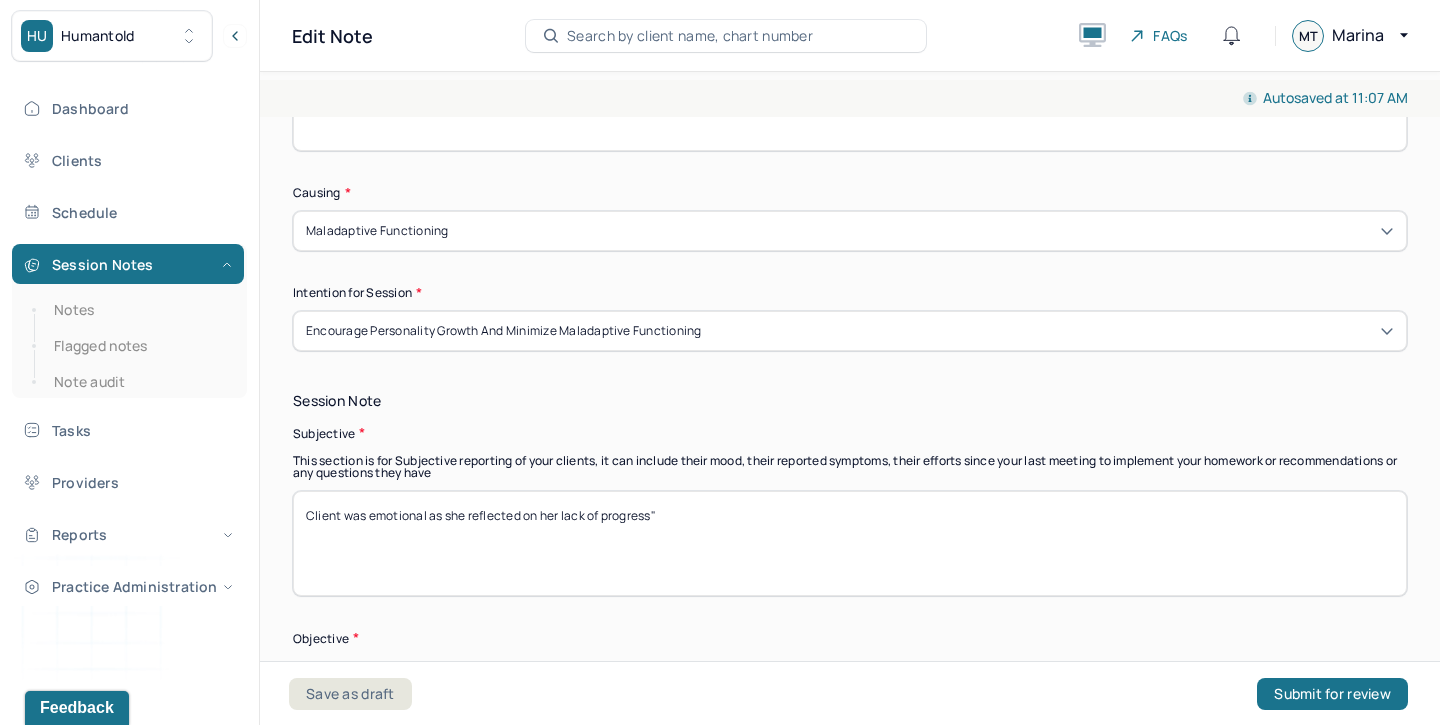 click on "Client was emotional as she reflected on her lack of :progress"" at bounding box center [850, 543] 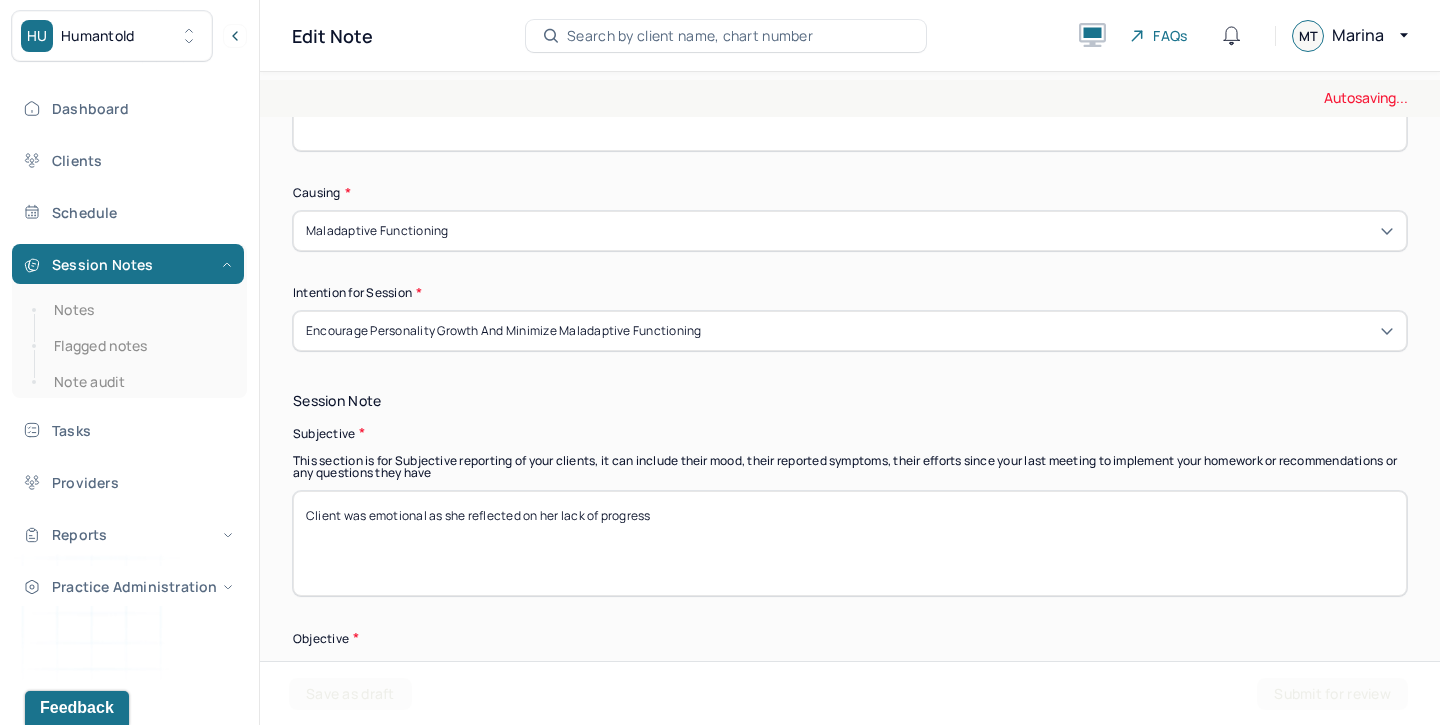 click on "Client was emotional as she reflected on her lack of :progress"" at bounding box center (850, 543) 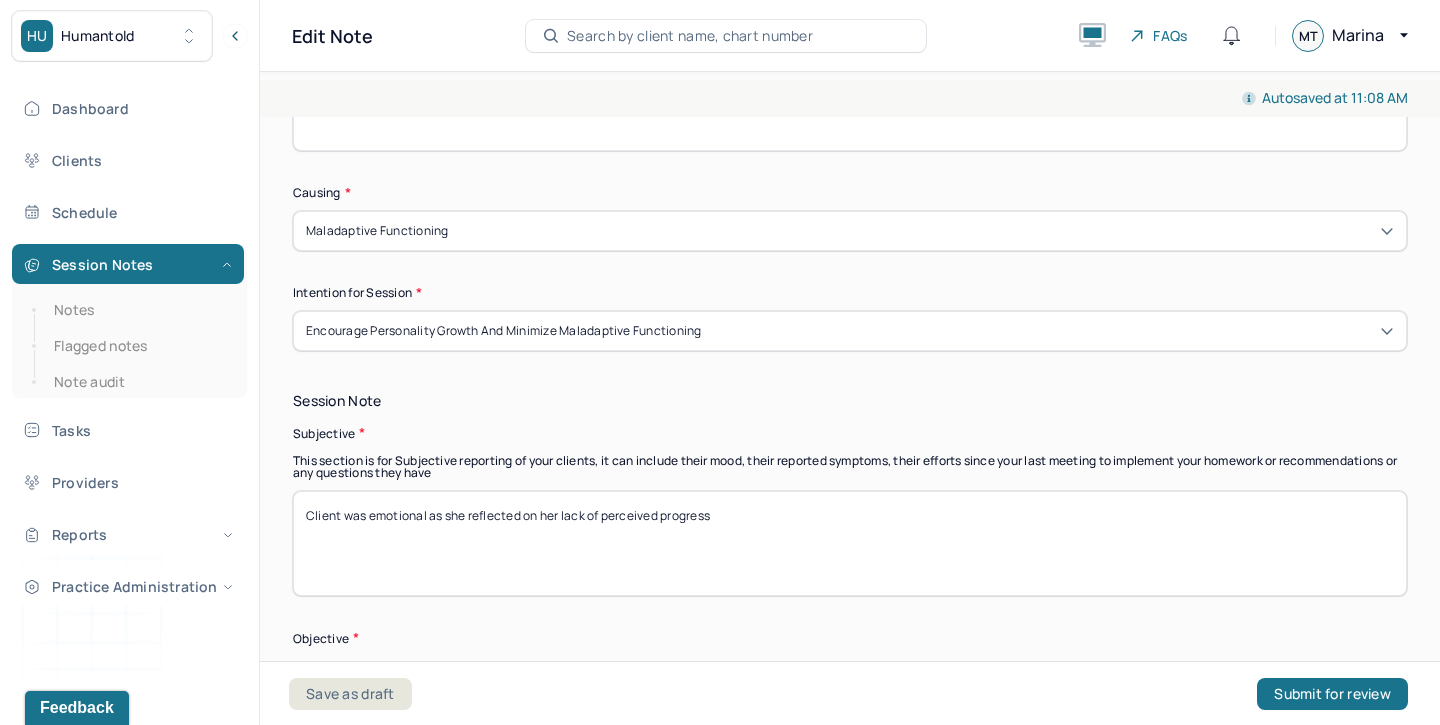 click on "Client was emotional as she reflected on her lack of progress" at bounding box center (850, 543) 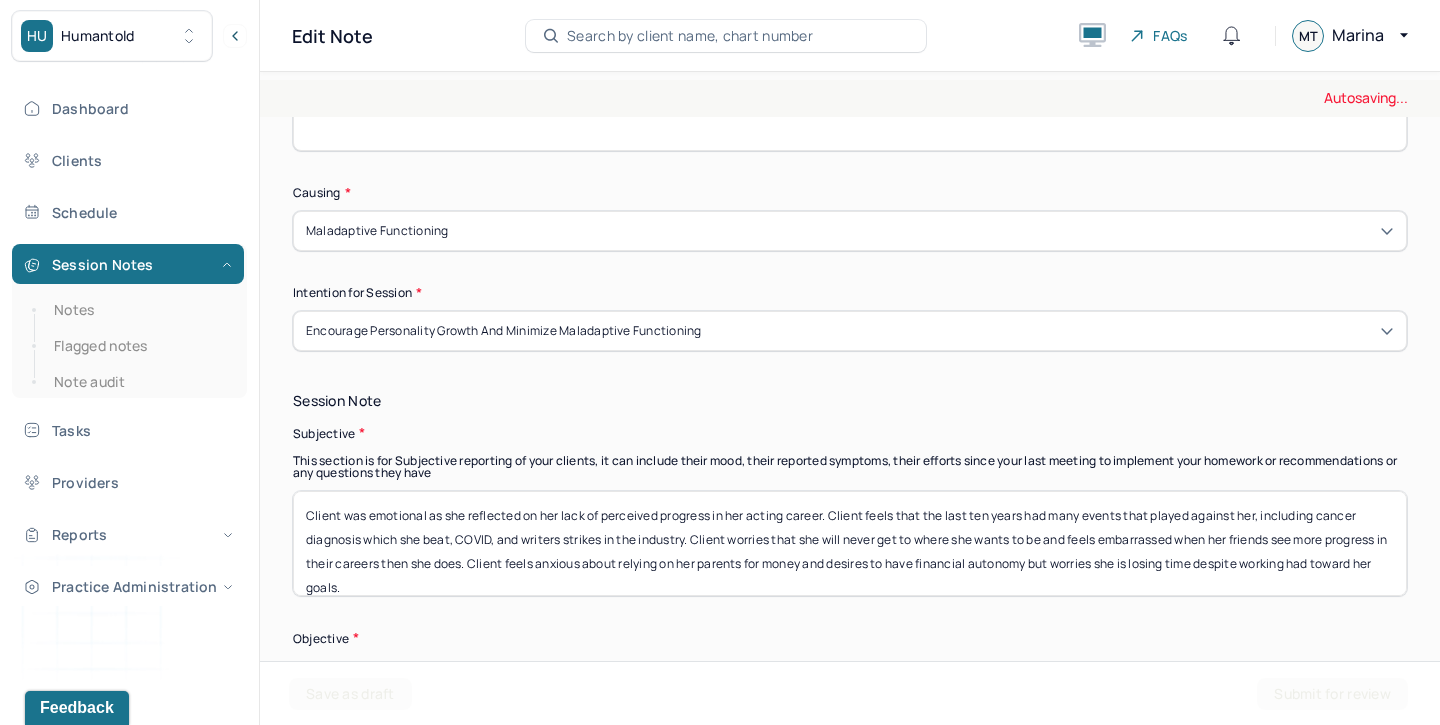 click on "Client was emotional as she reflected on her lack of perceived progress in her acting career. Client feels that the last ten years had many events that played against her, inlcuding cancer diagnosis whicih she beat, COVID, and writers strikes in the industry. Client worries that she will never get to where she wnts to be and feels embarrassed when her friends see more progress in their careers then she does. Client feels anxious about relying on her parents for money and desires to have financial autonomy but worries she is losing time despite working had toward her goals." at bounding box center (850, 543) 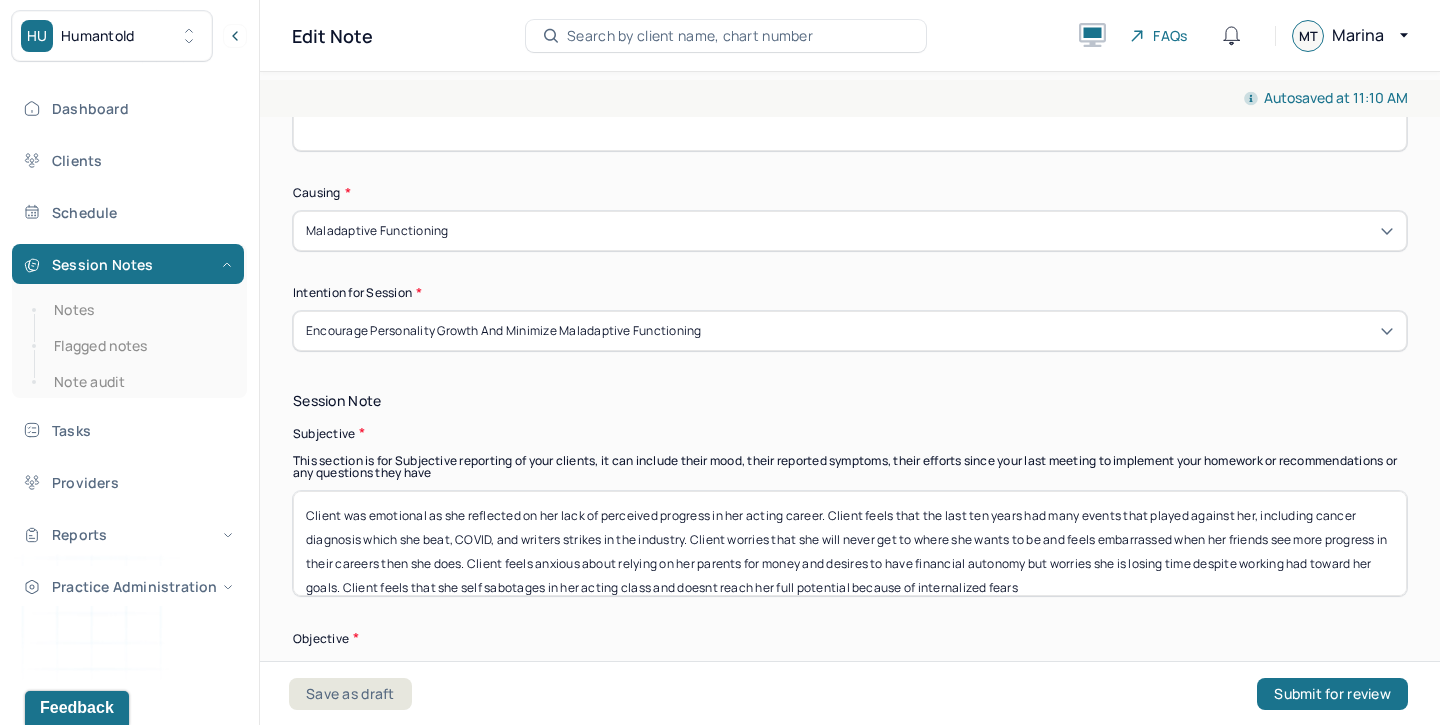 click on "Client was emotional as she reflected on her lack of perceived progress in her acting career. Client feels that the last ten years had many events that played against her, including cancer diagnosis which she beat, COVID, and writers strikes in the industry. Client worries that she will never get to where she wants to be and feels embarrassed when her friends see more progress in their careers then she does. Client feels anxious about relying on her parents for money and desires to have financial autonomy but worries she is losing time despite working had toward her goals. Client feels that she self sabotages when she gets to" at bounding box center [850, 543] 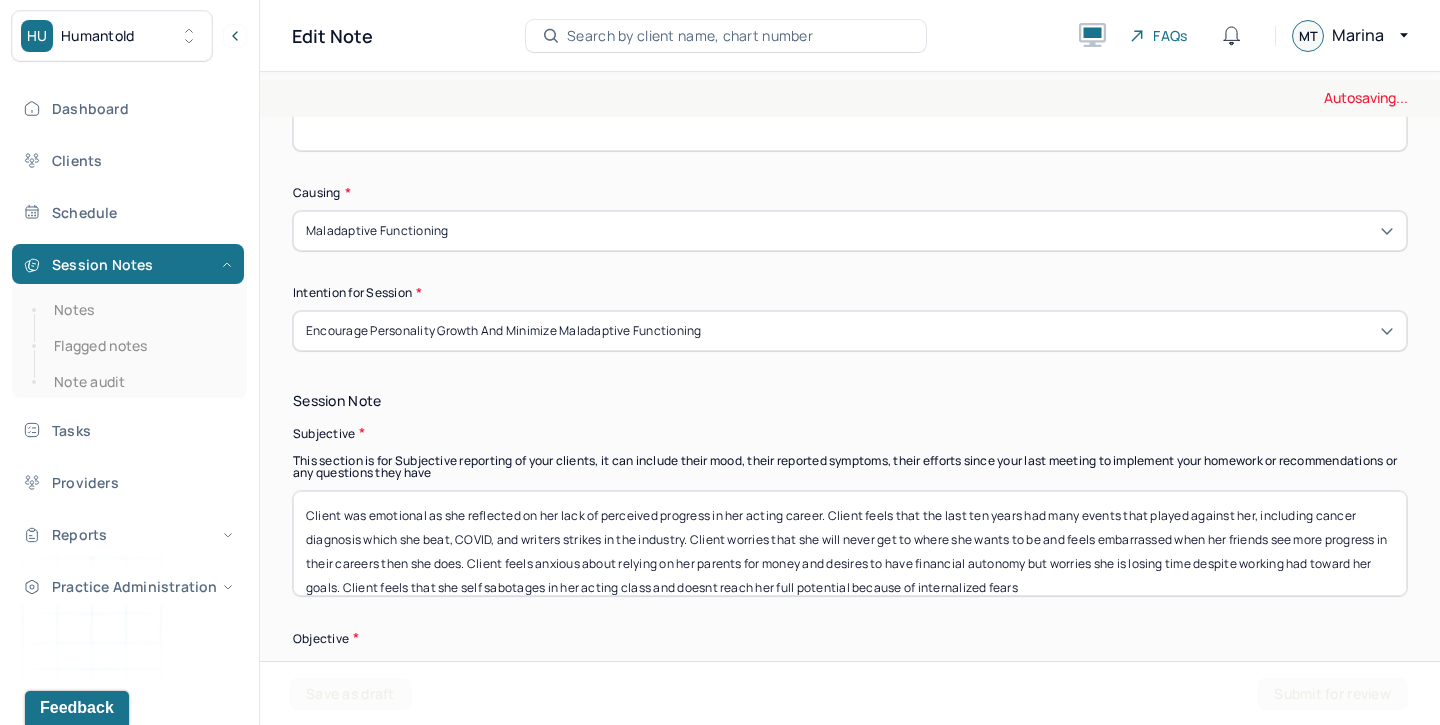 type on "Client was emotional as she reflected on her lack of perceived progress in her acting career. Client feels that the last ten years had many events that played against her, including cancer diagnosis which she beat, COVID, and writers strikes in the industry. Client worries that she will never get to where she wants to be and feels embarrassed when her friends see more progress in their careers then she does. Client feels anxious about relying on her parents for money and desires to have financial autonomy but worries she is losing time despite working had toward her goals. Client feels that she self sabotages in her acting class and doesnt reach her full potential because of internalized fears" 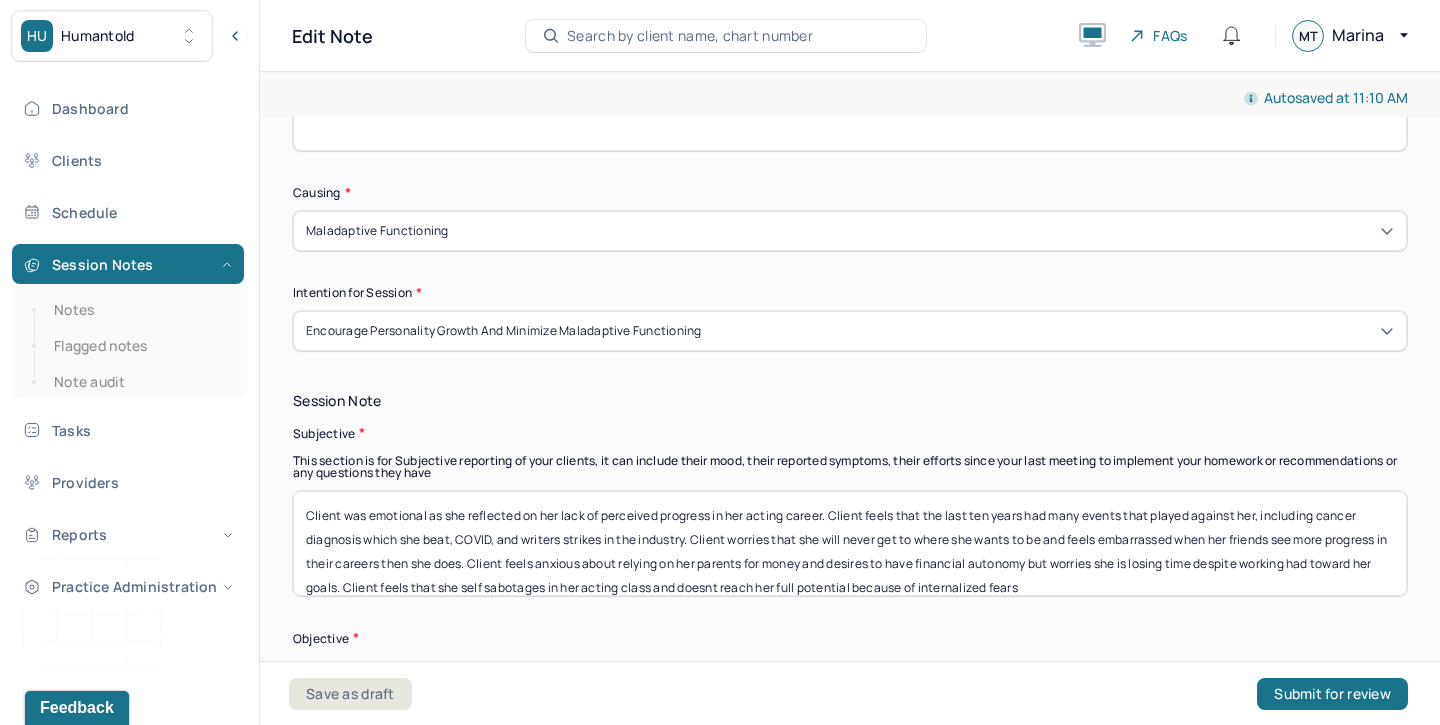 scroll, scrollTop: 1368, scrollLeft: 0, axis: vertical 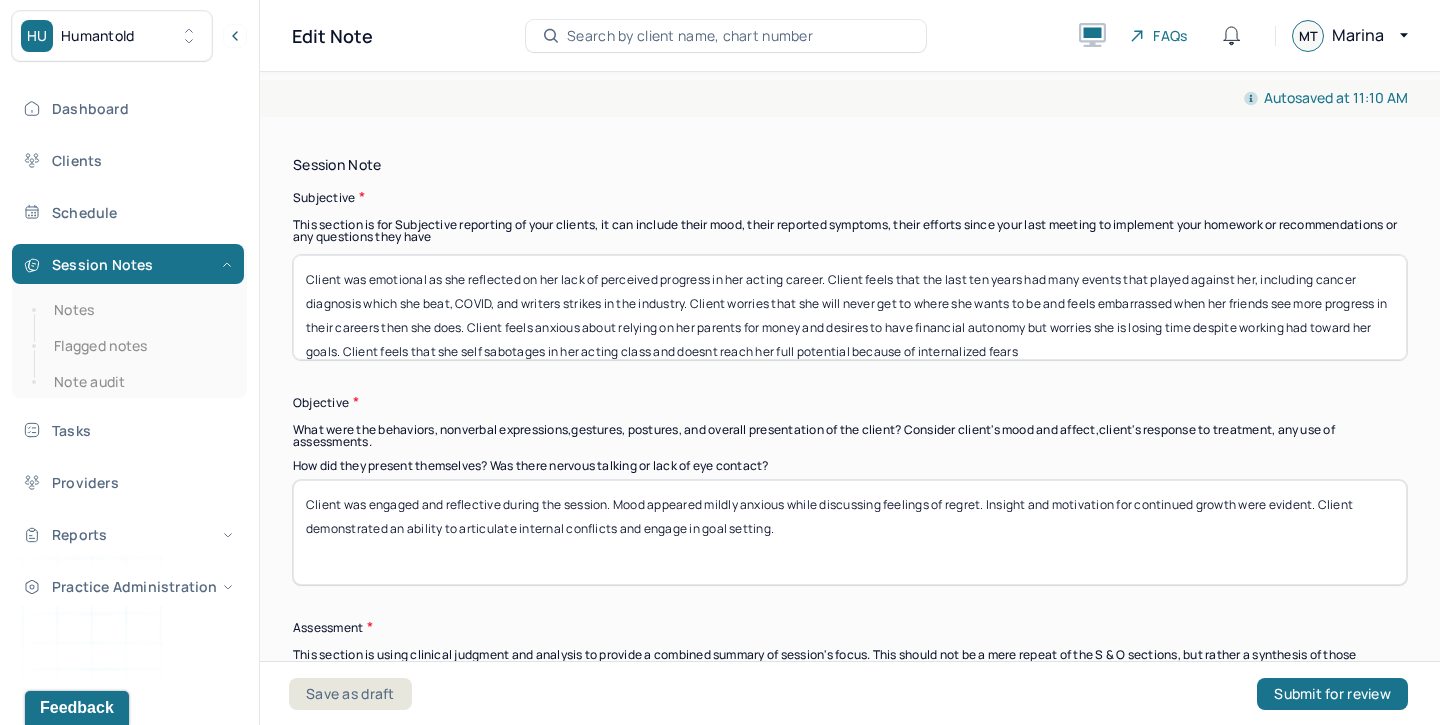 click on "Client was engaged and reflective during the session. Mood appeared mildly anxious while discussing feelings of regret. Insight and motivation for continued growth were evident. Client demonstrated an ability to articulate internal conflicts and engage in goal setting." at bounding box center (850, 532) 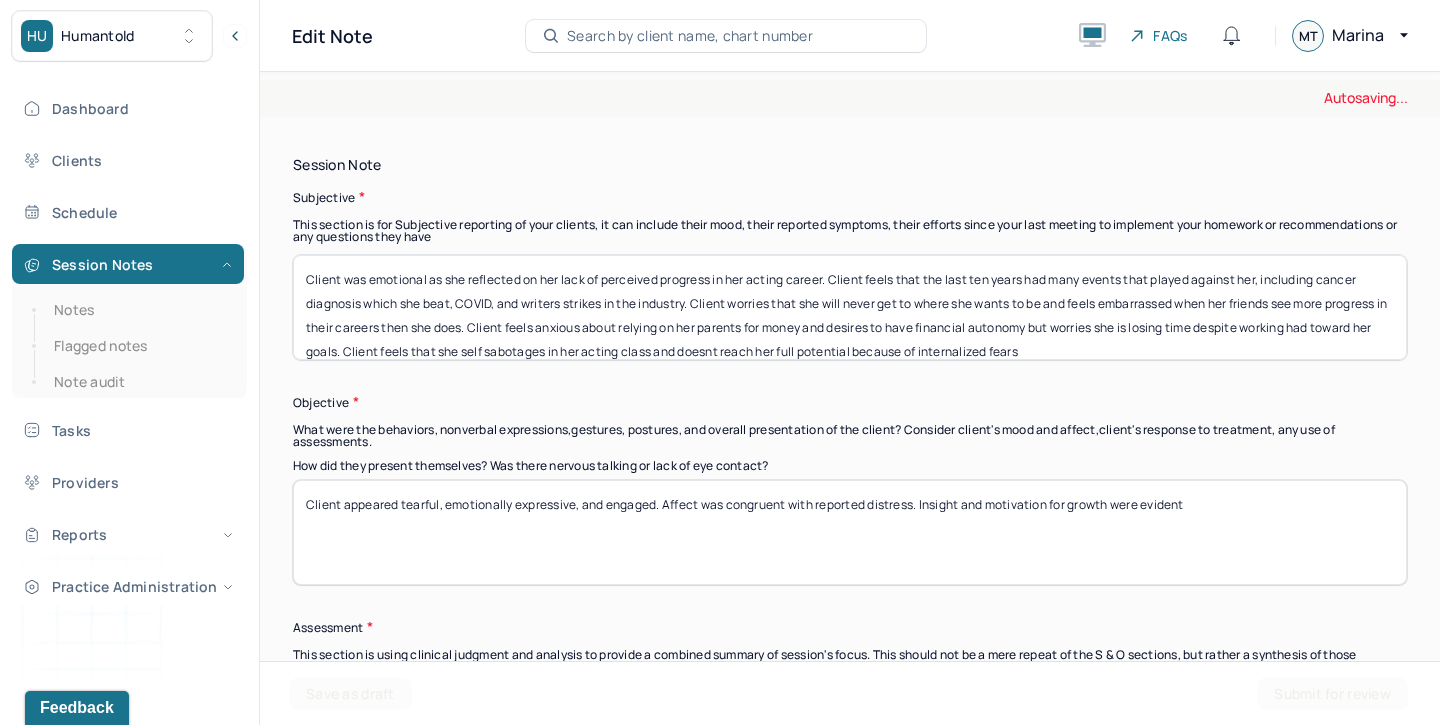 type on "Client appeared tearful, emotionally expressive, and engaged. Affect was congruent with reported distress. Insight and motivation for growth were evident" 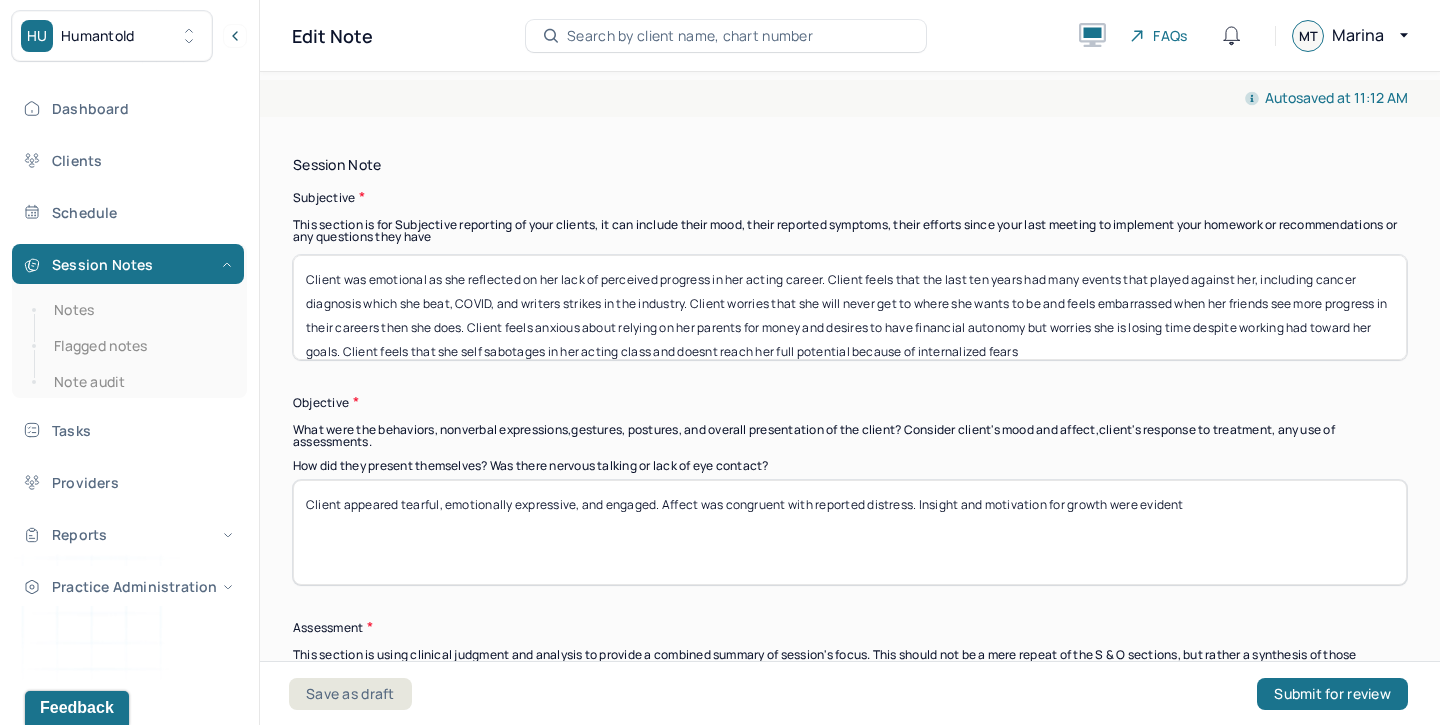scroll, scrollTop: 16, scrollLeft: 0, axis: vertical 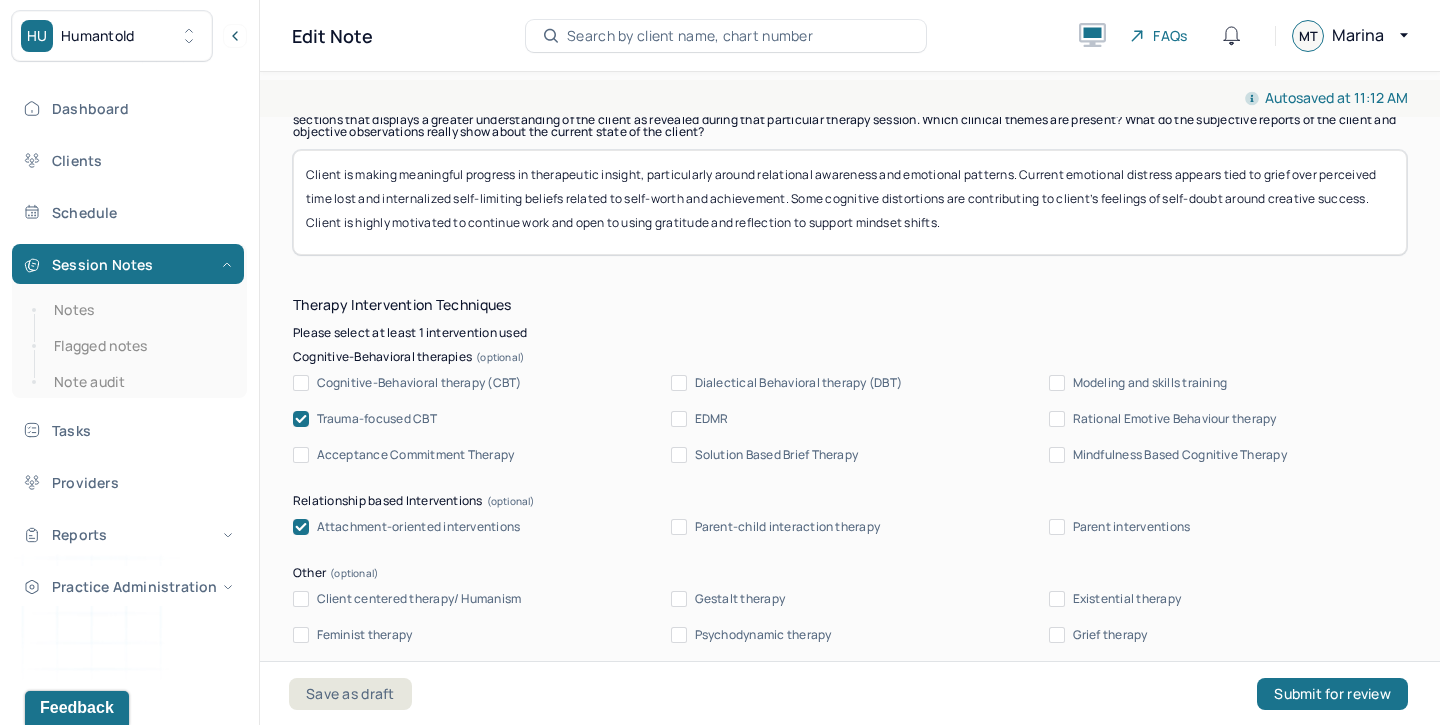 click on "EDMR" at bounding box center [679, 419] 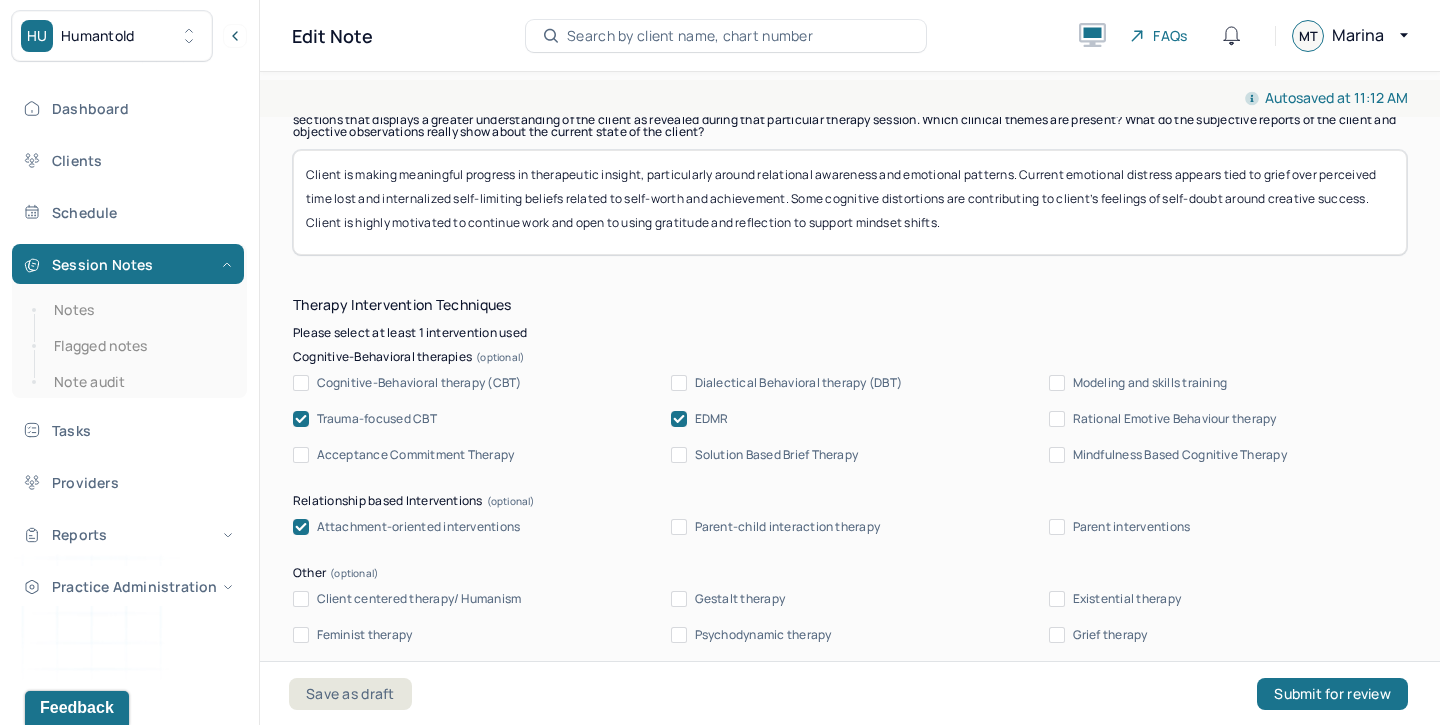 click on "Session Note Subjective This section is for Subjective reporting of your clients, it can include their mood, their reported symptoms, their efforts since your last meeting to implement your homework or recommendations or any questions they have Client was emotional as she reflected on her lack of perceived progress in her acting career. Client feels that the last ten years had many events that played against her, including cancer diagnosis which she beat, COVID, and writers strikes in the industry. Client worries that she will never get to where she wants to be and feels embarrassed when her friends see more progress in their careers then she does. Client feels anxious about relying on her parents for money and desires to have financial autonomy but worries she is losing time despite working had toward her goals. Client feels that she self sabotages in her acting class and doesnt reach her full potential because of internalized fears  Objective Assessment" at bounding box center (850, -69) 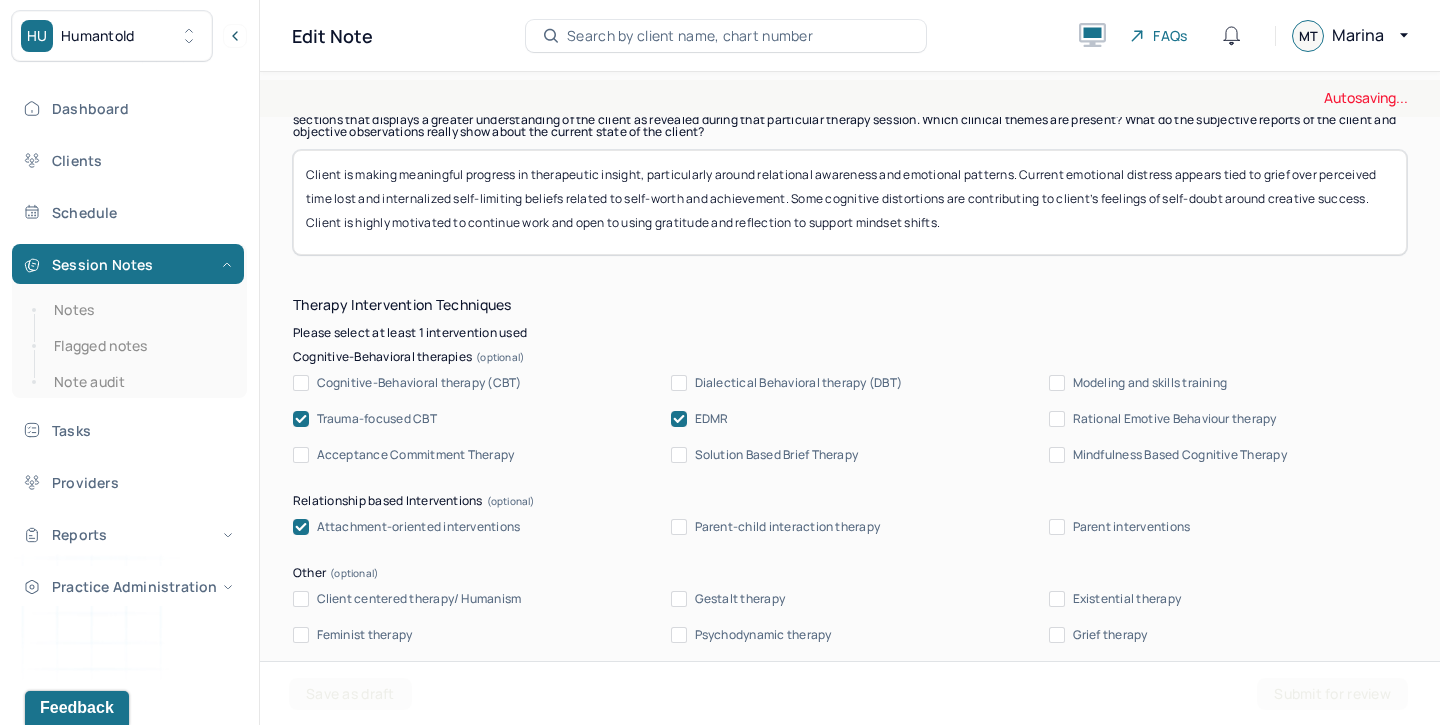 click on "Client is making meaningful progress in therapeutic insight, particularly around relational awareness and emotional patterns. Current emotional distress appears tied to grief over perceived time lost and internalized self-limiting beliefs related to self-worth and achievement. Some cognitive distortions are contributing to client’s feelings of self-doubt around creative success. Client is highly motivated to continue work and open to using gratitude and reflection to support mindset shifts." at bounding box center [850, 202] 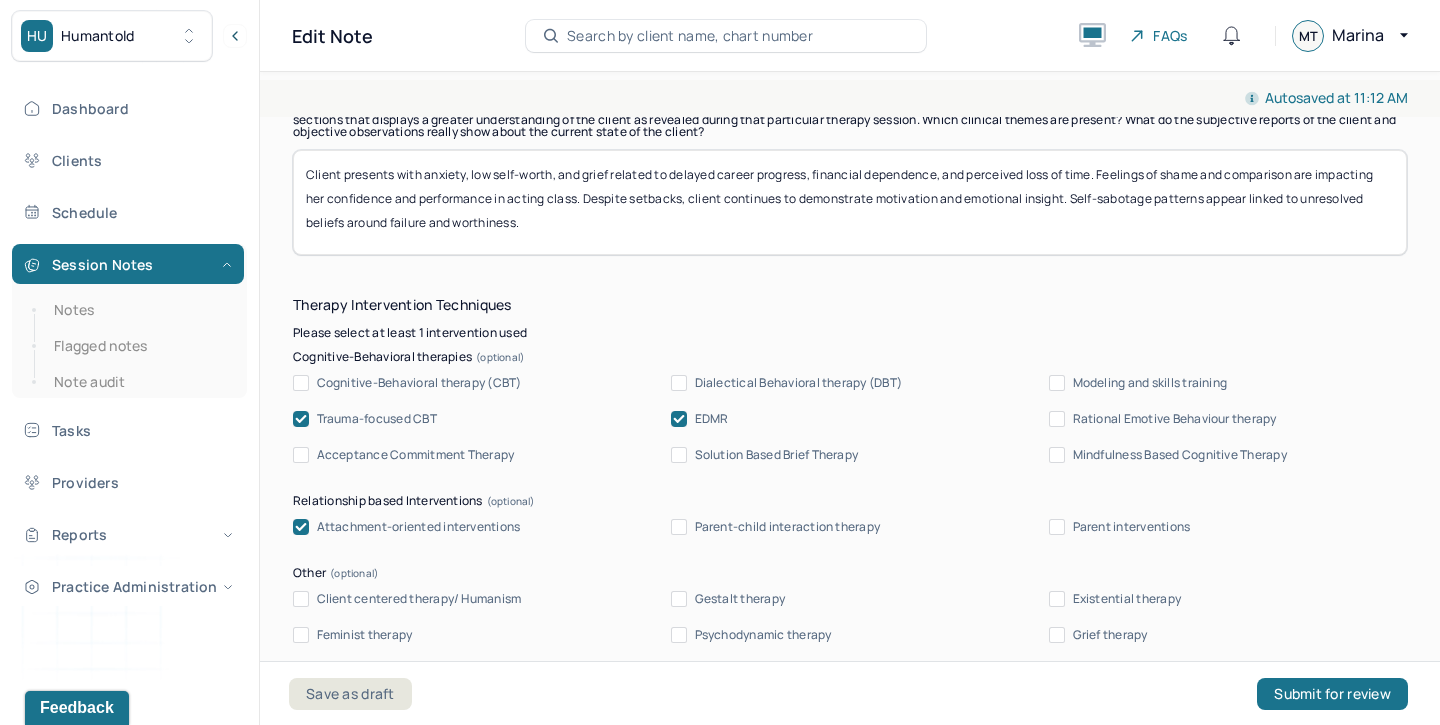 paste on "EMDR utilized in session to target and reprocess negative beliefs related to shame and self-sabotage." 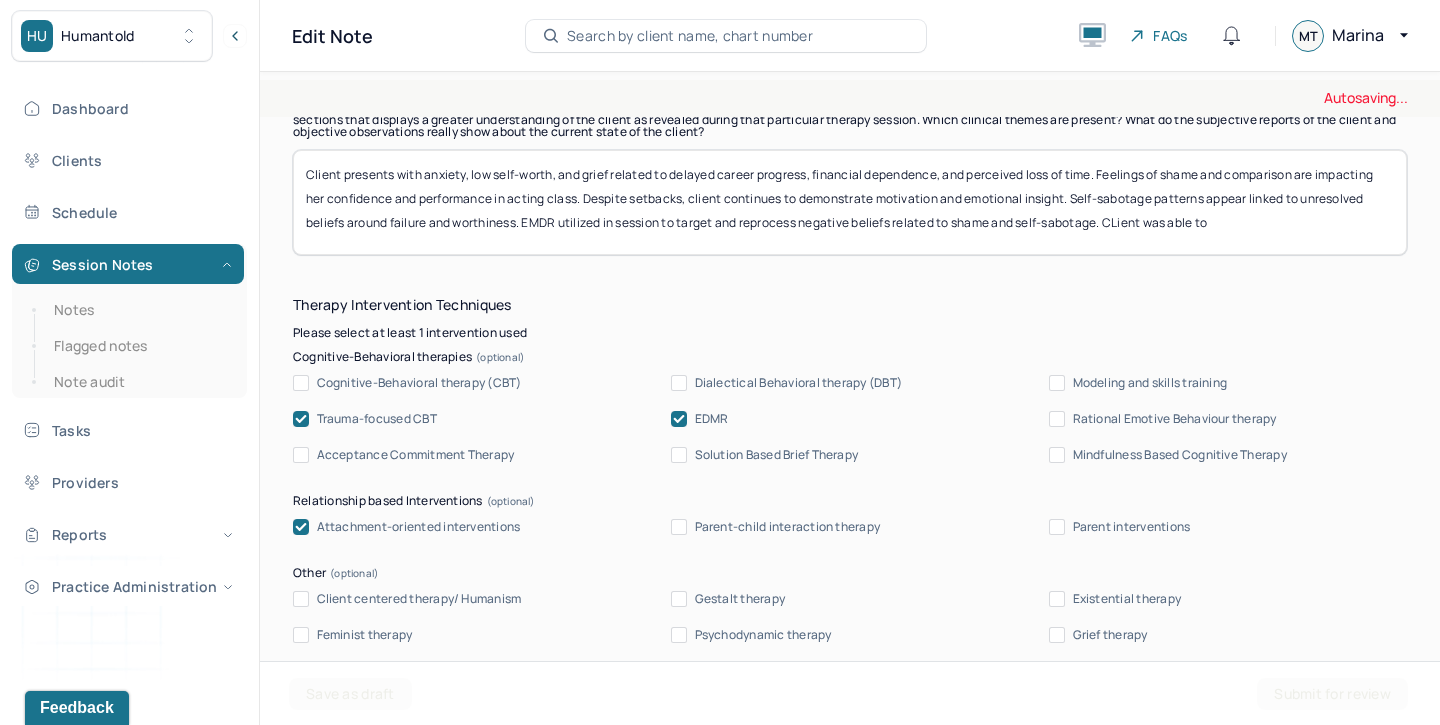 click on "Client is making meaningful progress in therapeutic insight, particularly around relational awareness and emotional patterns. Current emotional distress appears tied to grief over perceived time lost and internalized self-limiting beliefs related to self-worth and achievement. Some cognitive distortions are contributing to client’s feelings of self-doubt around creative success. Client is highly motivated to continue work and open to using gratitude and reflection to support mindset shifts." at bounding box center [850, 202] 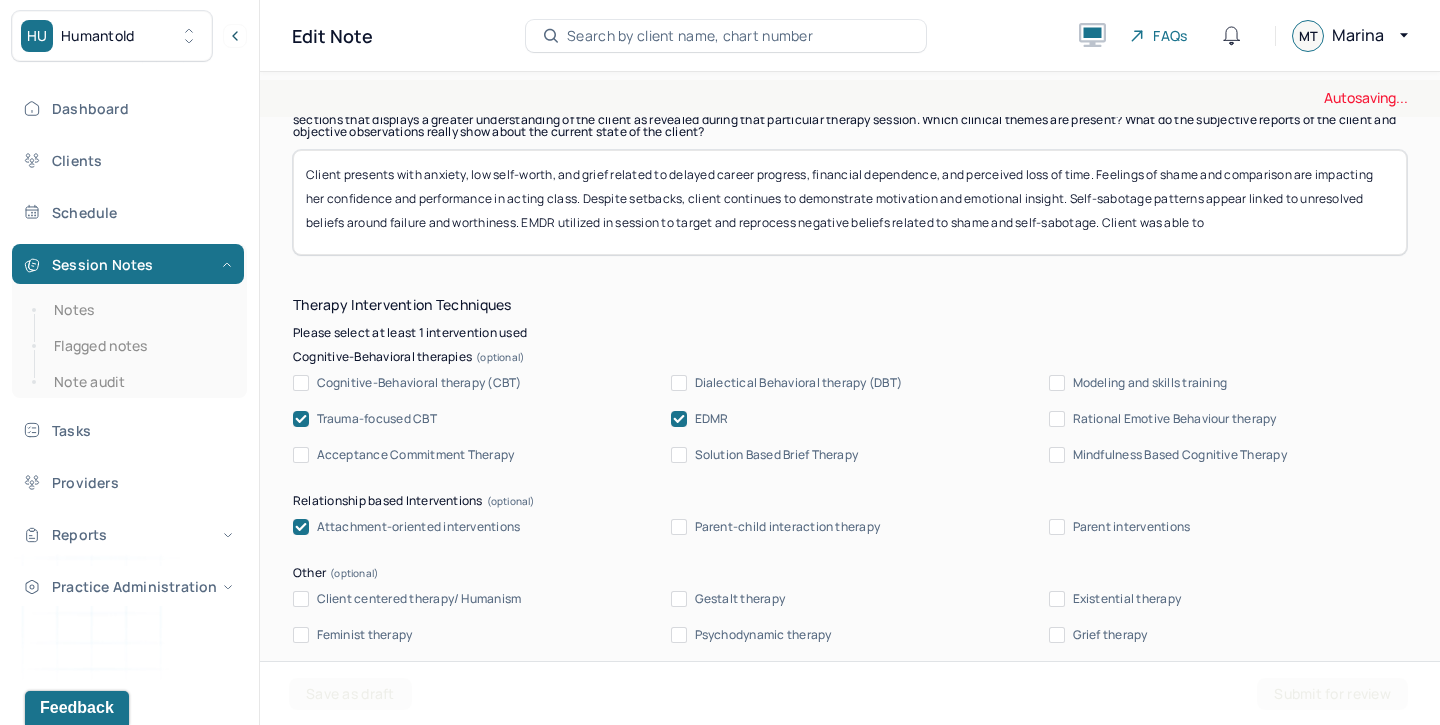 click on "Client is making meaningful progress in therapeutic insight, particularly around relational awareness and emotional patterns. Current emotional distress appears tied to grief over perceived time lost and internalized self-limiting beliefs related to self-worth and achievement. Some cognitive distortions are contributing to client’s feelings of self-doubt around creative success. Client is highly motivated to continue work and open to using gratitude and reflection to support mindset shifts." at bounding box center (850, 202) 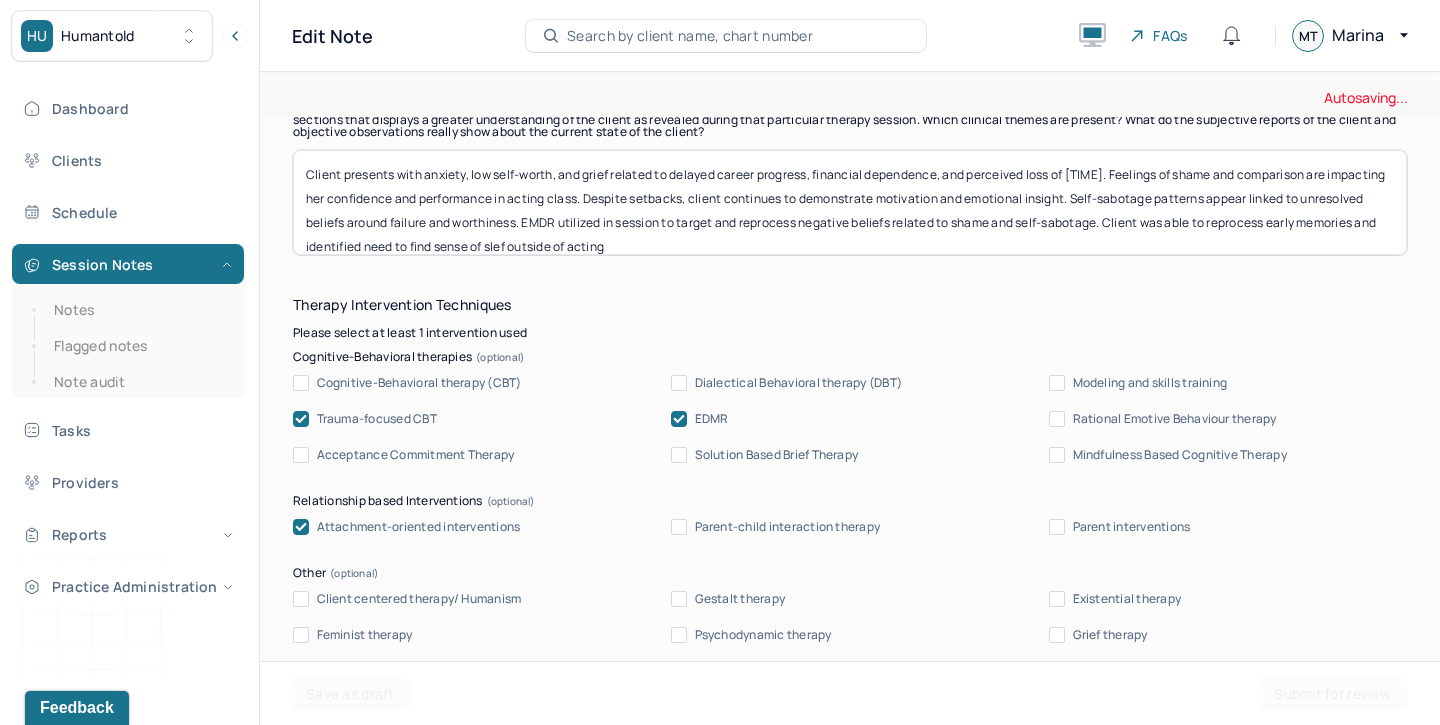 click on "Client presents with anxiety, low self-worth, and grief related to delayed career progress, financial dependence, and perceived loss of time. Feelings of shame and comparison are impacting her confidence and performance in acting class. Despite setbacks, client continues to demonstrate motivation and emotional insight. Self-sabotage patterns appear linked to unresolved beliefs around failure and worthiness. EMDR utilized in session to target and reprocess negative beliefs related to shame and self-sabotage. Client was able to reprocess early memories and identified need to find i" at bounding box center [850, 202] 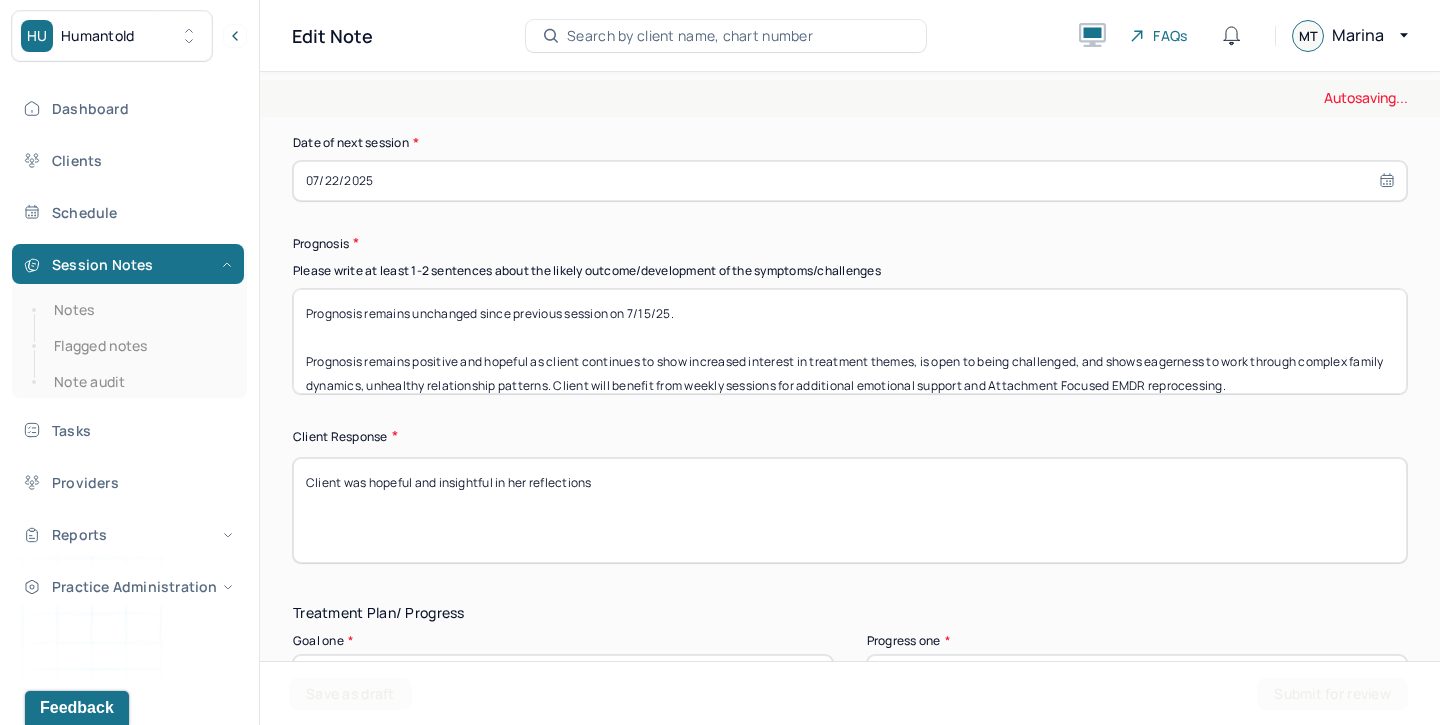 scroll, scrollTop: 2873, scrollLeft: 0, axis: vertical 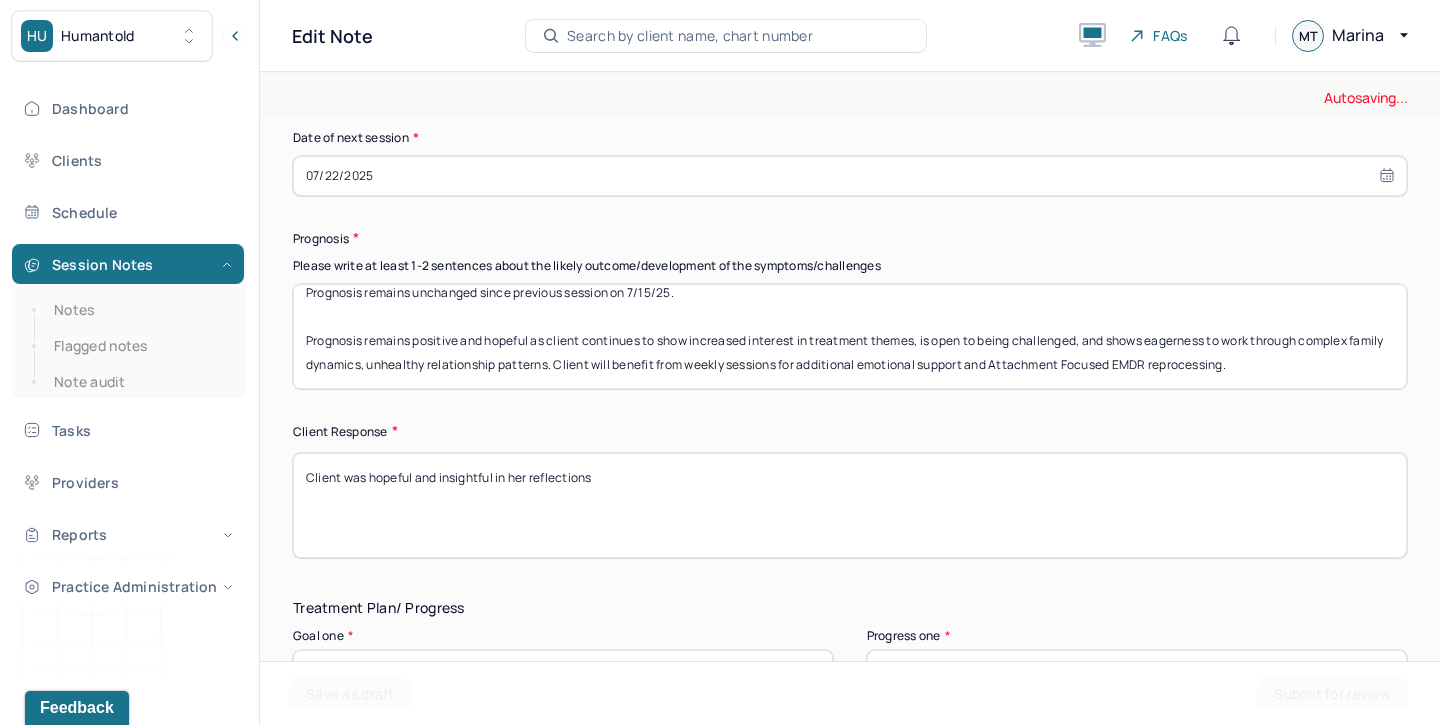 type on "Client presents with anxiety, low self-worth, and grief related to delayed career progress, financial dependence, and perceived loss of time. Feelings of shame and comparison are impacting her confidence and performance in acting class. Despite setbacks, client continues to demonstrate motivation and emotional insight. Self-sabotage patterns appear linked to unresolved beliefs around failure and worthiness. EMDR utilized in session to target and reprocess negative beliefs related to shame and self-sabotage. Client was able to reprocess early memories and identified need to find sense of self outside of acting" 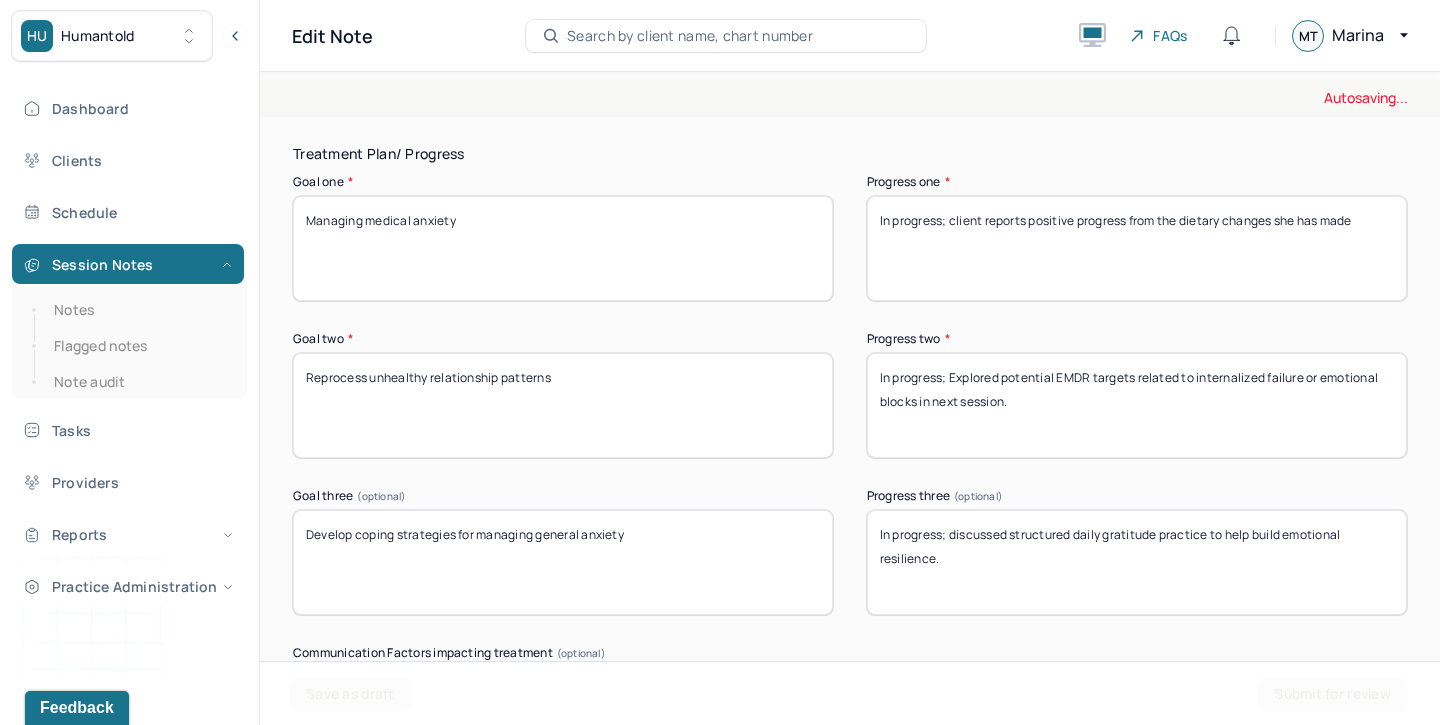 scroll, scrollTop: 3345, scrollLeft: 0, axis: vertical 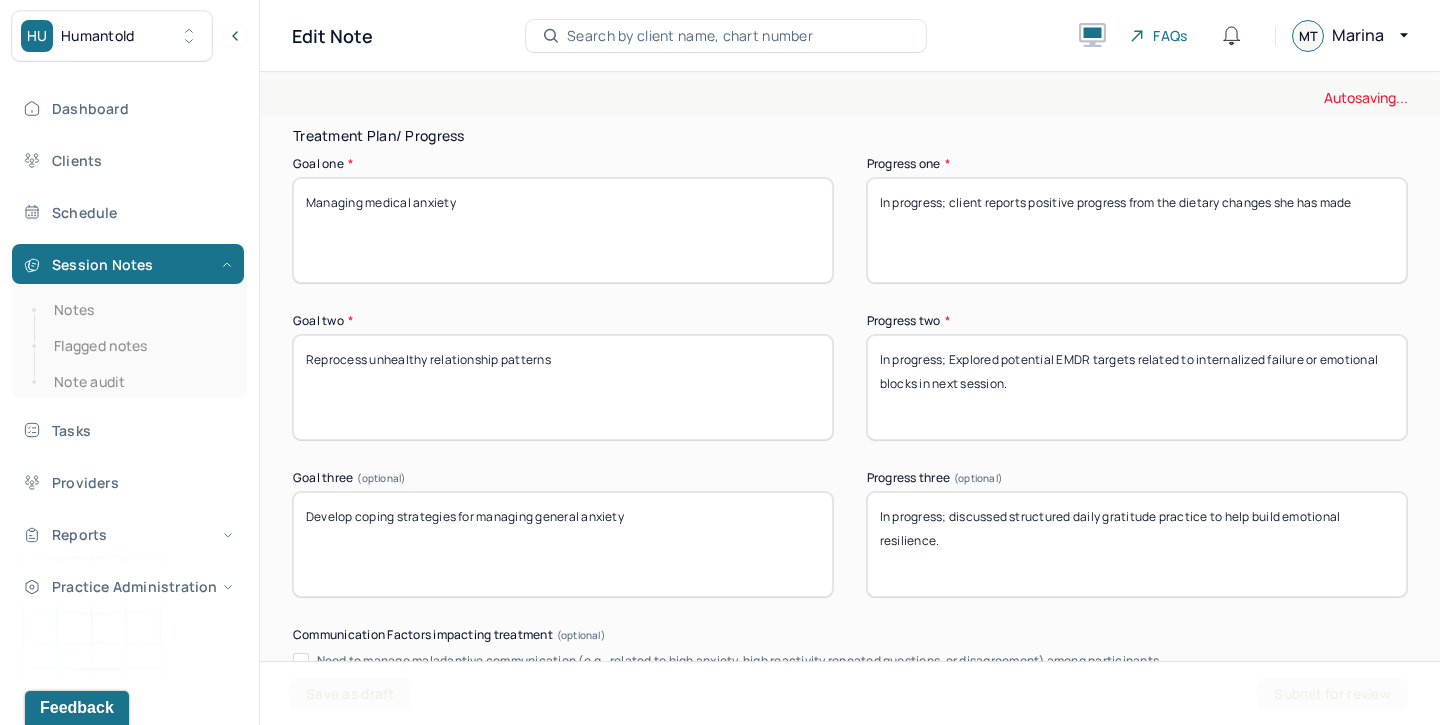 type on "Client was engaged in interventions and appeared more relaxed at end of session" 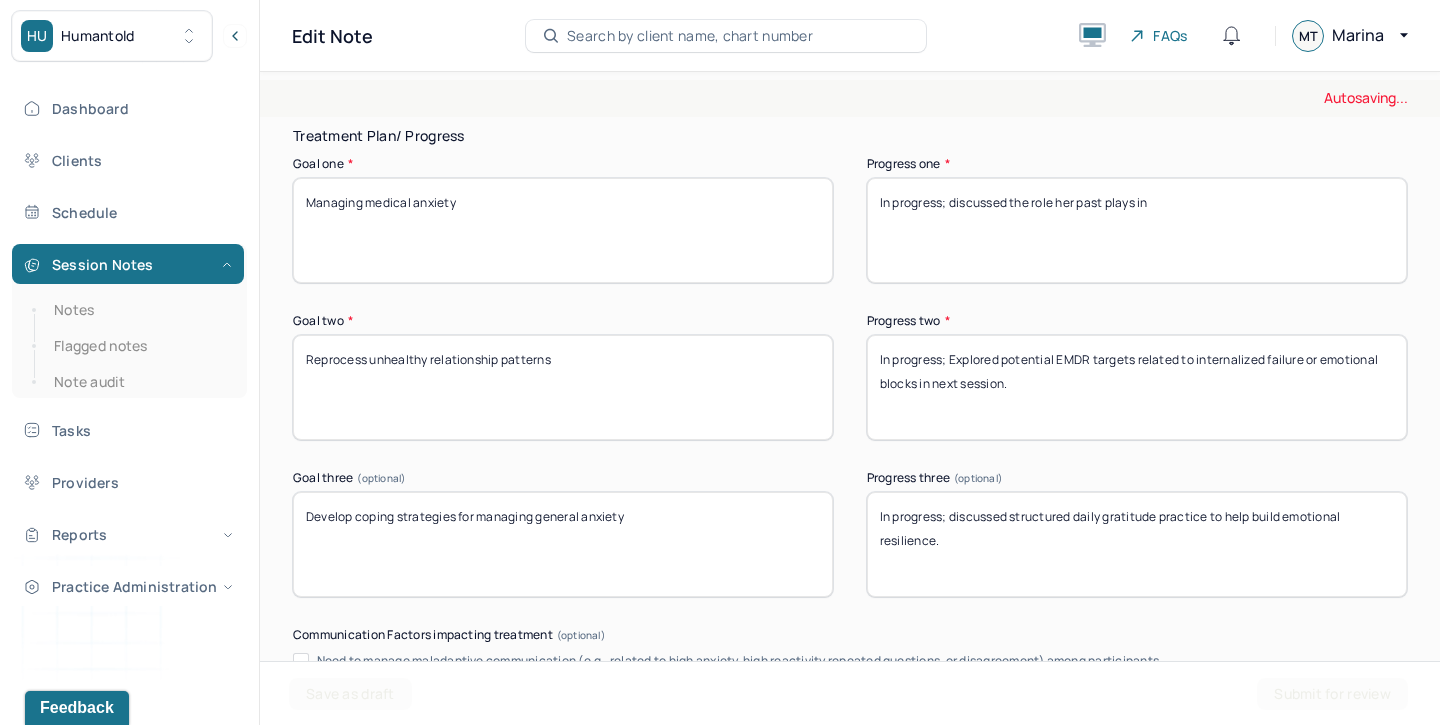 click on "In progress; client reports positive progress from the dietary changes she has made" at bounding box center [1137, 230] 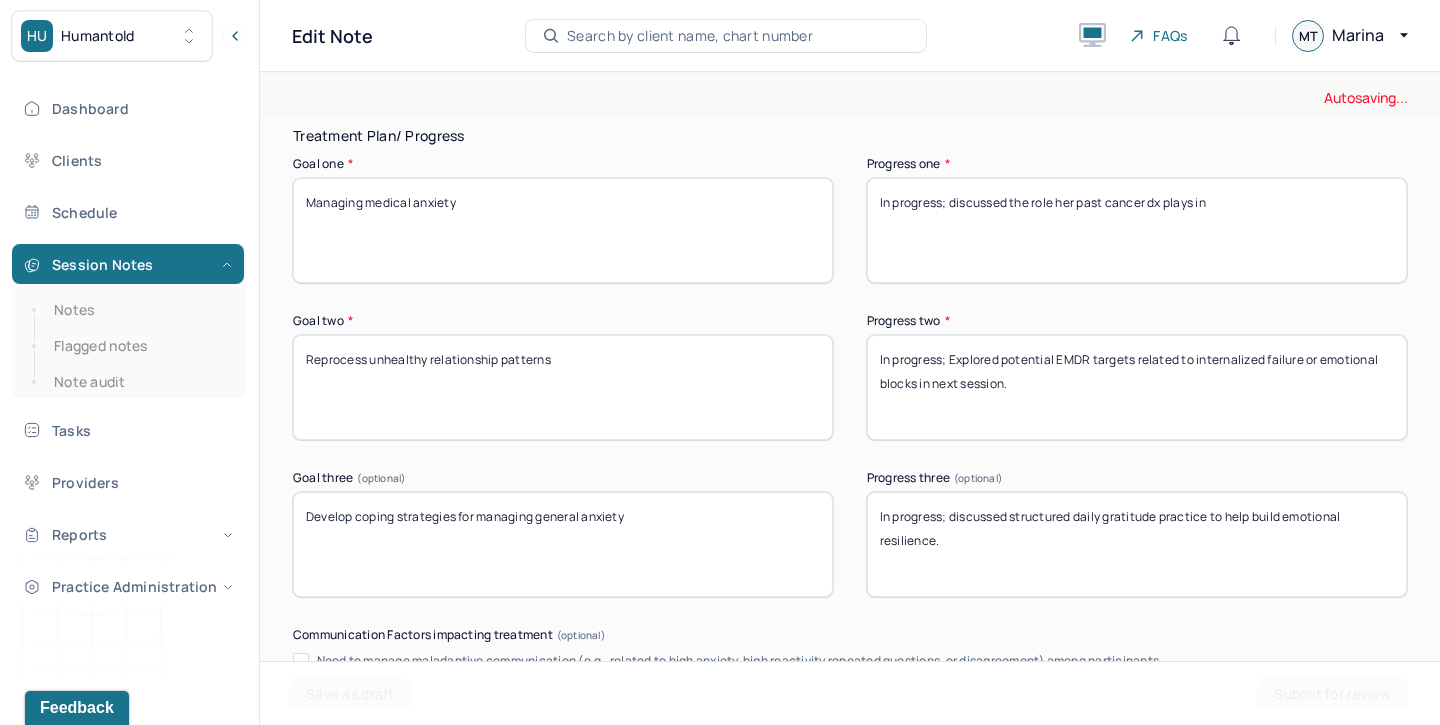 click on "In progress; client reports positive progress from the dietary changes she has made" at bounding box center [1137, 230] 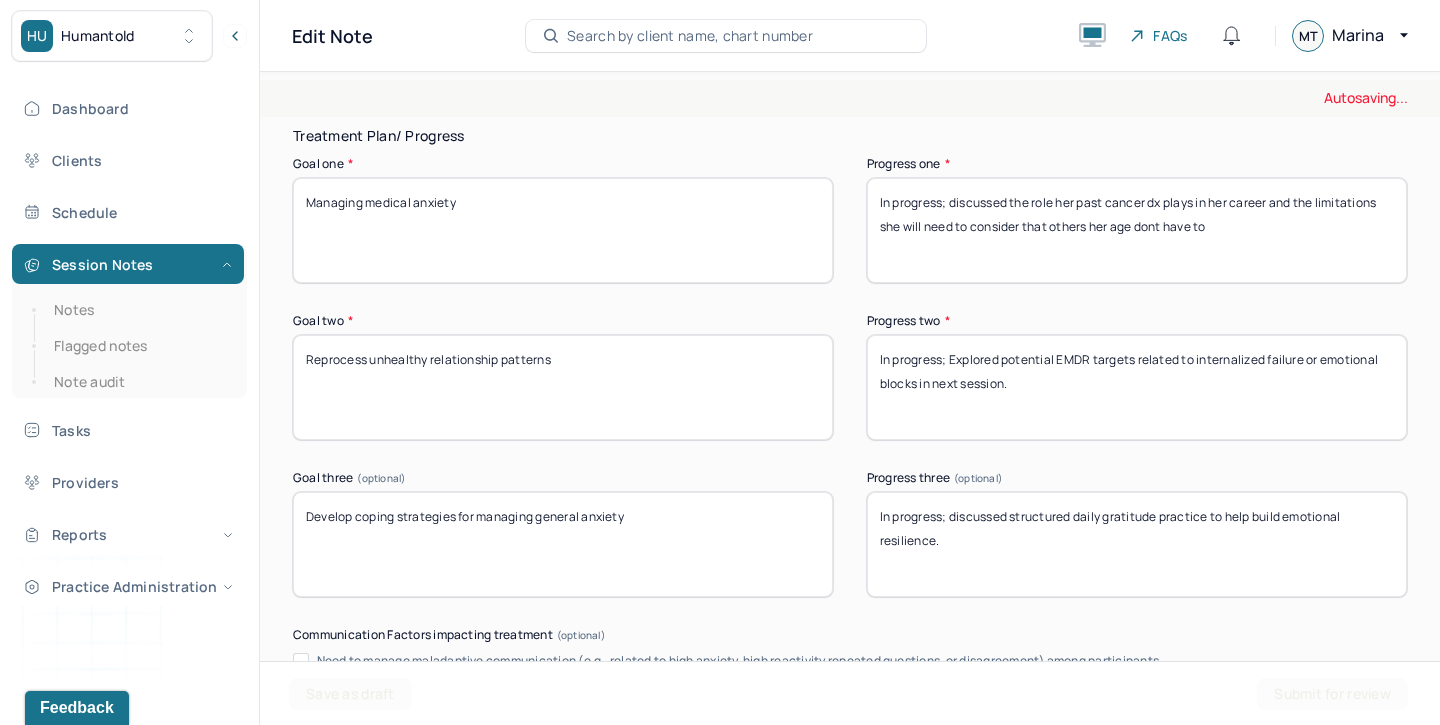 type on "In progress; discussed the role her past cancer dx plays in her career and the limitations she will need to consider that others her age dont have to" 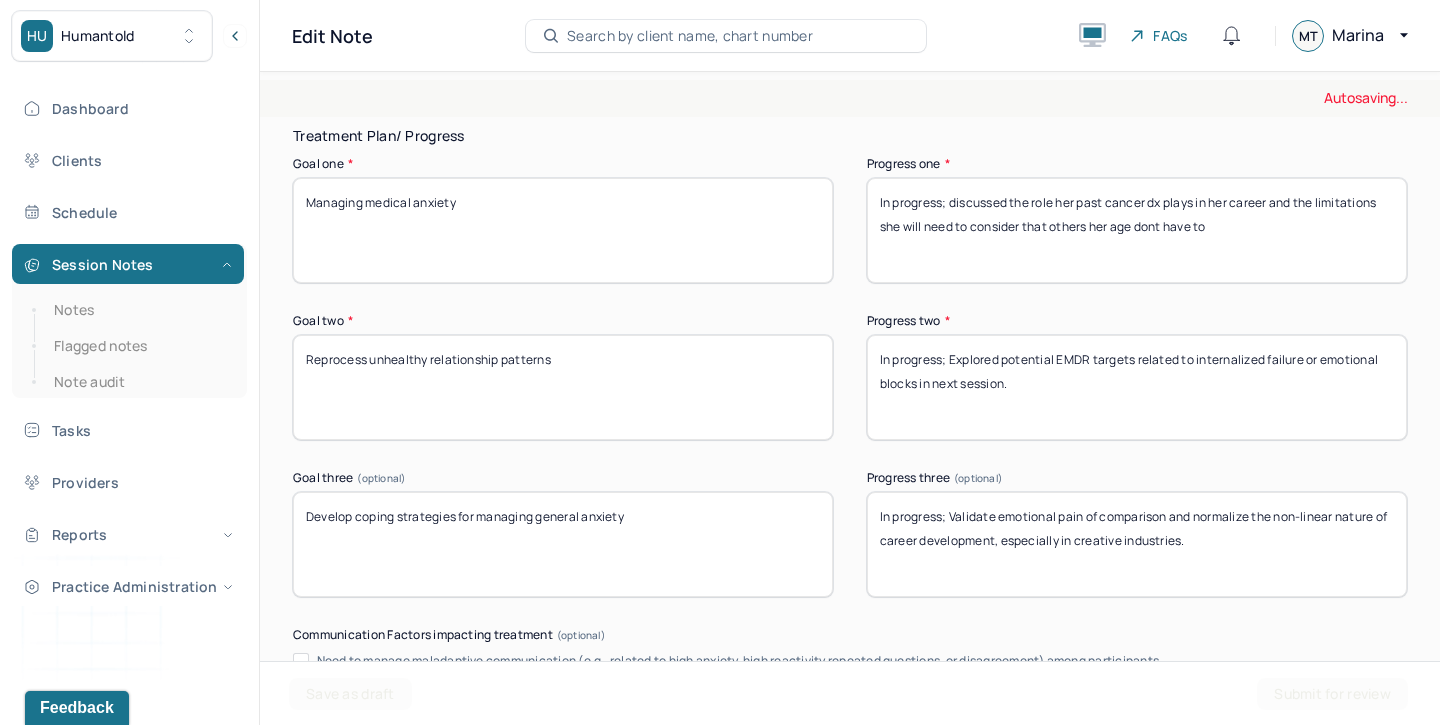 click on "In progress; discussed structured daily gratitude practice to help build emotional resilience." at bounding box center [1137, 544] 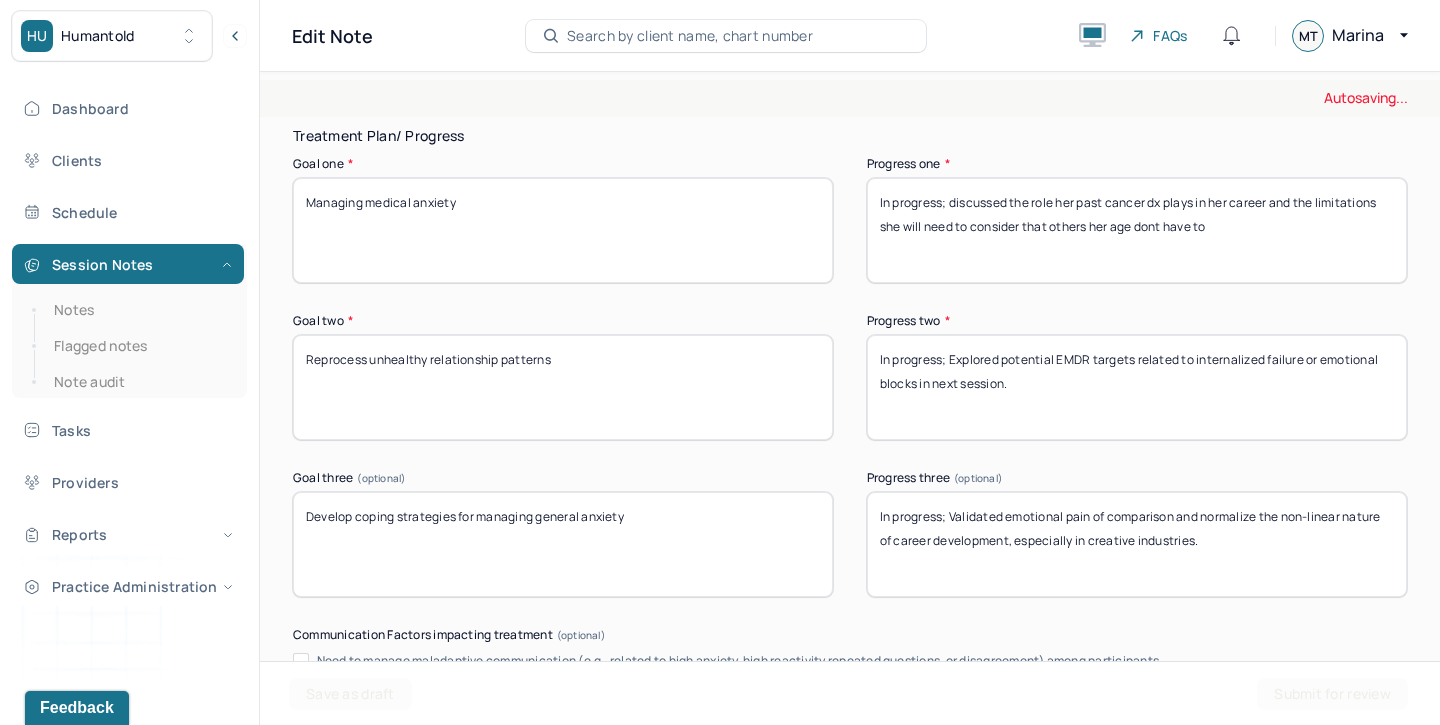 click on "In progress; discussed structured daily gratitude practice to help build emotional resilience." at bounding box center (1137, 544) 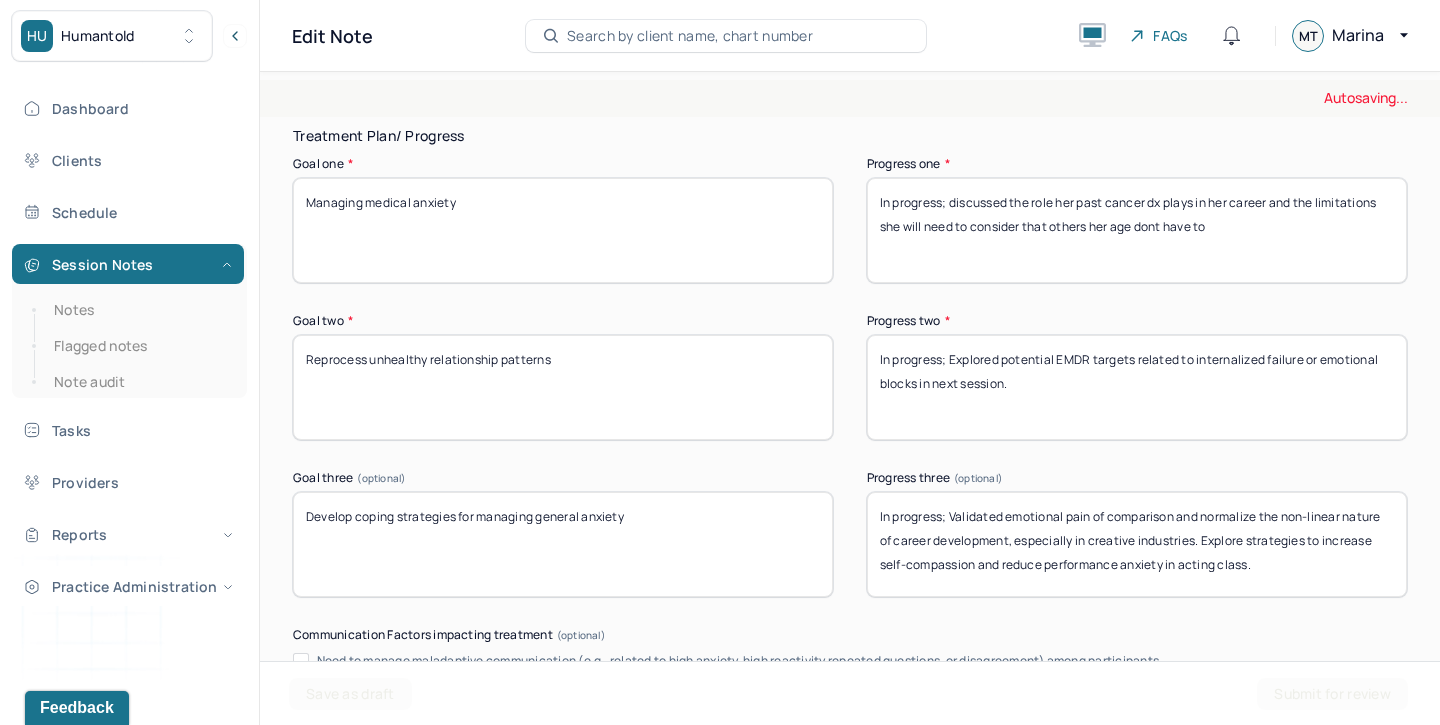 scroll, scrollTop: 24, scrollLeft: 0, axis: vertical 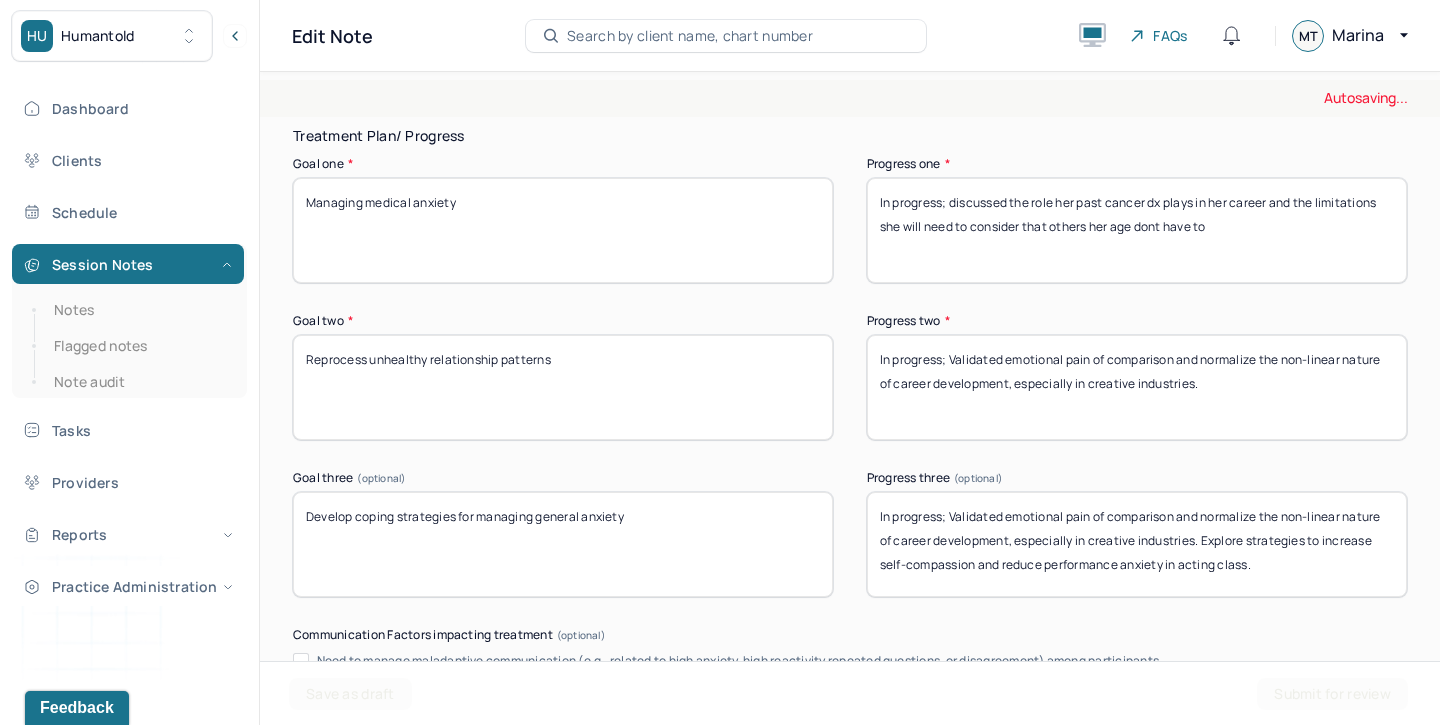 type on "In progress; Validated emotional pain of comparison and normalize the non-linear nature of career development, especially in creative industries." 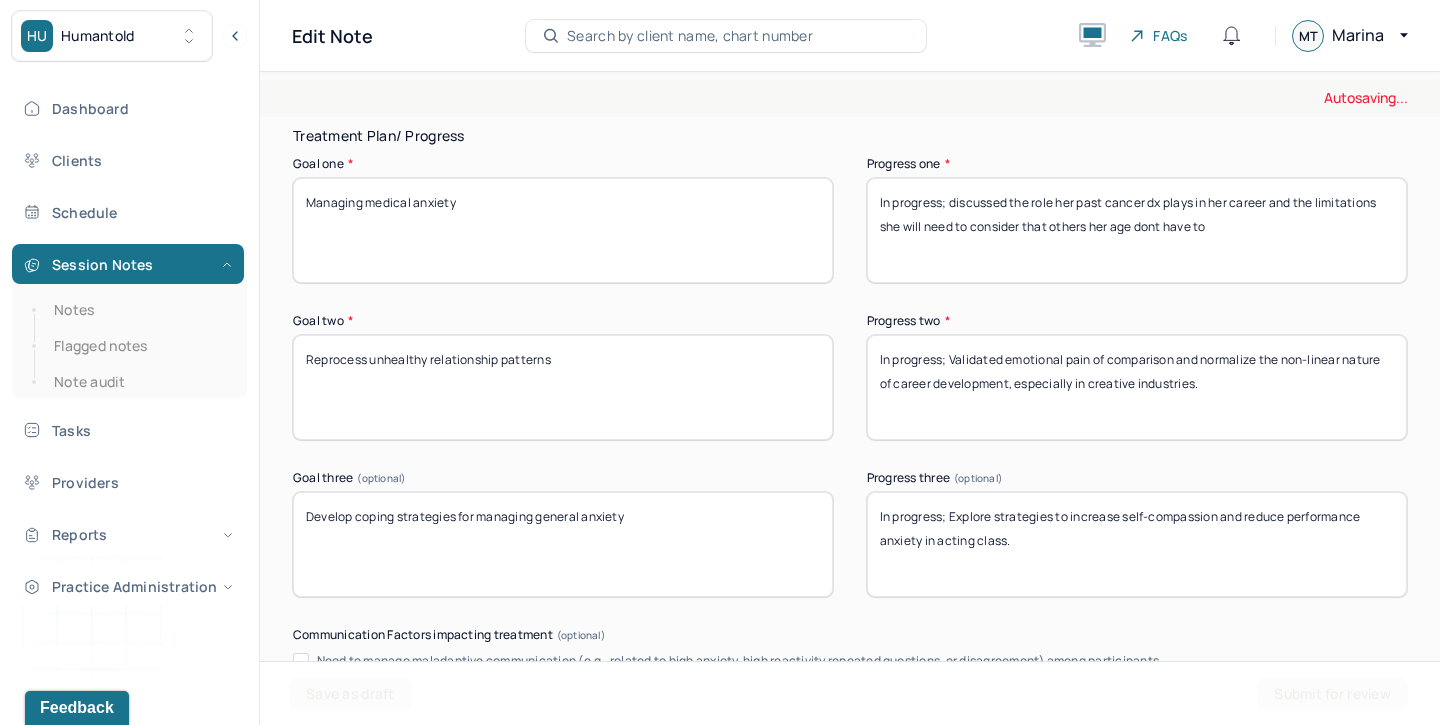 click on "In progress; discussed structured daily gratitude practice to help build emotional resilience." at bounding box center (1137, 544) 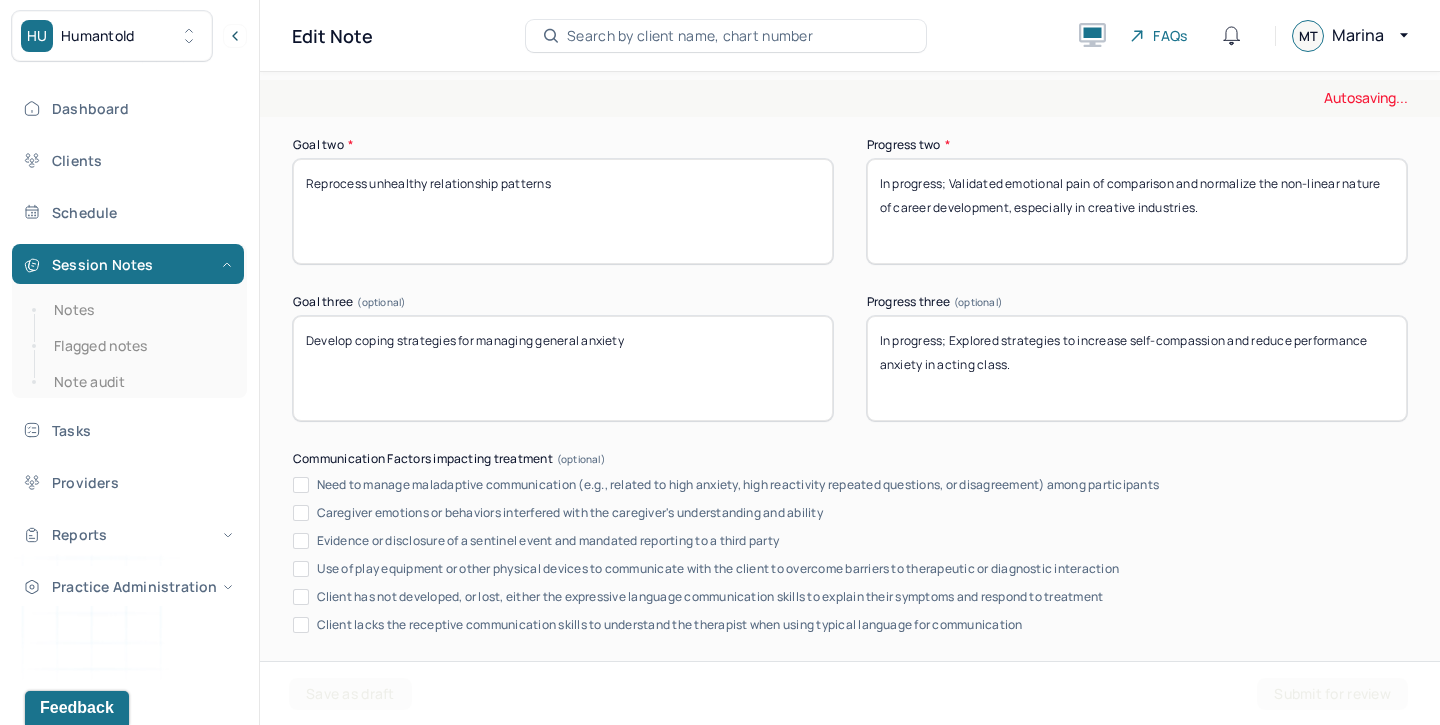 scroll, scrollTop: 3934, scrollLeft: 0, axis: vertical 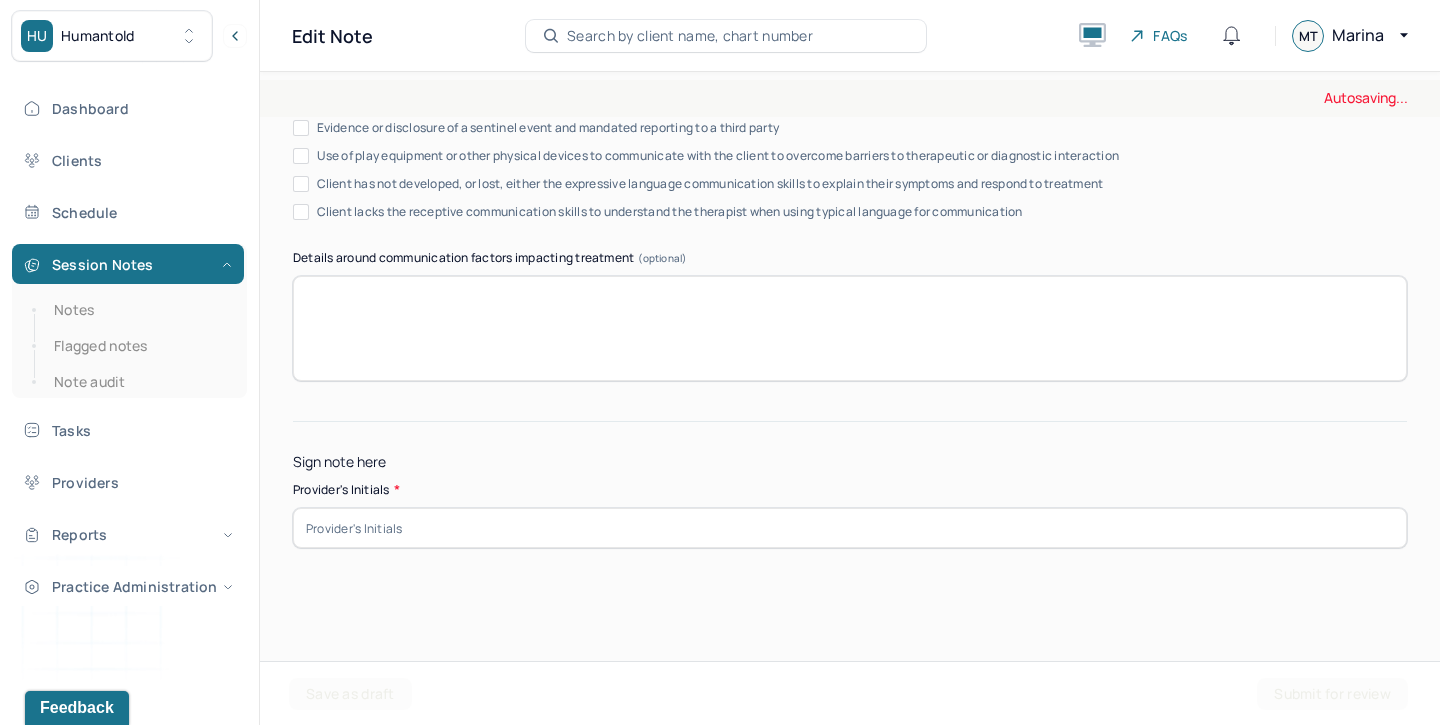 type on "In progress; Explored strategies to increase self-compassion and reduce performance anxiety in acting class." 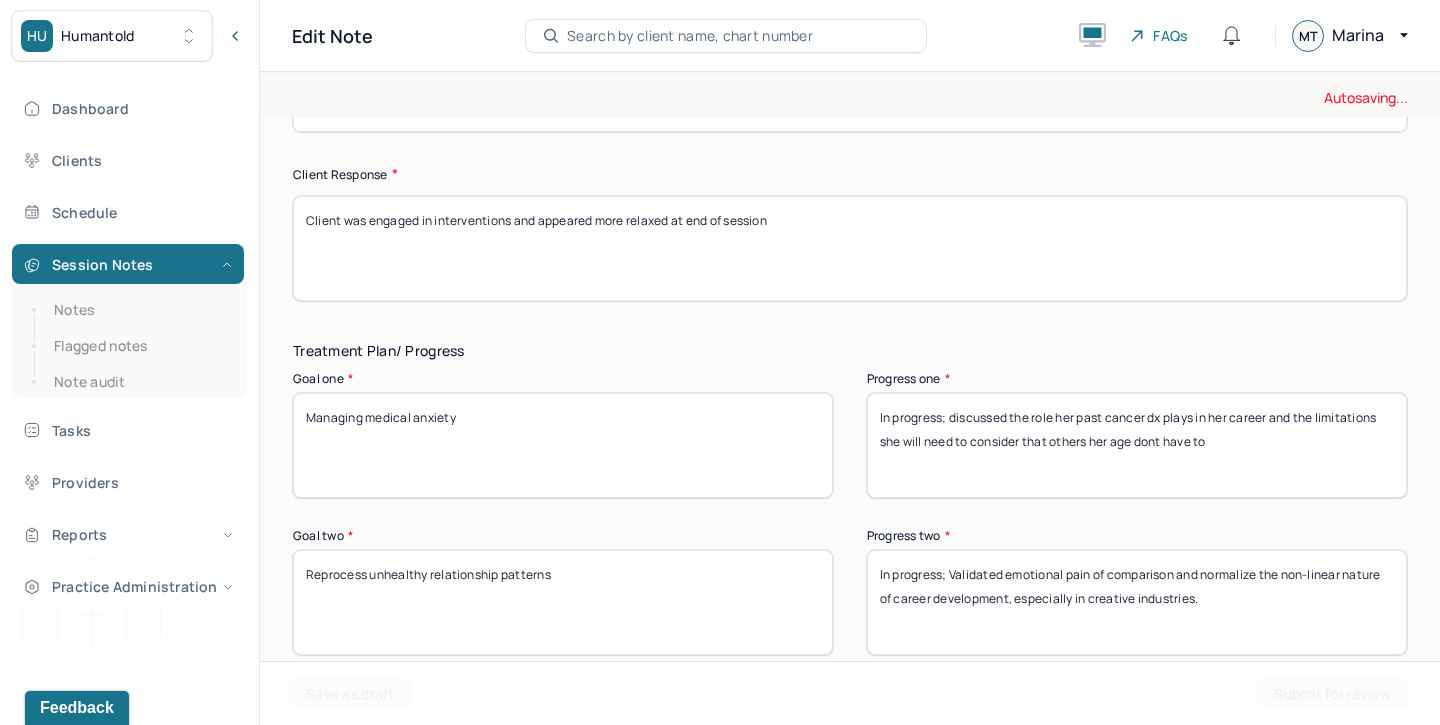 scroll, scrollTop: 3116, scrollLeft: 0, axis: vertical 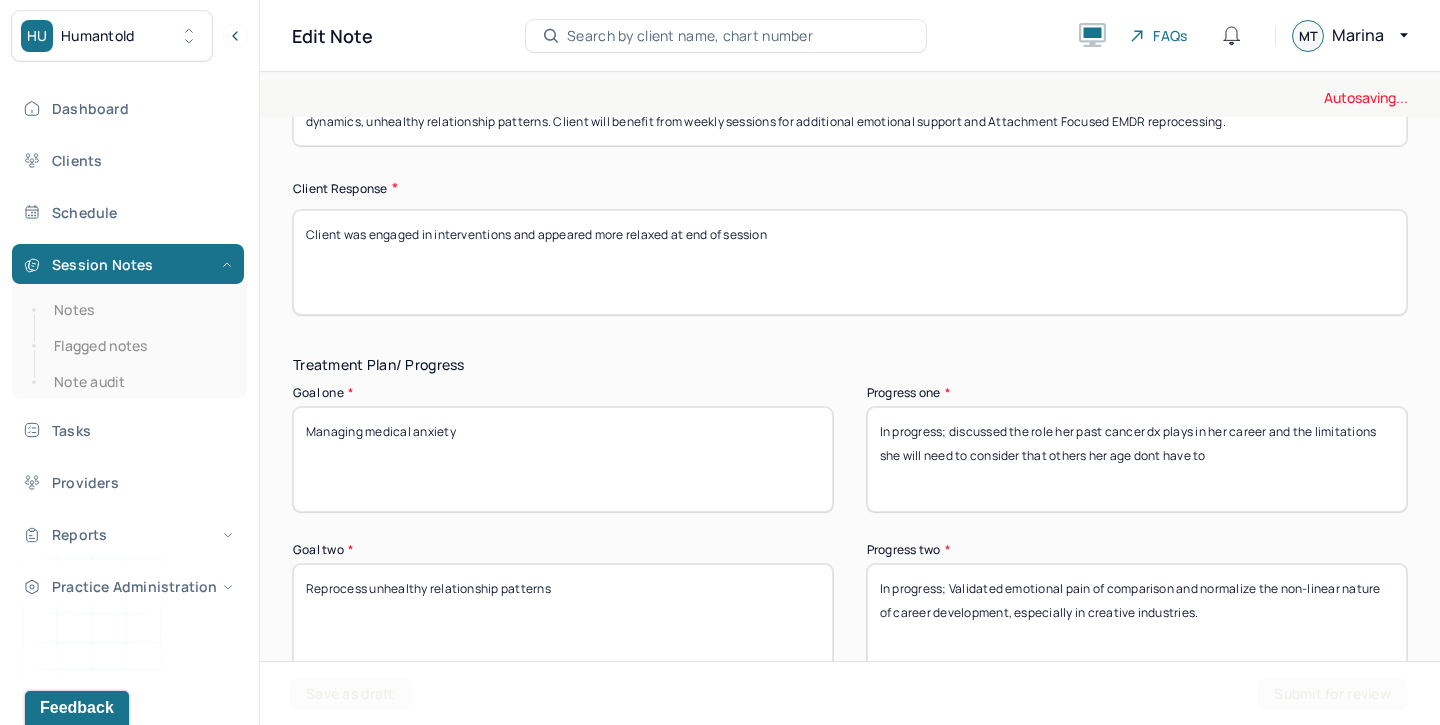 type on "MT" 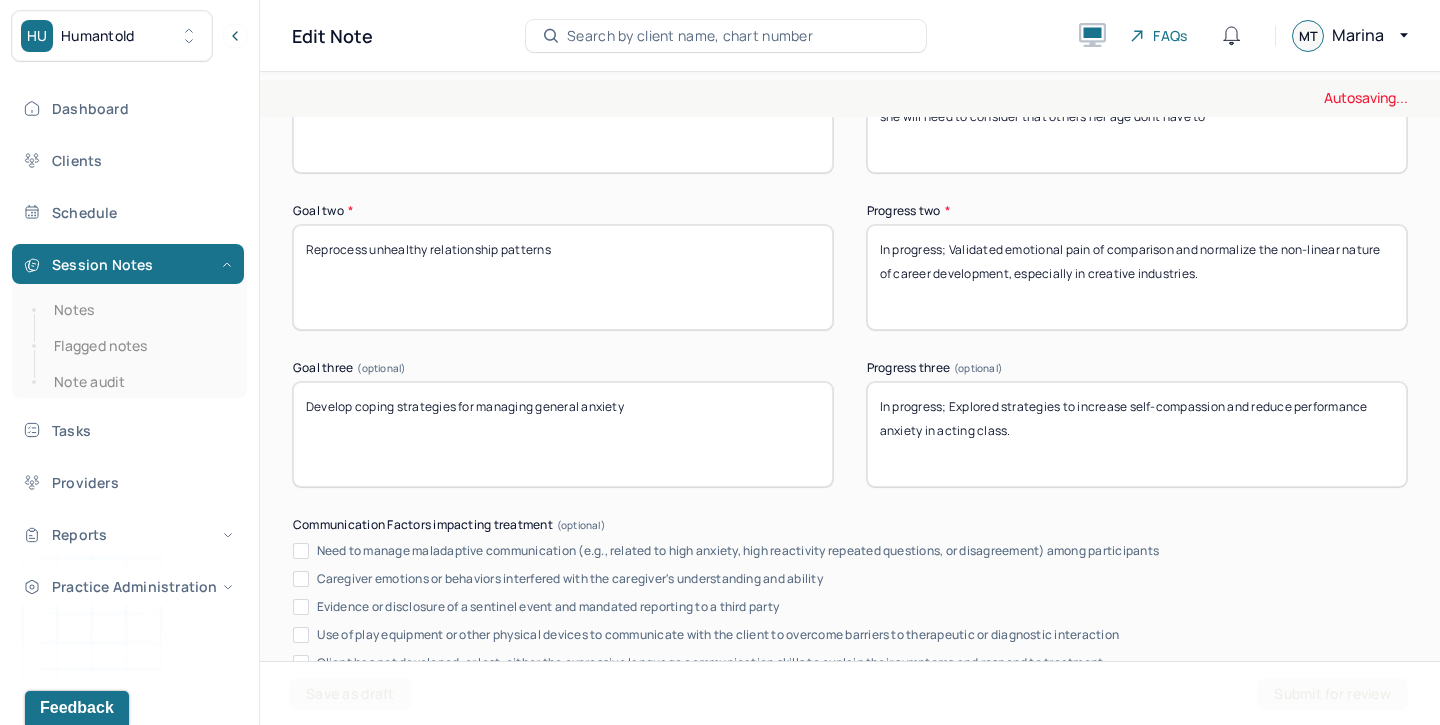 scroll, scrollTop: 3459, scrollLeft: 0, axis: vertical 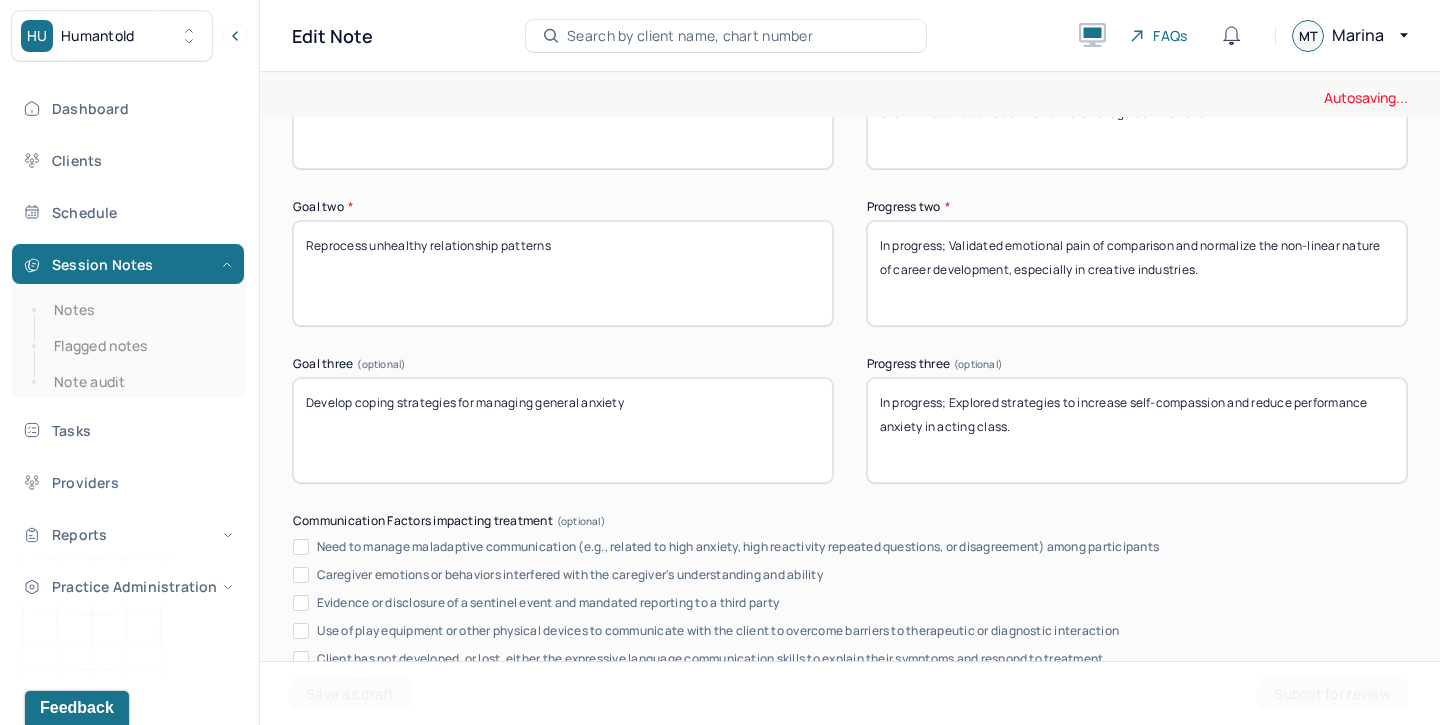 type on "In progress; discussed the role her past cancer dx plays in her career and the limitations she will need to consider that others her age dont have to" 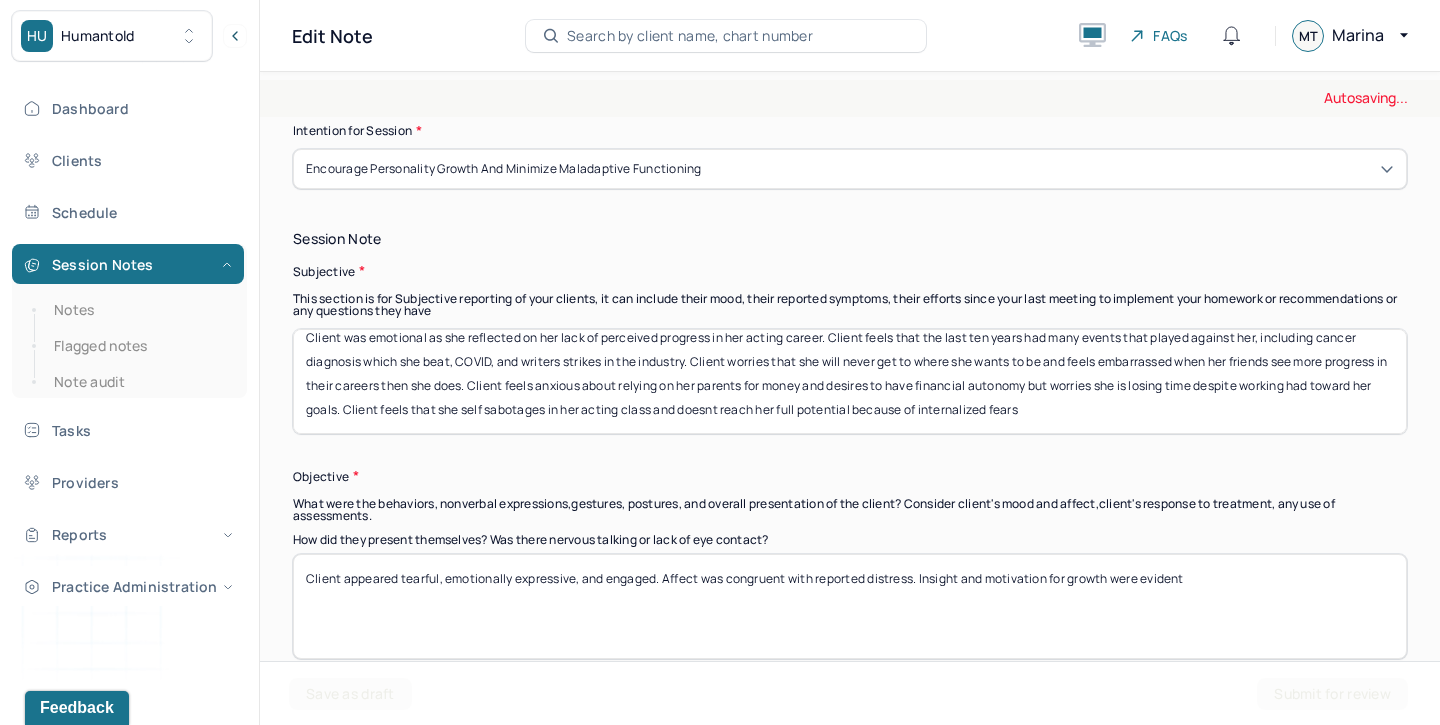 scroll, scrollTop: 1282, scrollLeft: 0, axis: vertical 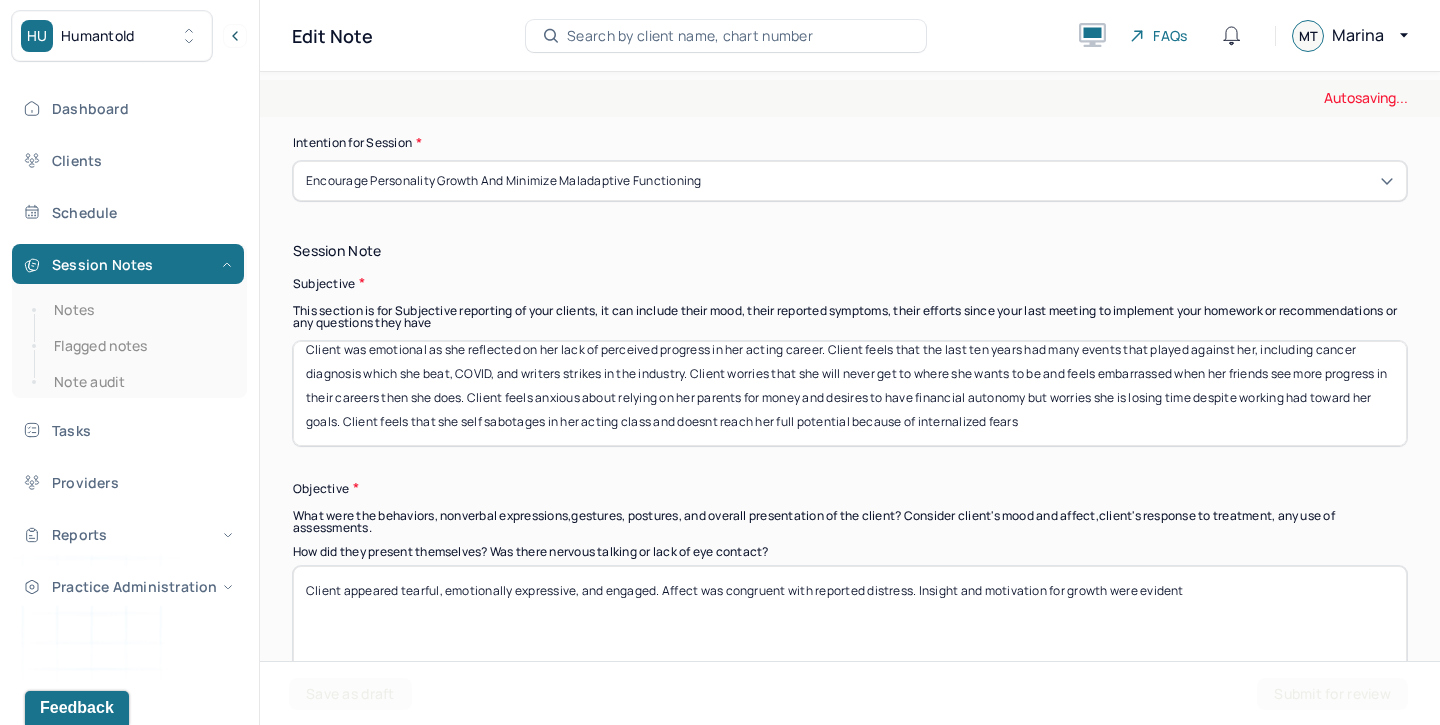 click on "Client was emotional as she reflected on her lack of perceived progress in her acting career. Client feels that the last ten years had many events that played against her, including cancer diagnosis which she beat, COVID, and writers strikes in the industry. Client worries that she will never get to where she wants to be and feels embarrassed when her friends see more progress in their careers then she does. Client feels anxious about relying on her parents for money and desires to have financial autonomy but worries she is losing time despite working had toward her goals. Client feels that she self sabotages in her acting class and doesnt reach her full potential because of internalized fears" at bounding box center [850, 393] 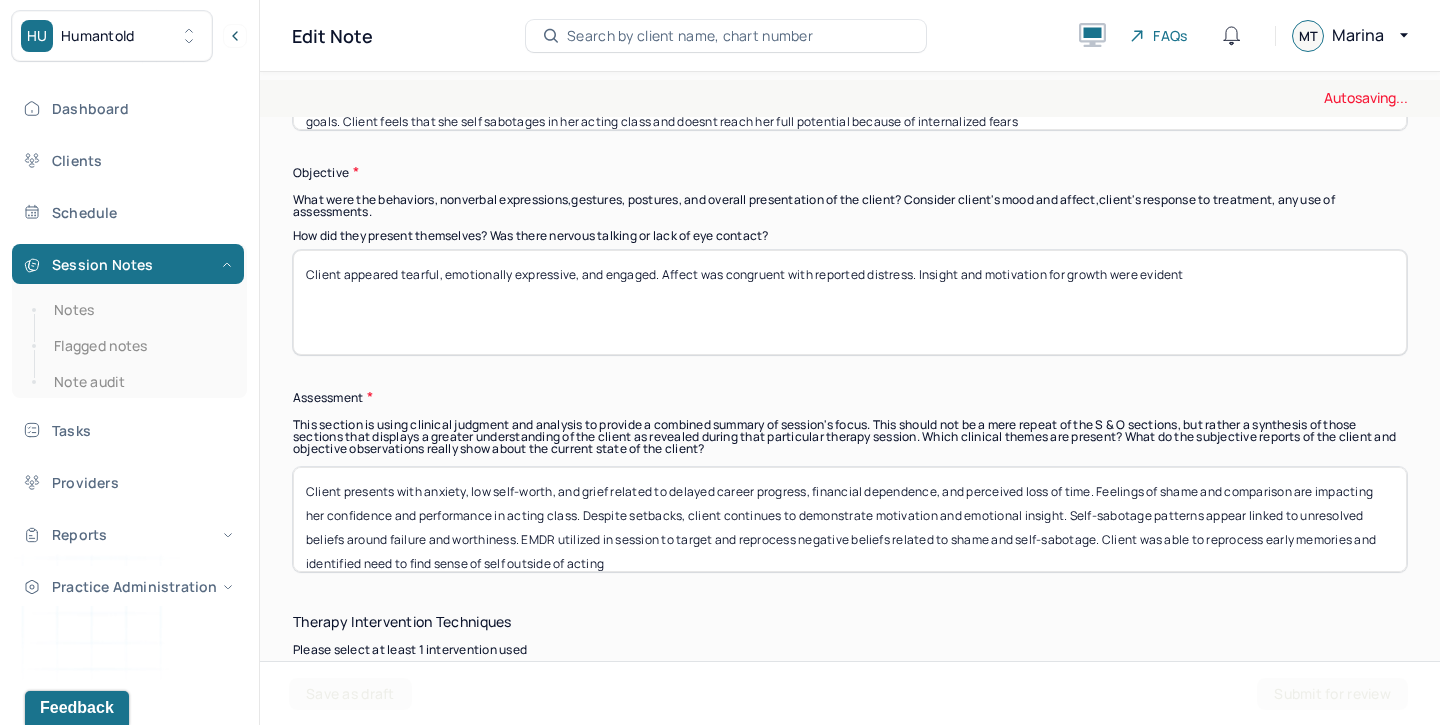 scroll, scrollTop: 1638, scrollLeft: 0, axis: vertical 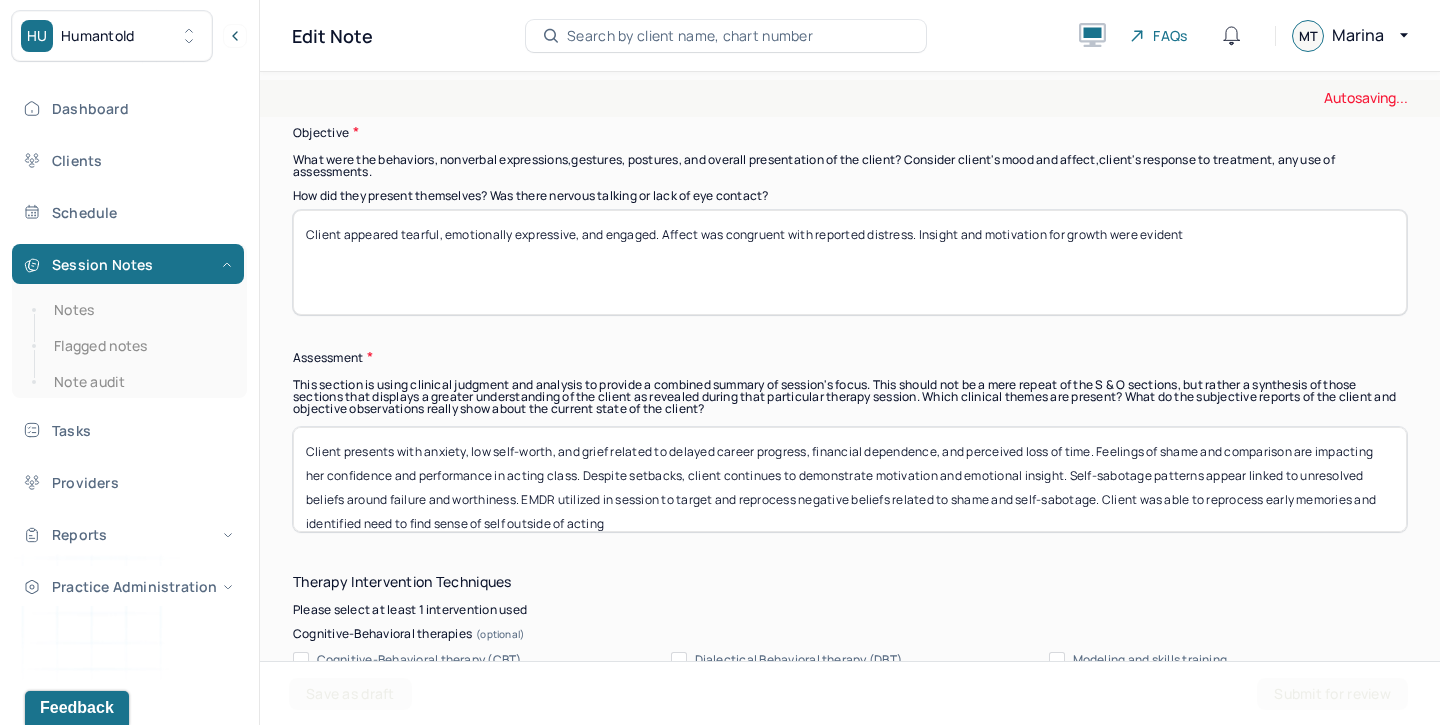 click on "Client presents with anxiety, low self-worth, and grief related to delayed career progress, financial dependence, and perceived loss of time. Feelings of shame and comparison are impacting her confidence and performance in acting class. Despite setbacks, client continues to demonstrate motivation and emotional insight. Self-sabotage patterns appear linked to unresolved beliefs around failure and worthiness. EMDR utilized in session to target and reprocess negative beliefs related to shame and self-sabotage. Client was able to reprocess early memories and identified need to find sense of self outside of acting" at bounding box center [850, 479] 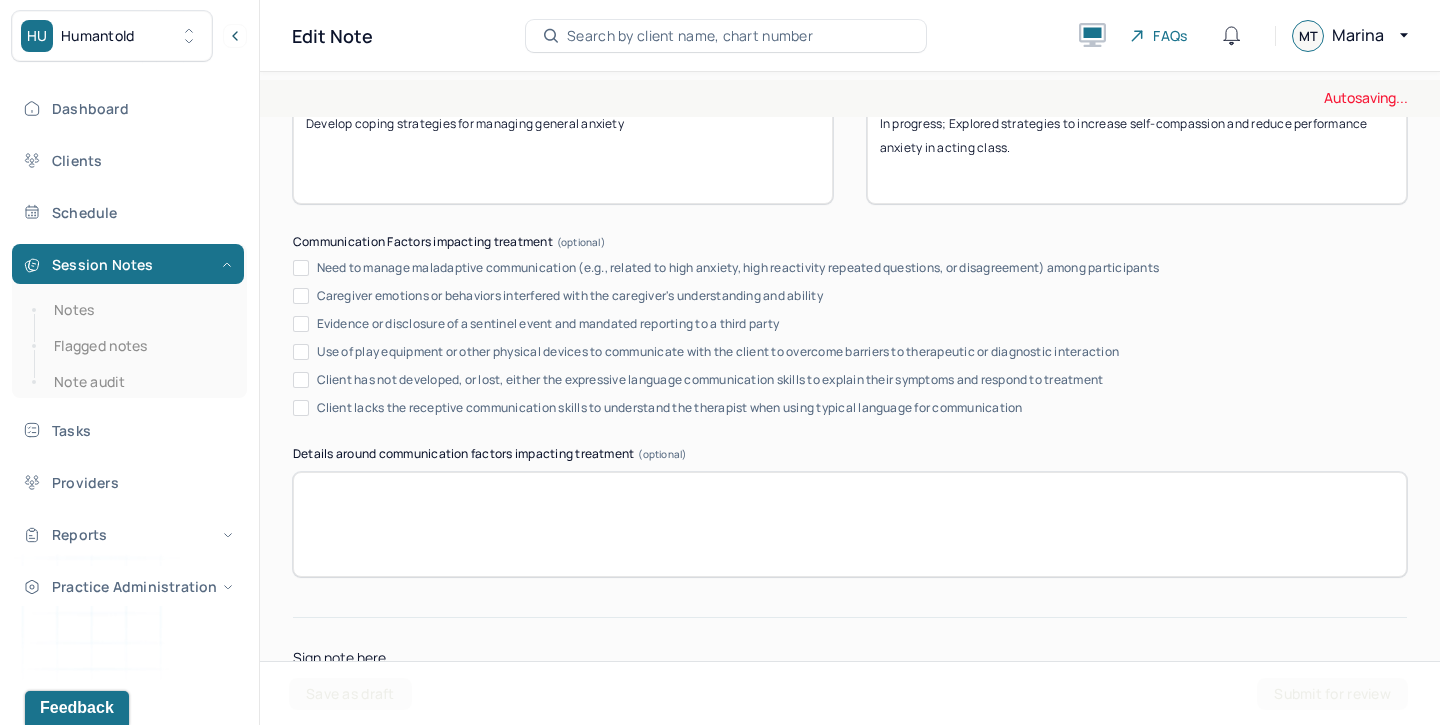 scroll, scrollTop: 3934, scrollLeft: 0, axis: vertical 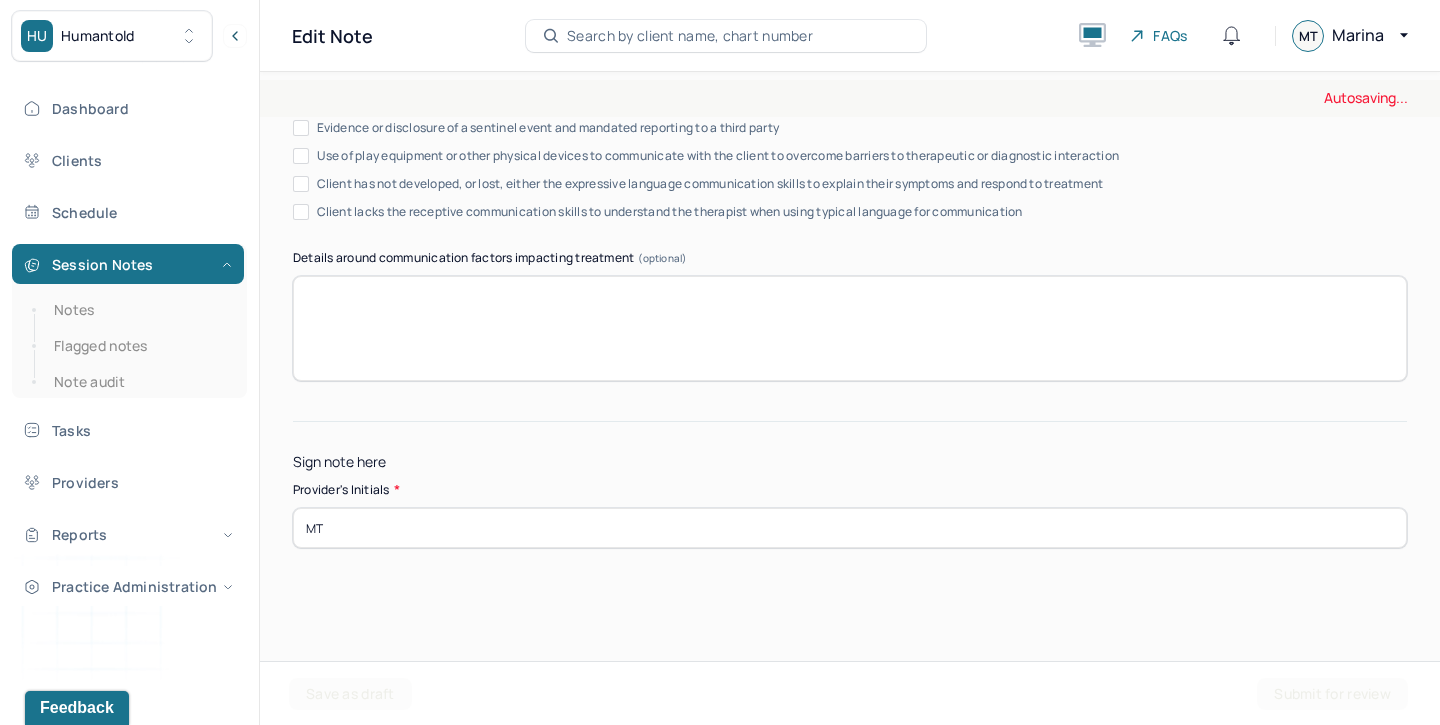 click on "MT" at bounding box center (850, 528) 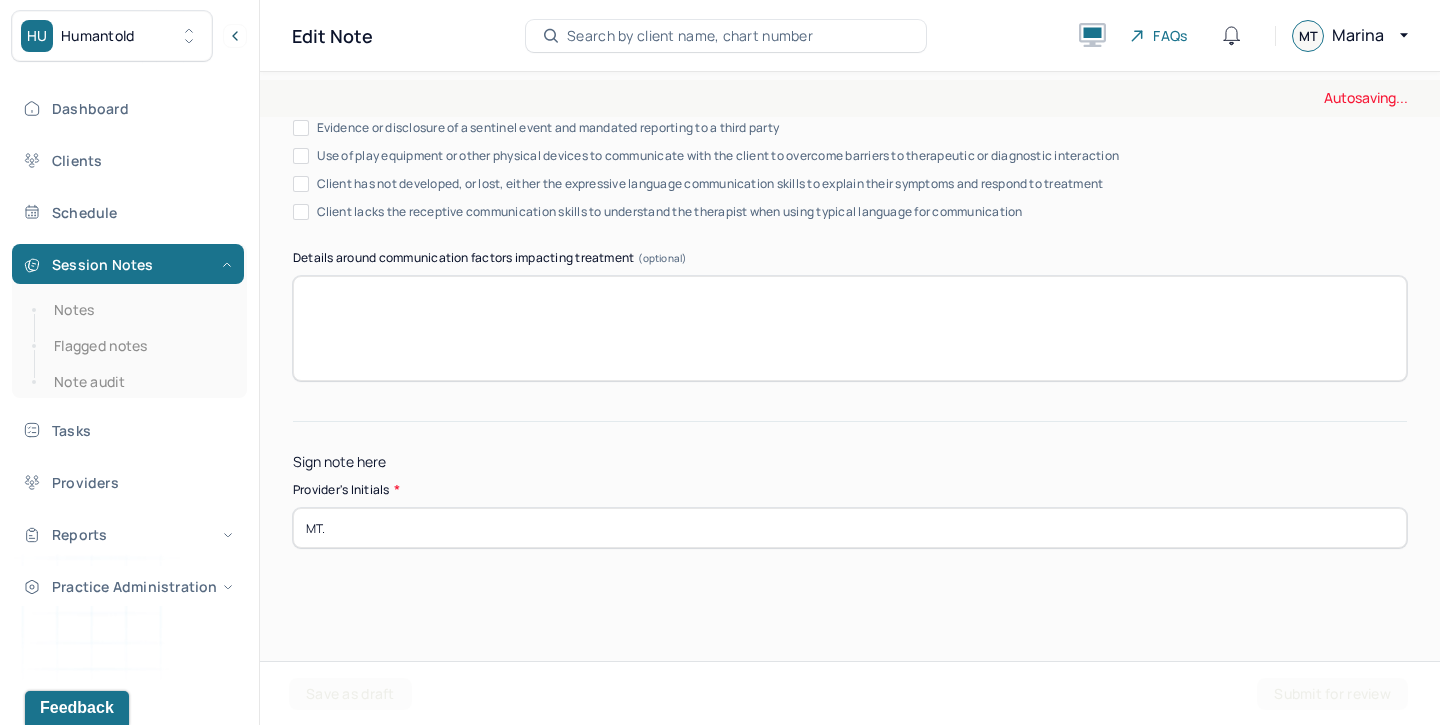 type on "MT." 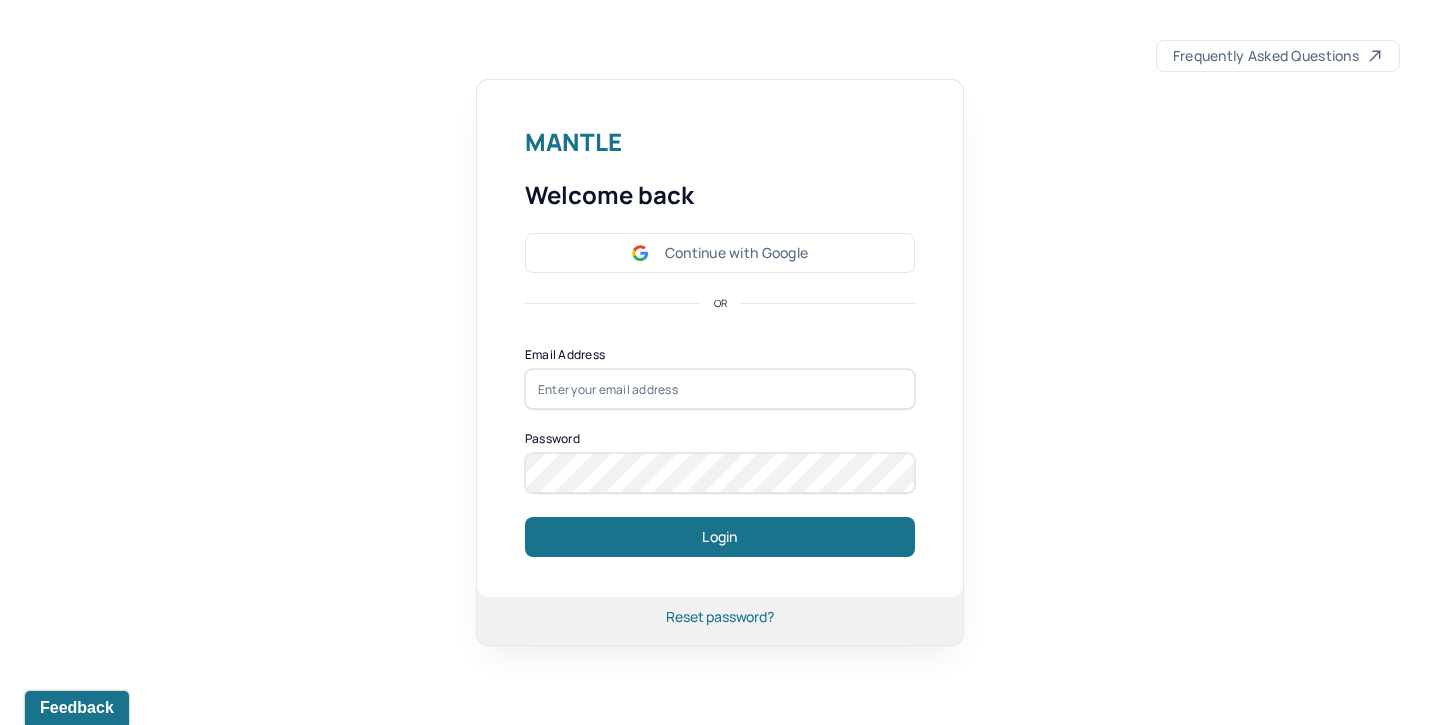 type on "[EMAIL]" 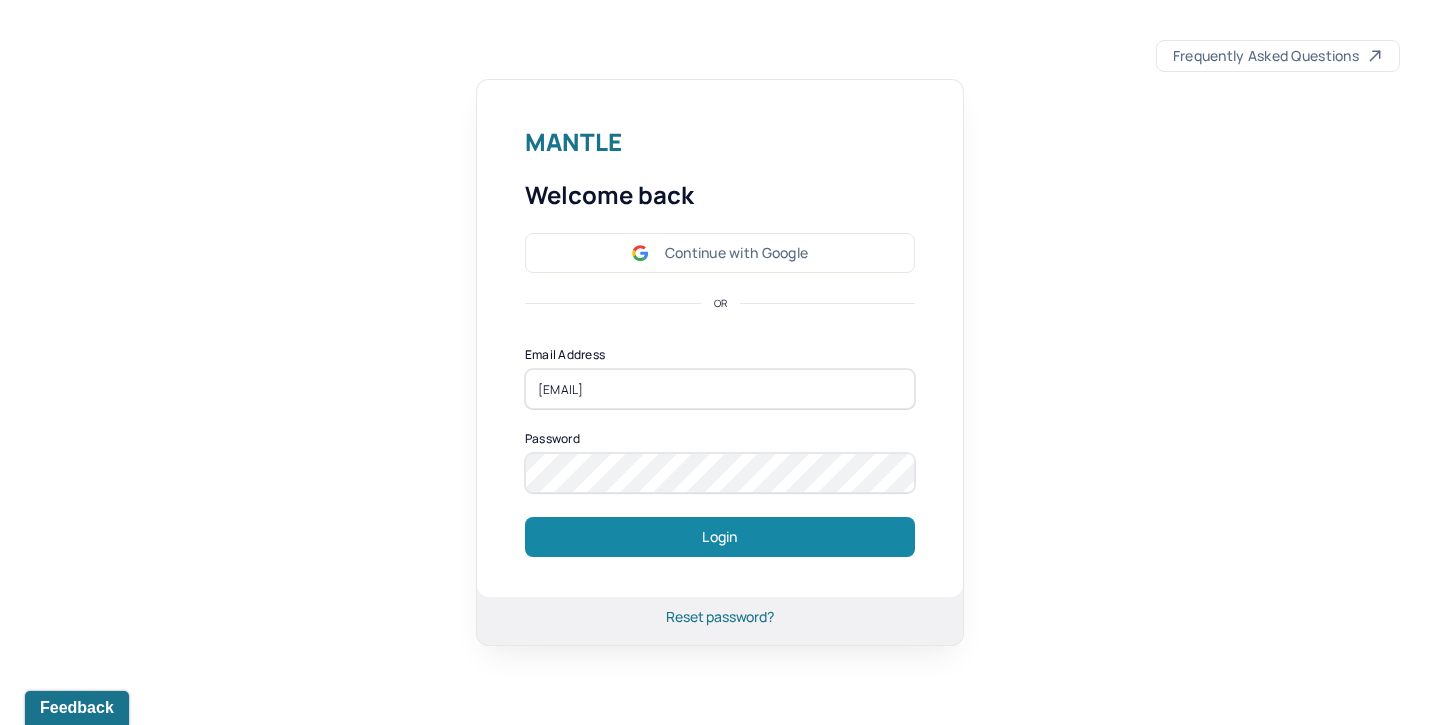 click on "Login" at bounding box center [720, 537] 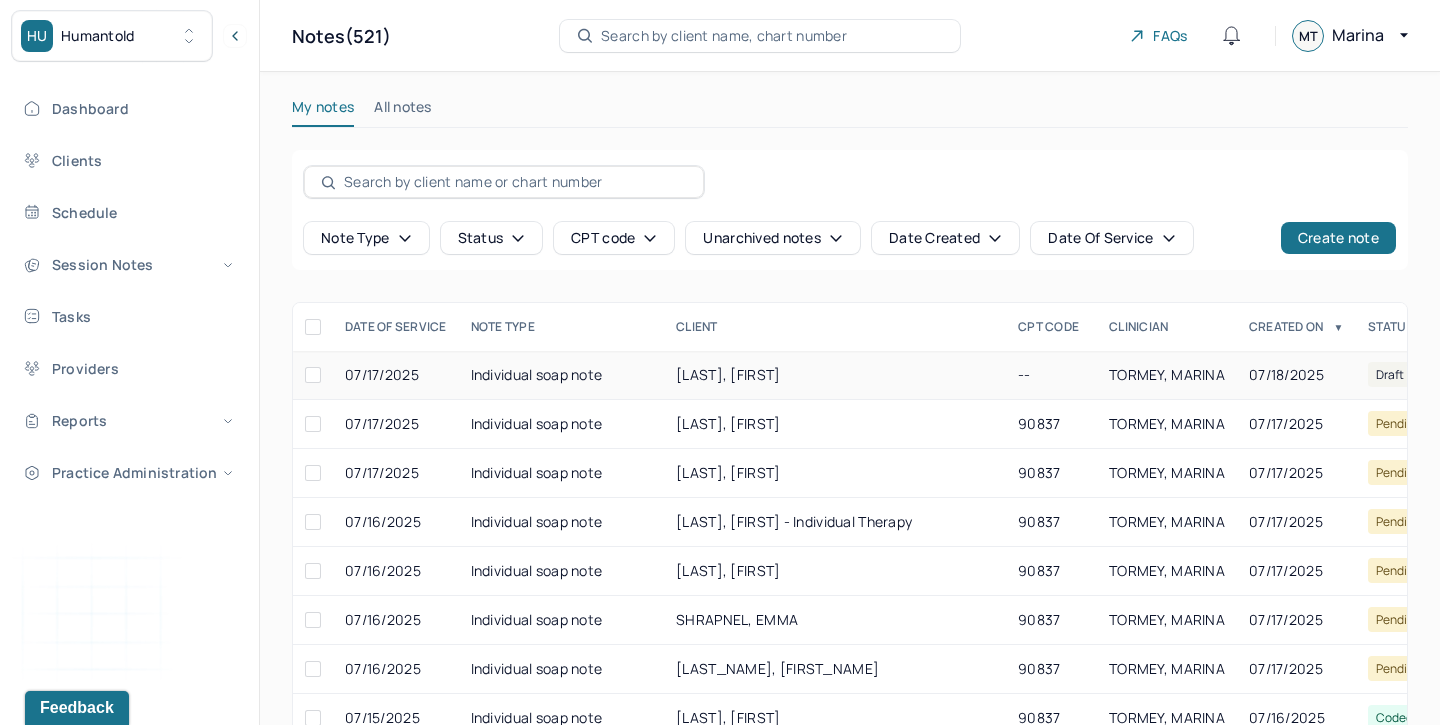 click on "[LAST], [FIRST]" at bounding box center (728, 374) 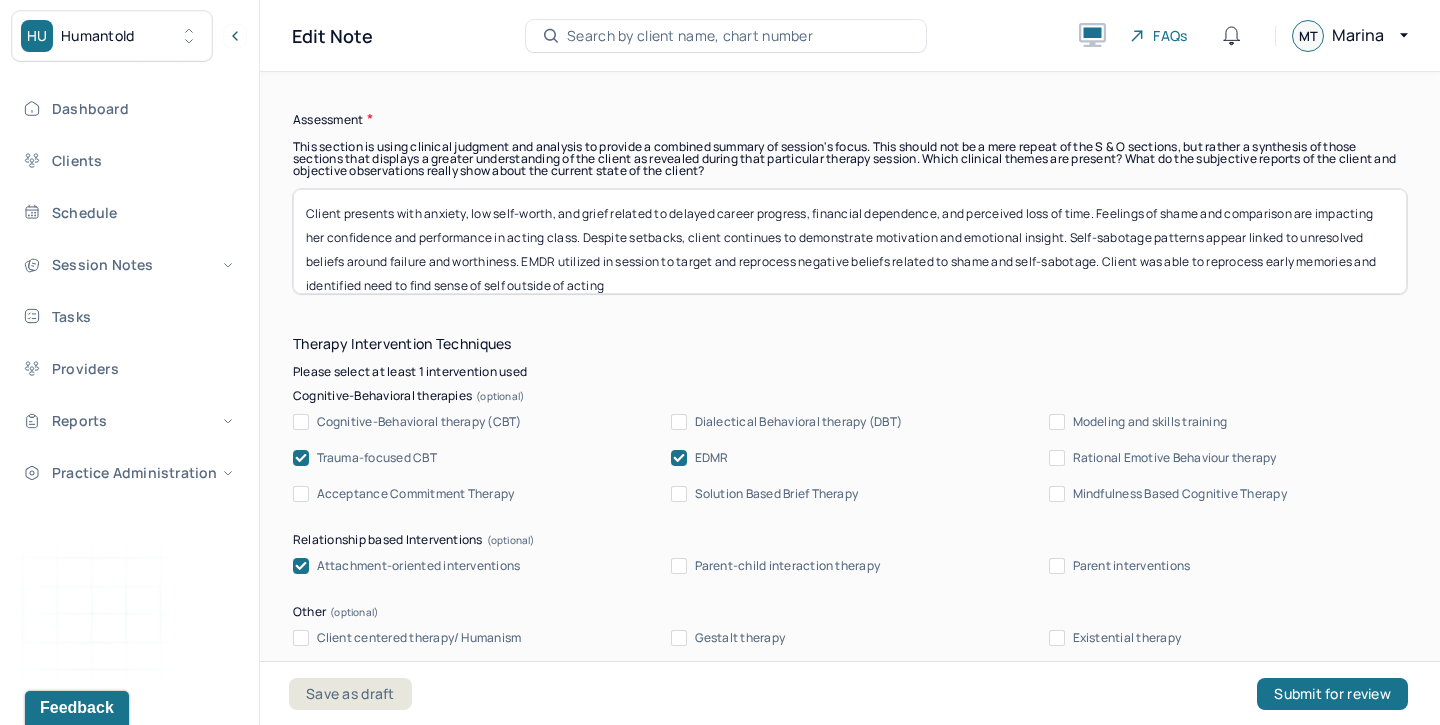 scroll, scrollTop: 1891, scrollLeft: 0, axis: vertical 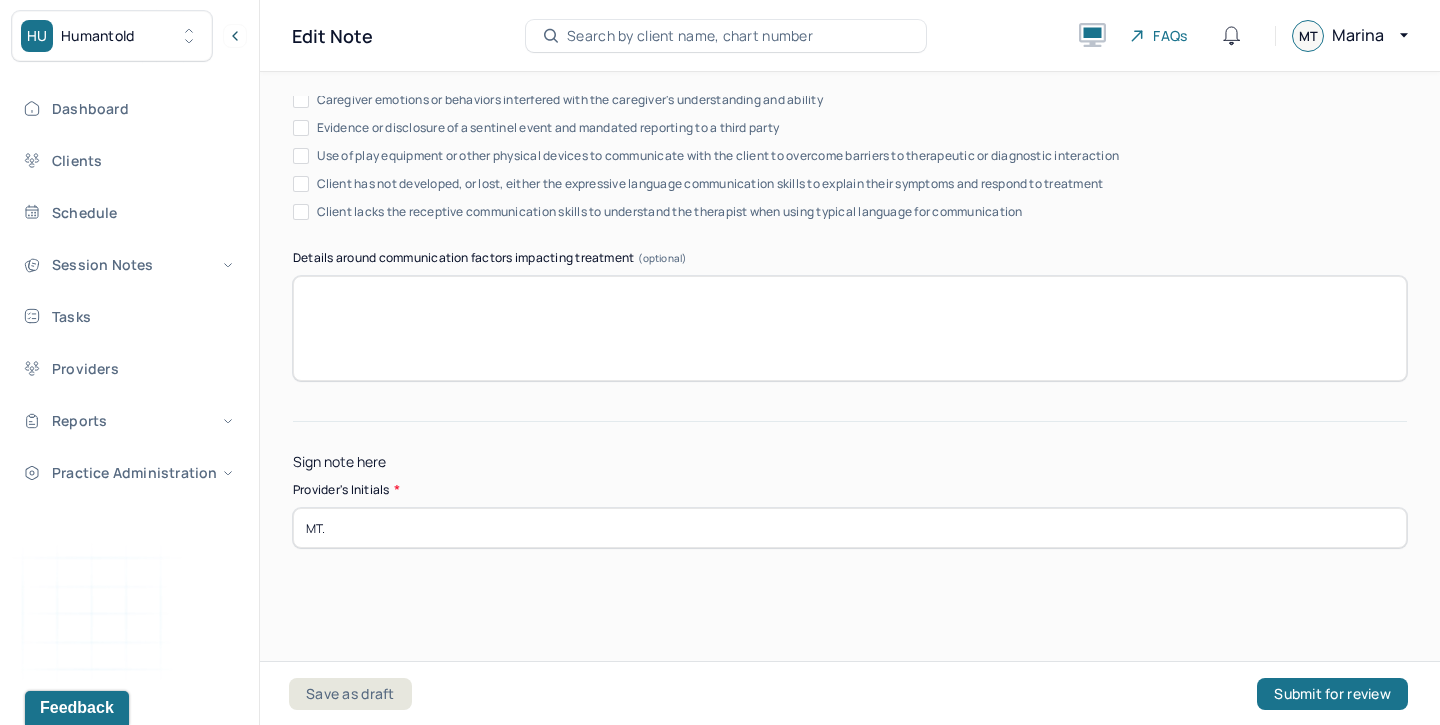 click on "MT." at bounding box center [850, 528] 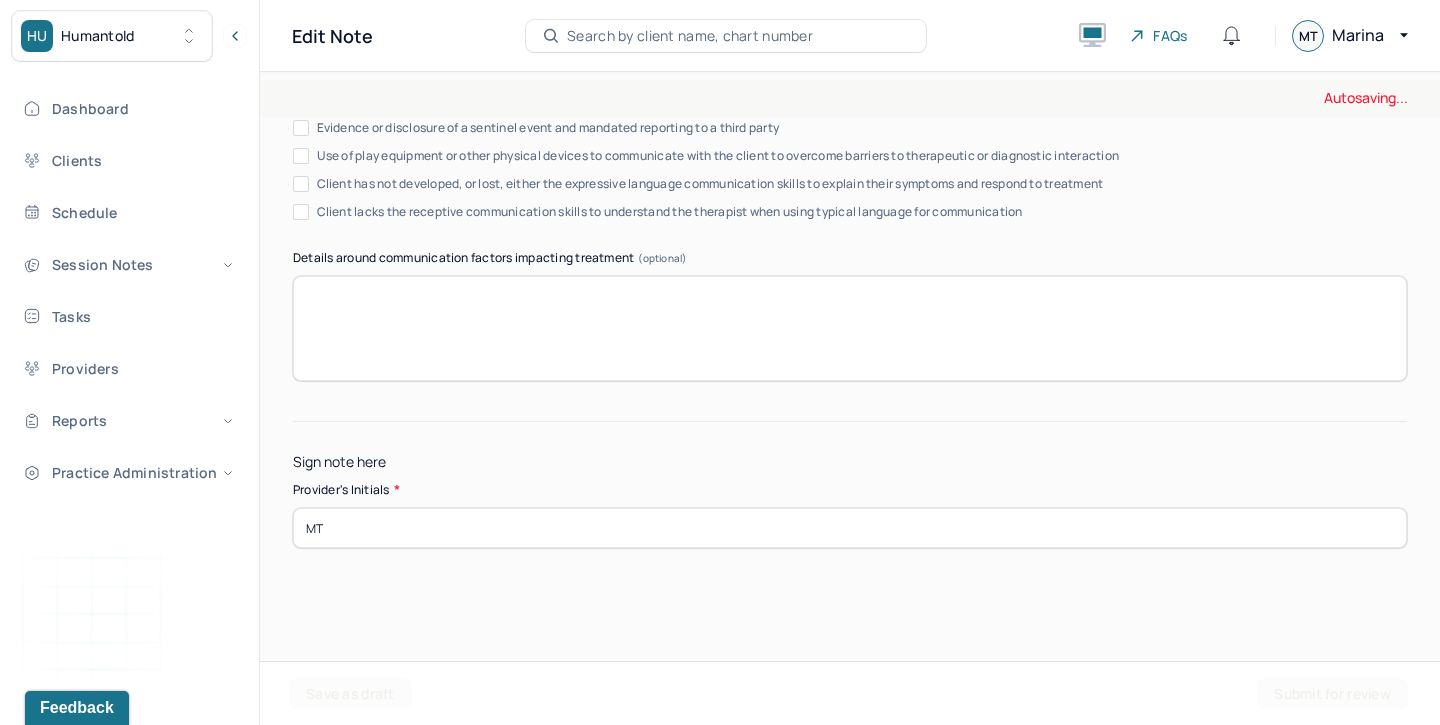 type on "MT" 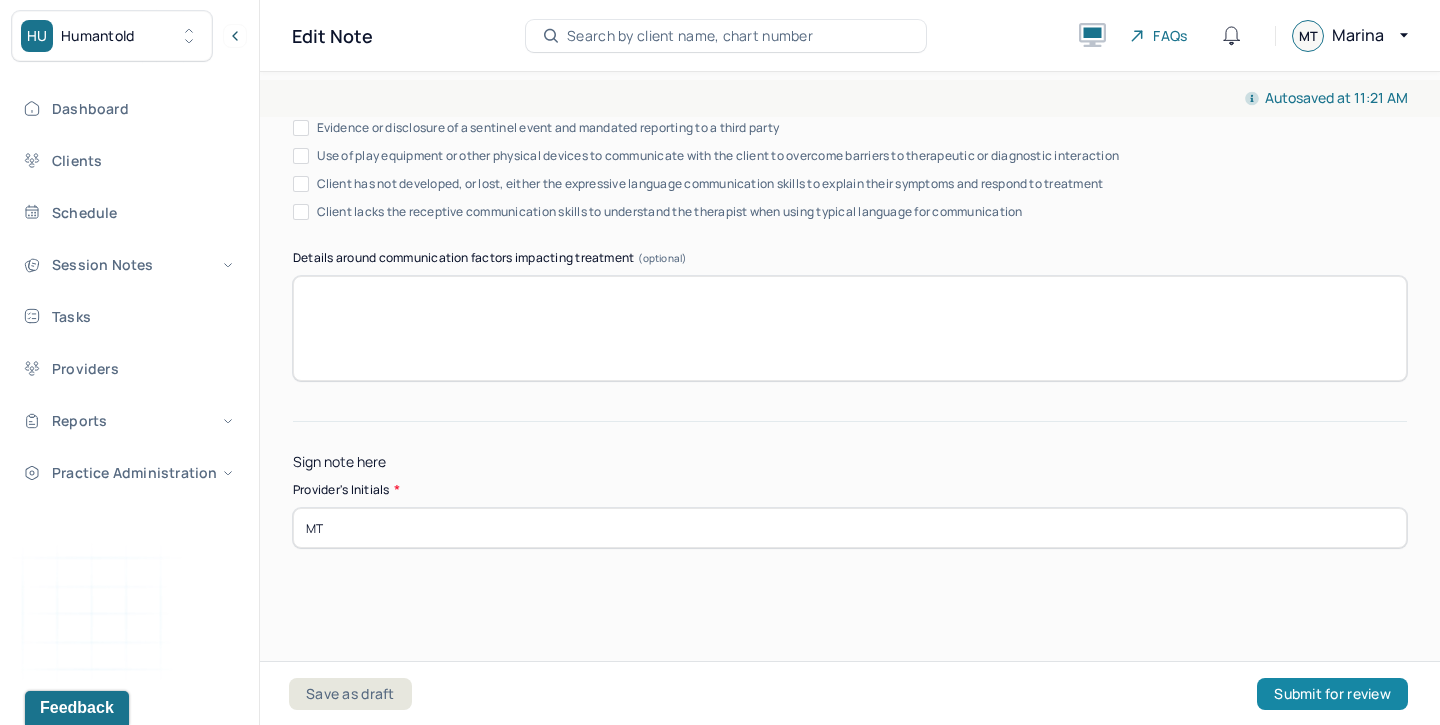 click on "Submit for review" at bounding box center (1332, 694) 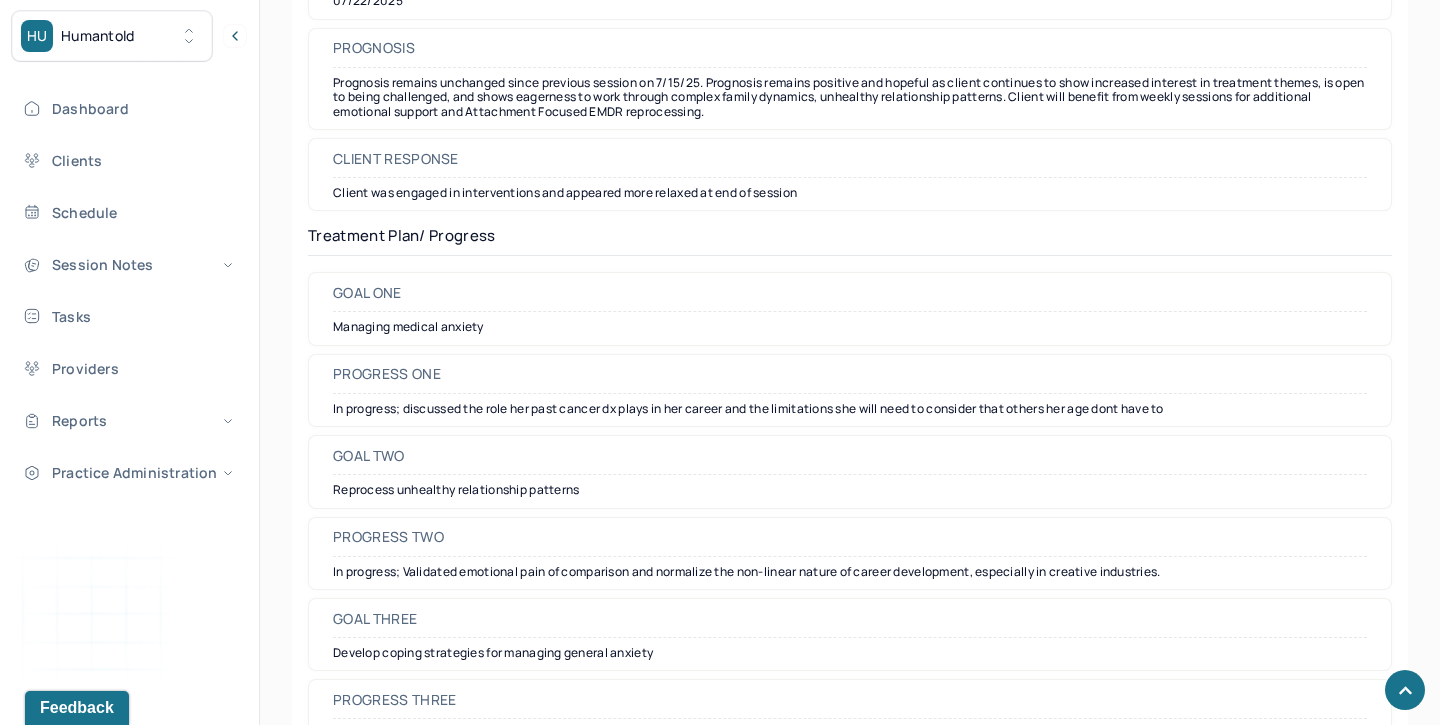scroll, scrollTop: 2973, scrollLeft: 0, axis: vertical 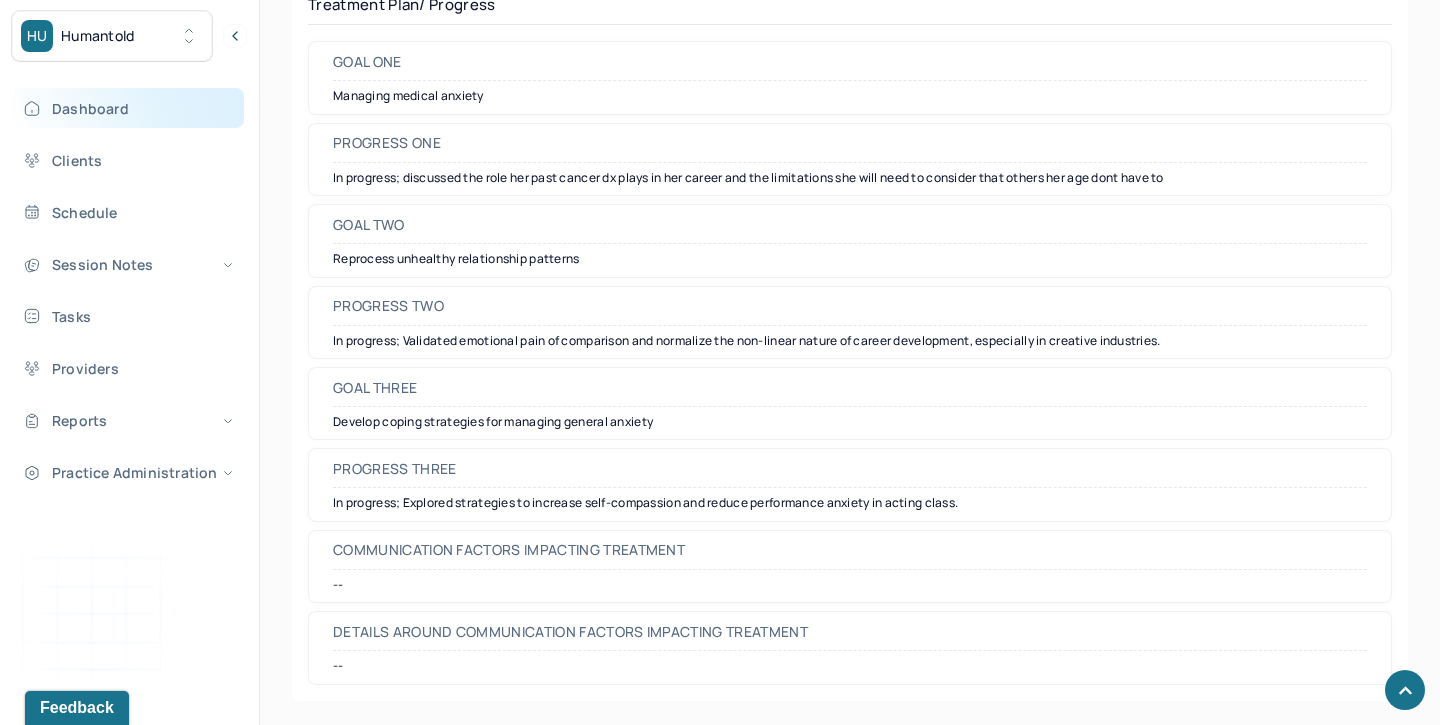 click on "Dashboard" at bounding box center [128, 108] 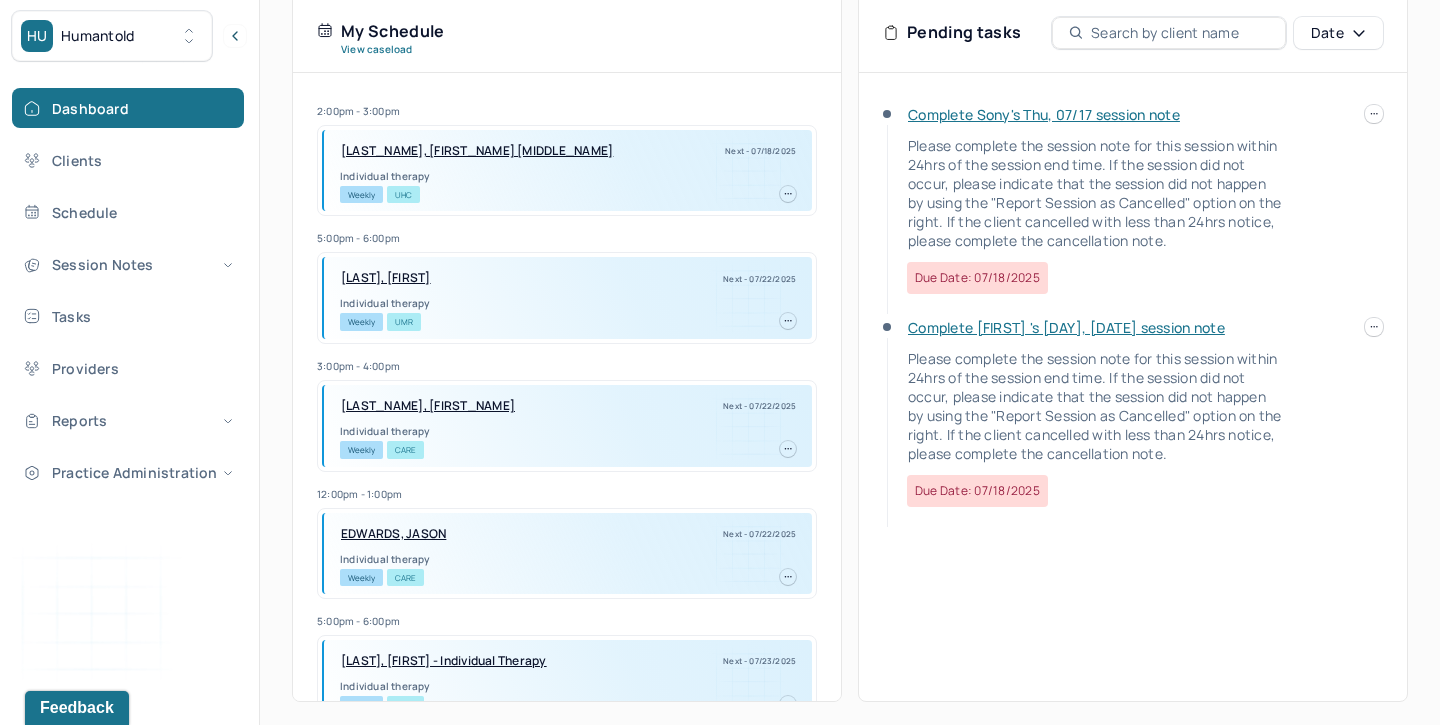 click on "Complete Sony's Thu, 07/17 session note" at bounding box center (1044, 114) 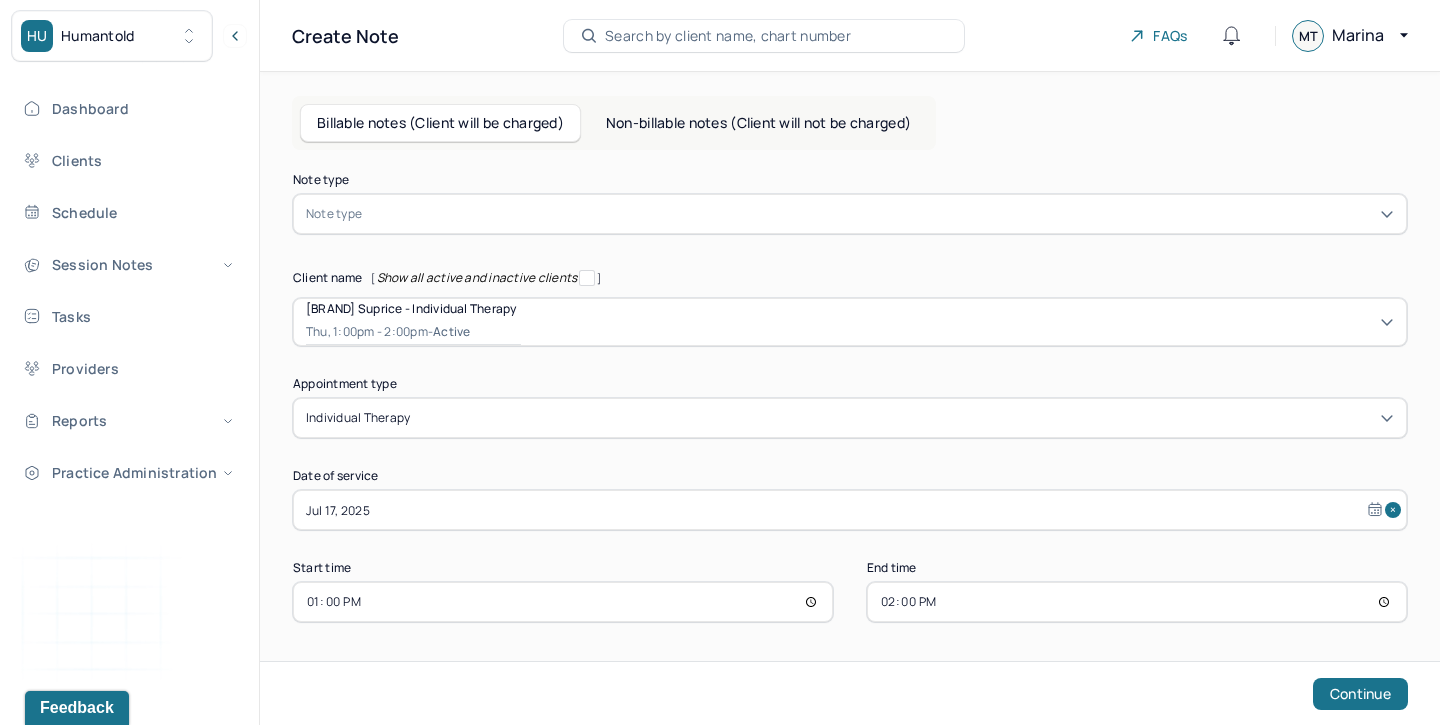 click at bounding box center [880, 214] 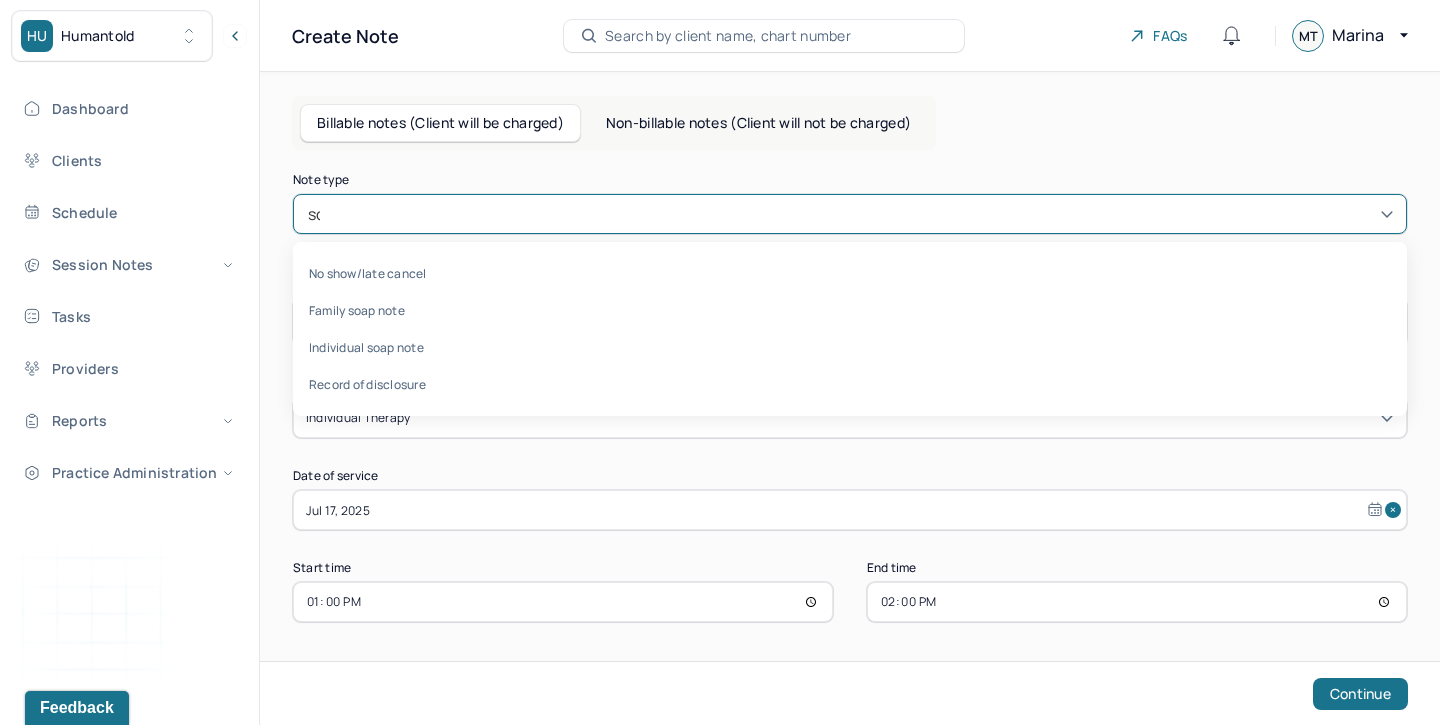 type on "soa" 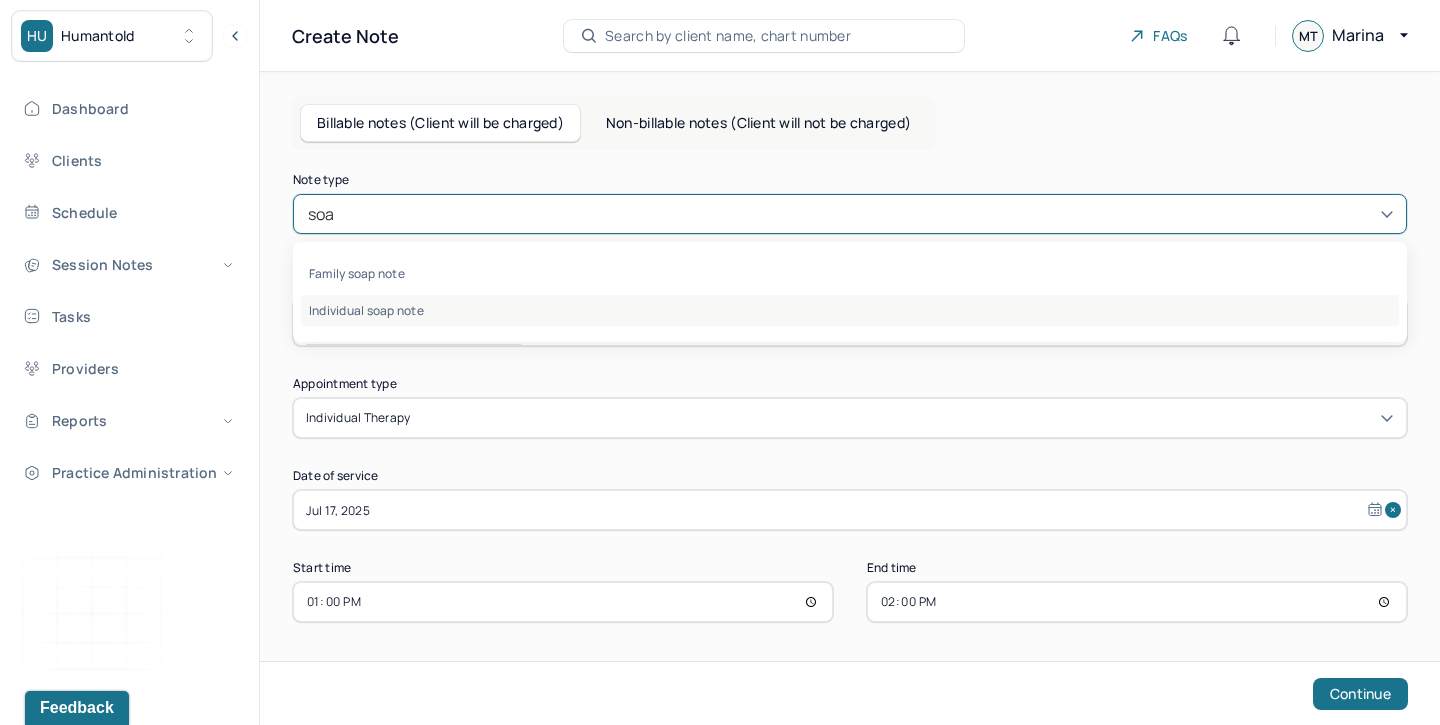 click on "Individual soap note" at bounding box center (850, 310) 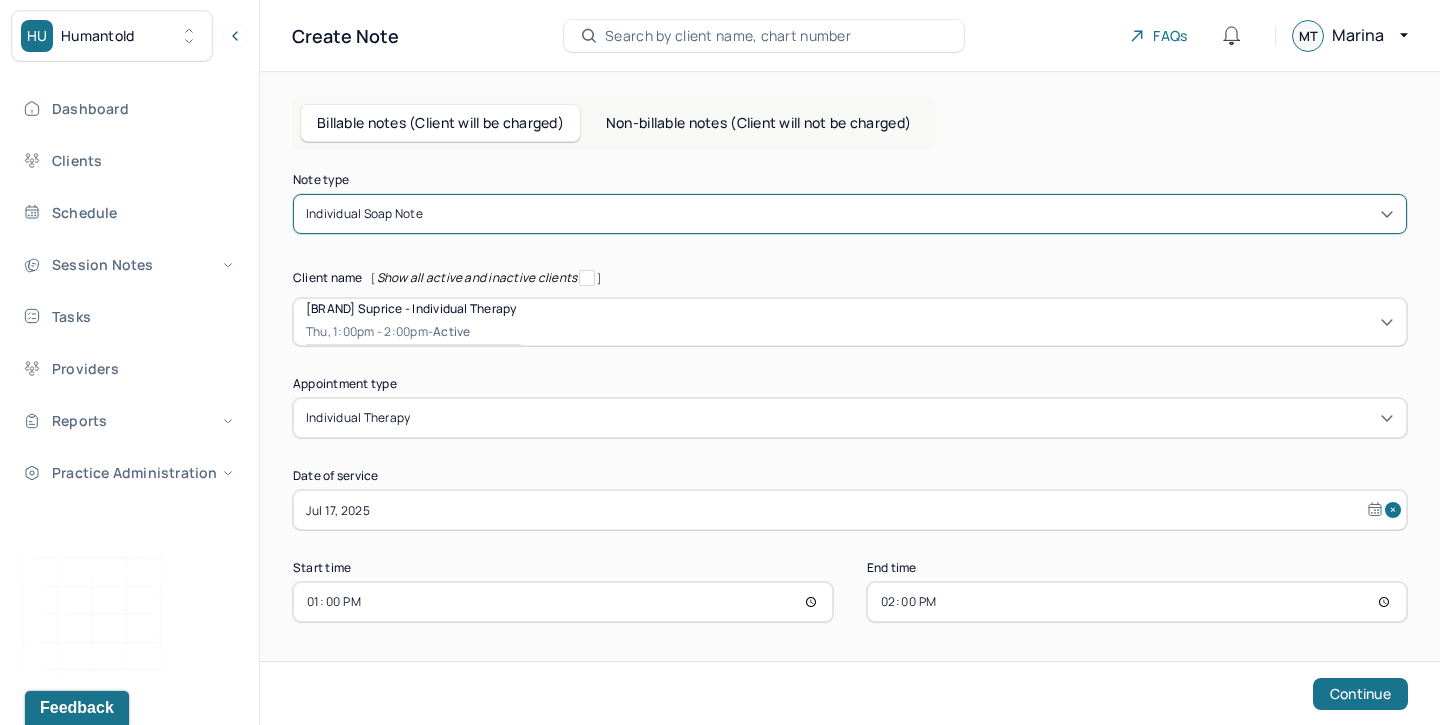click on "13:00" at bounding box center (563, 602) 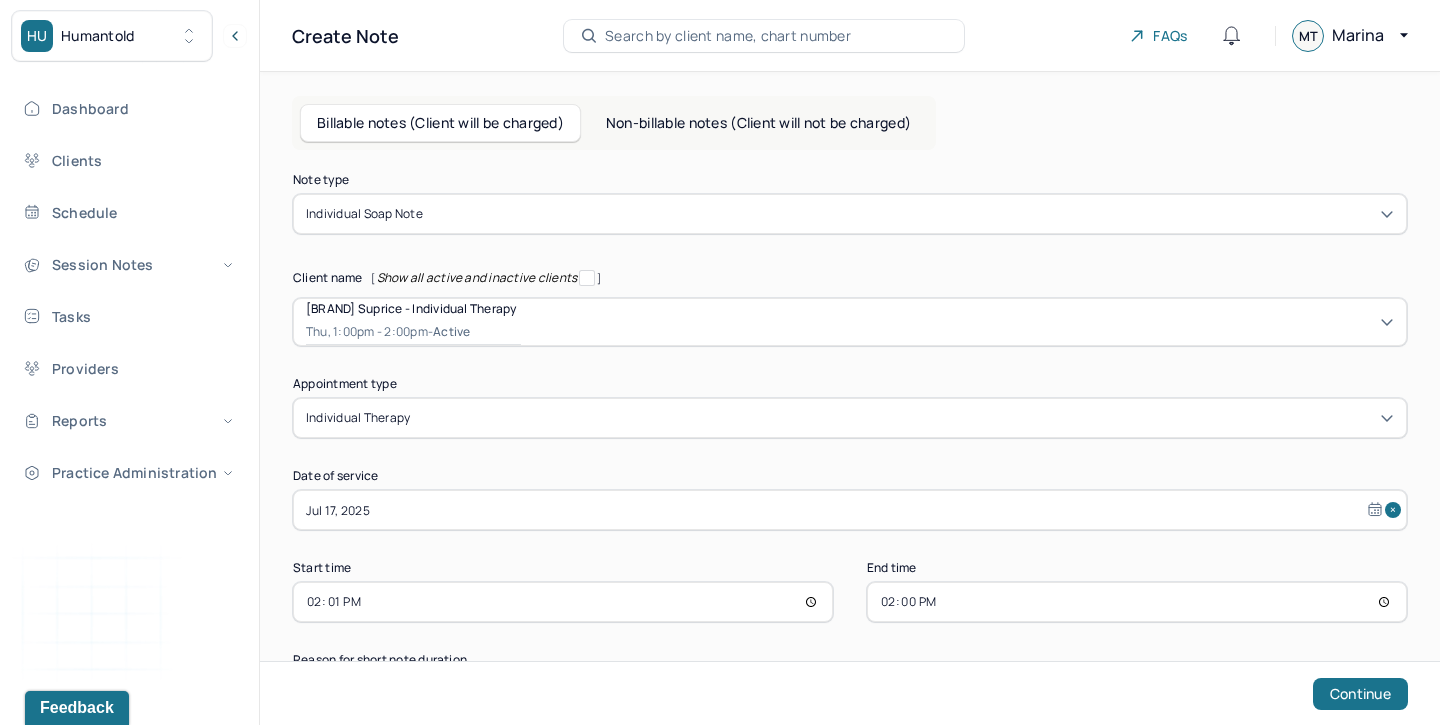 type on "14:10" 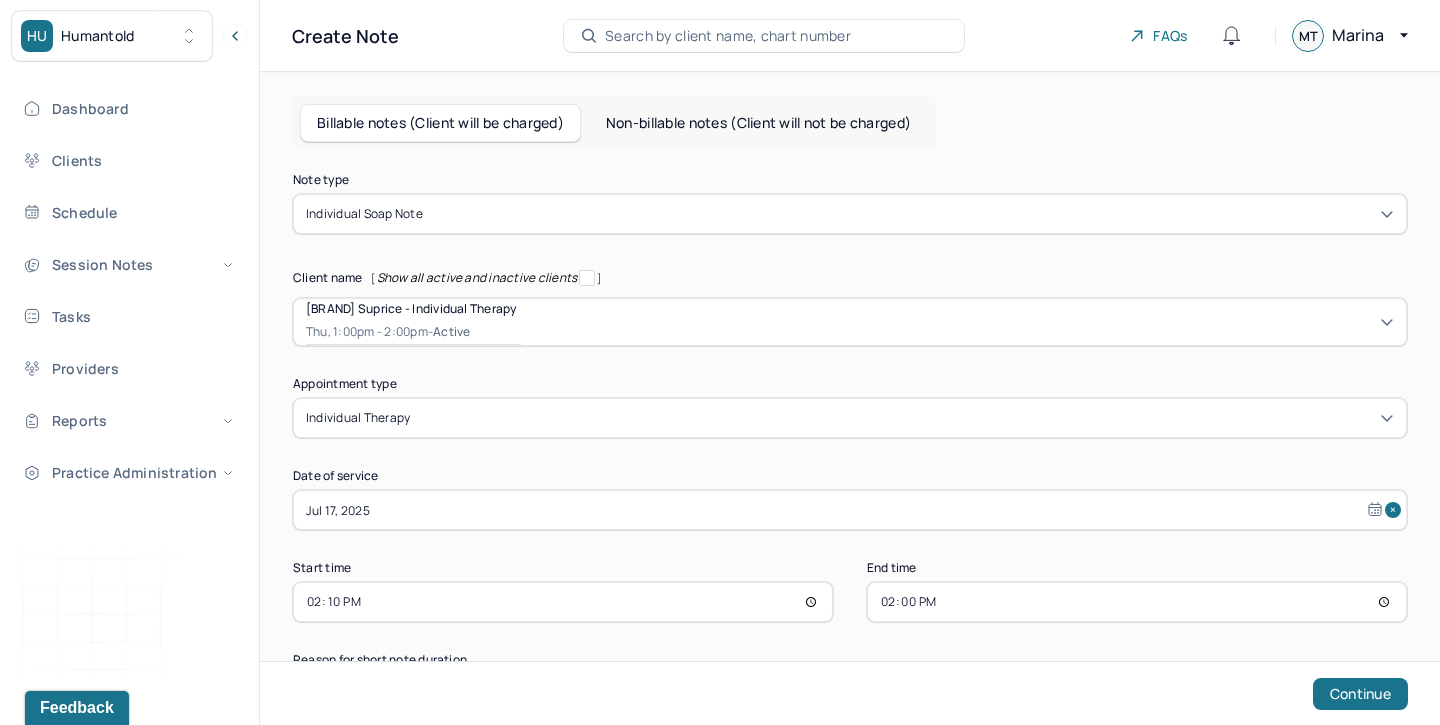 click on "14:00" at bounding box center [1137, 602] 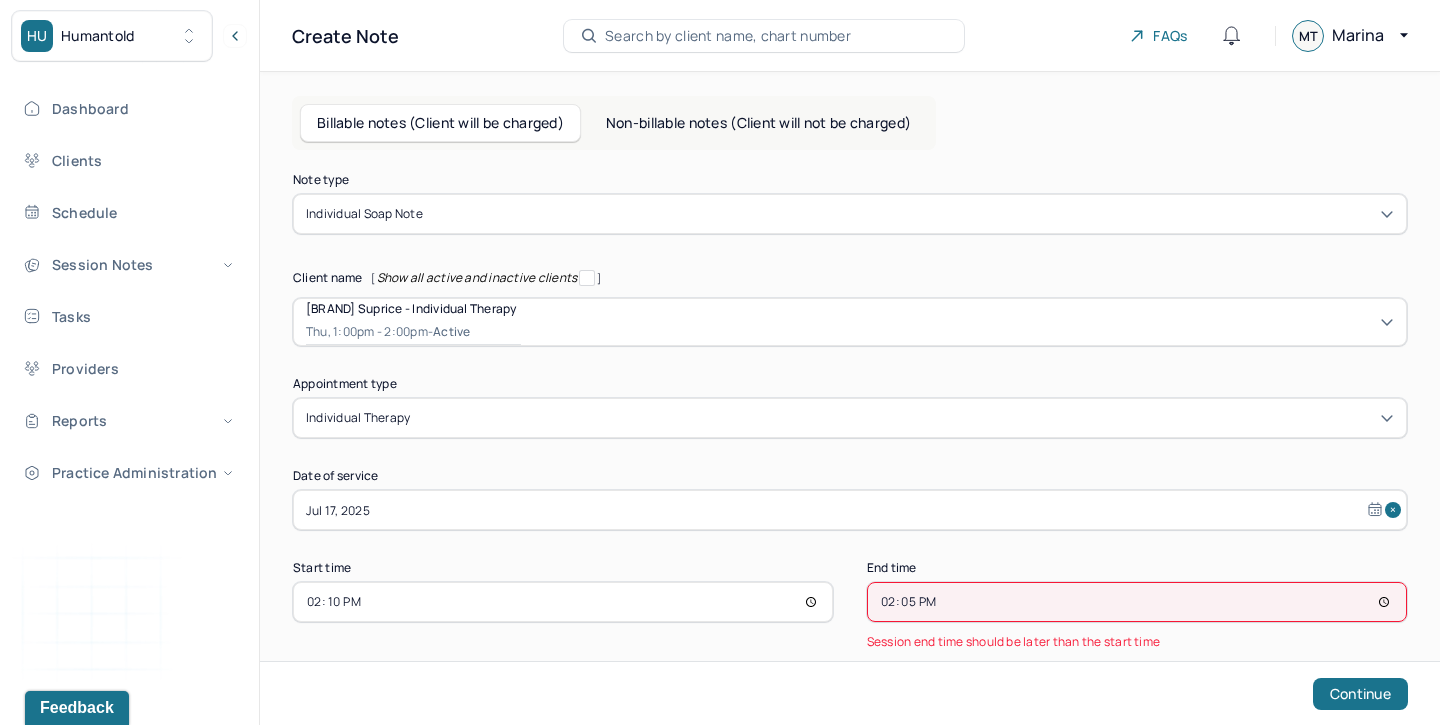 type on "14:55" 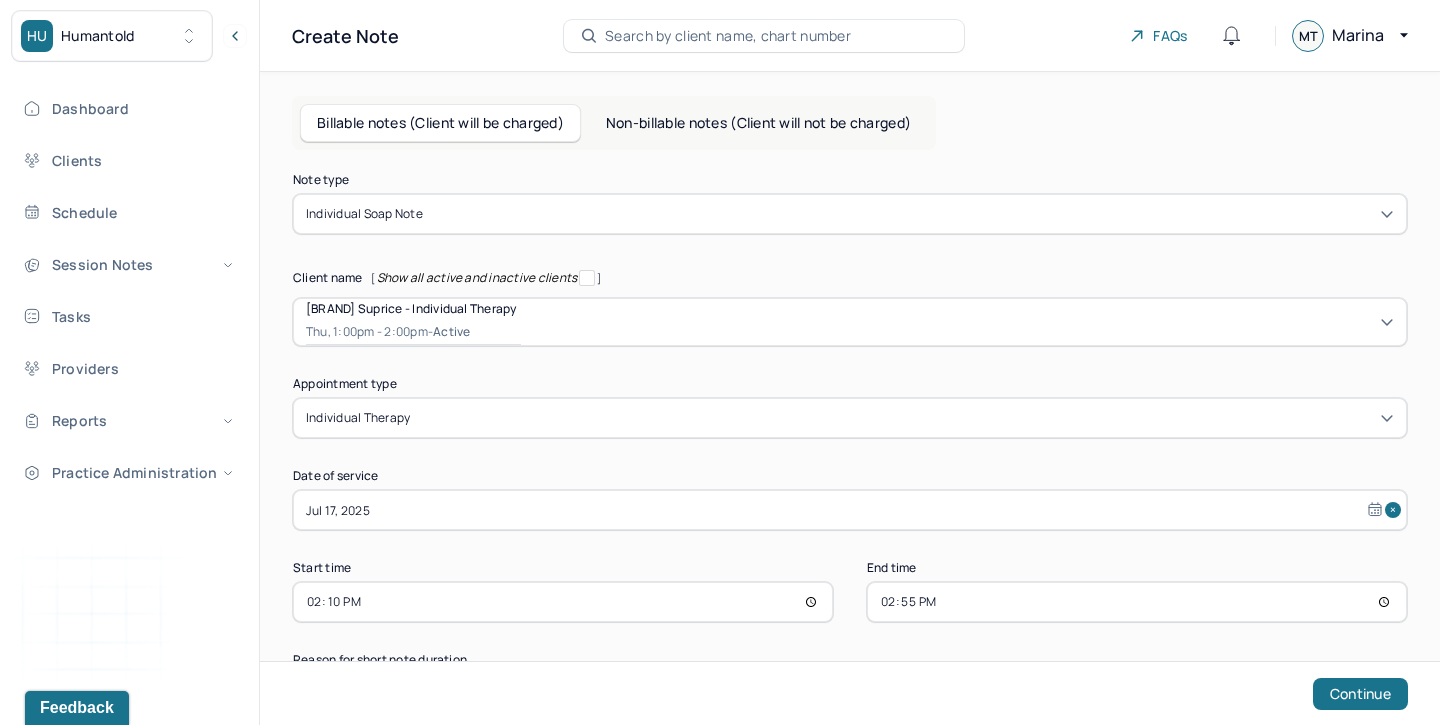 scroll, scrollTop: 62, scrollLeft: 0, axis: vertical 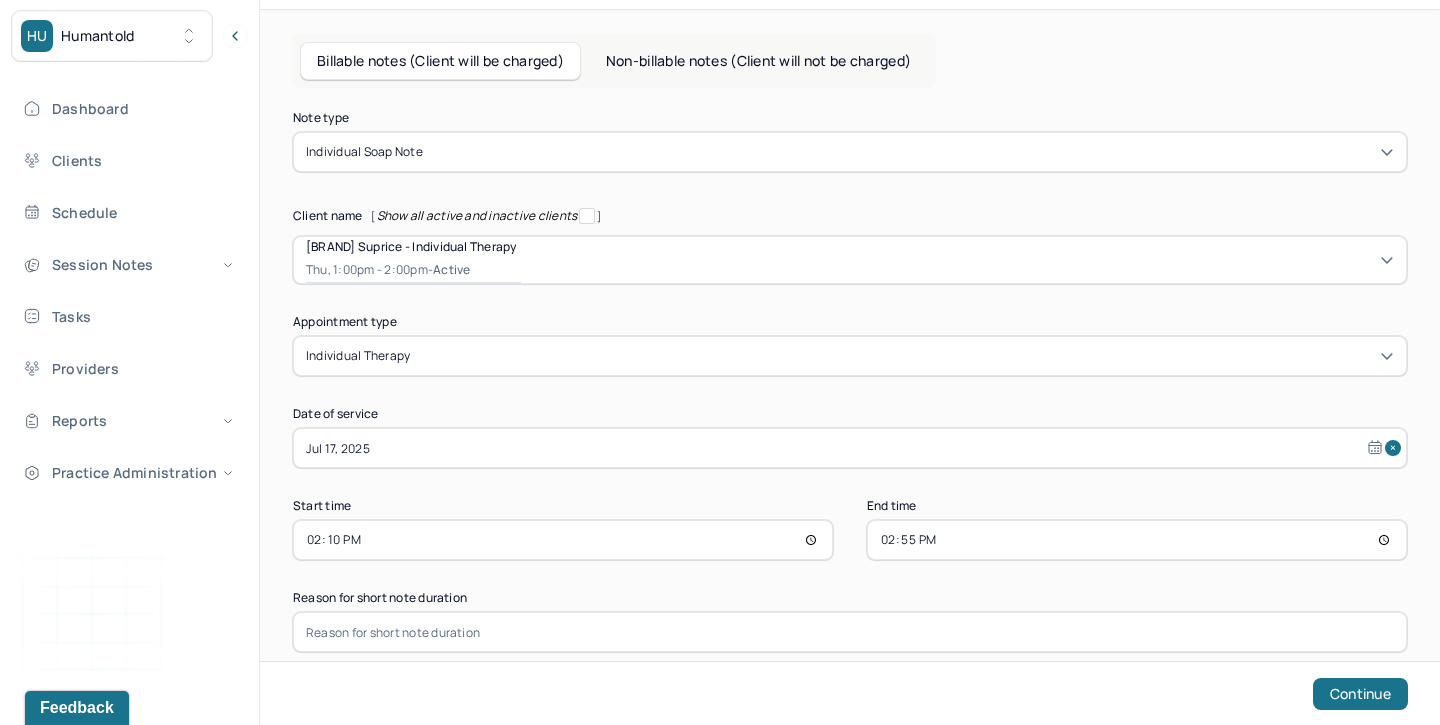 click on "Note type Individual soap note Client name [Show all active and inactive clients] [NAME] - Individual therapy Thu, 1:00pm - 2:00pm - active Supervisee name [NAME] Appointment type individual therapy Date of service Jul 17, 2025 Start time 14:10 End time 14:55 Reason for short note duration Continue" at bounding box center (850, 407) 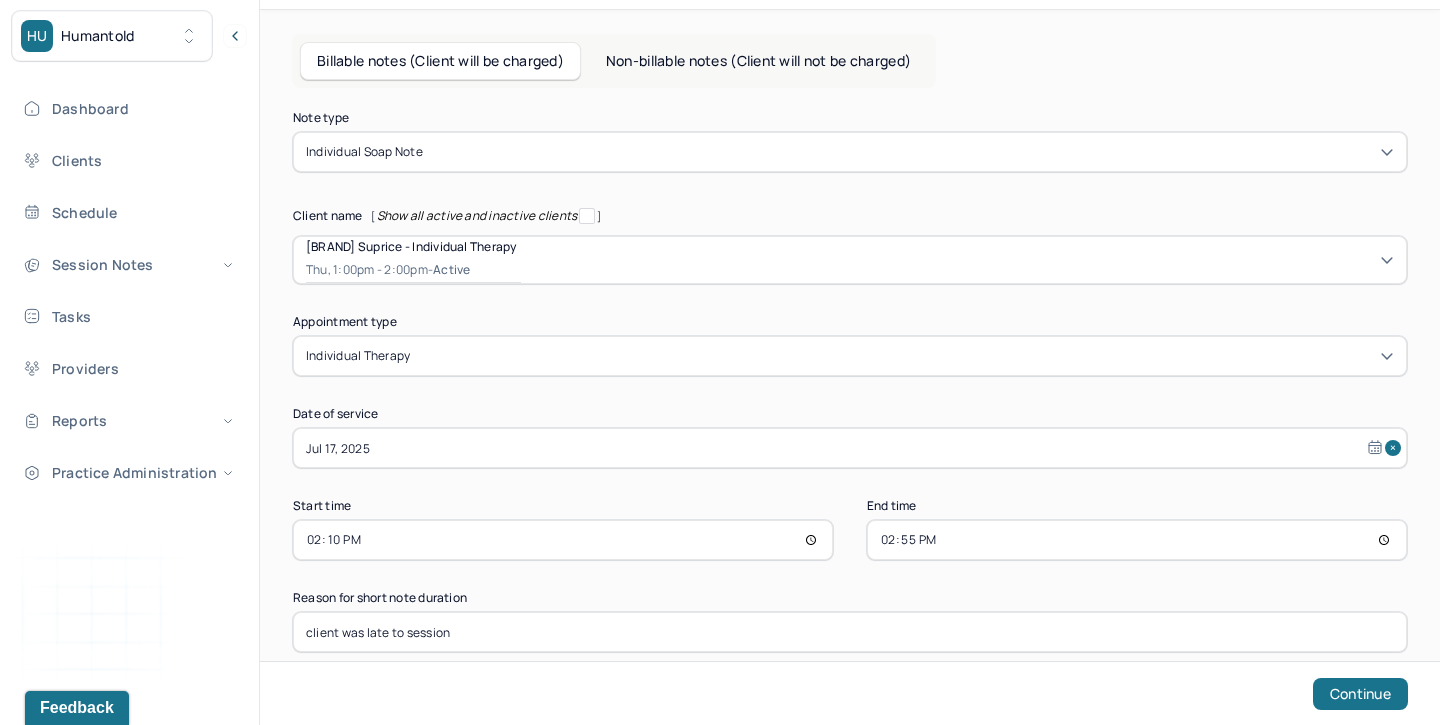 type on "client was late to session" 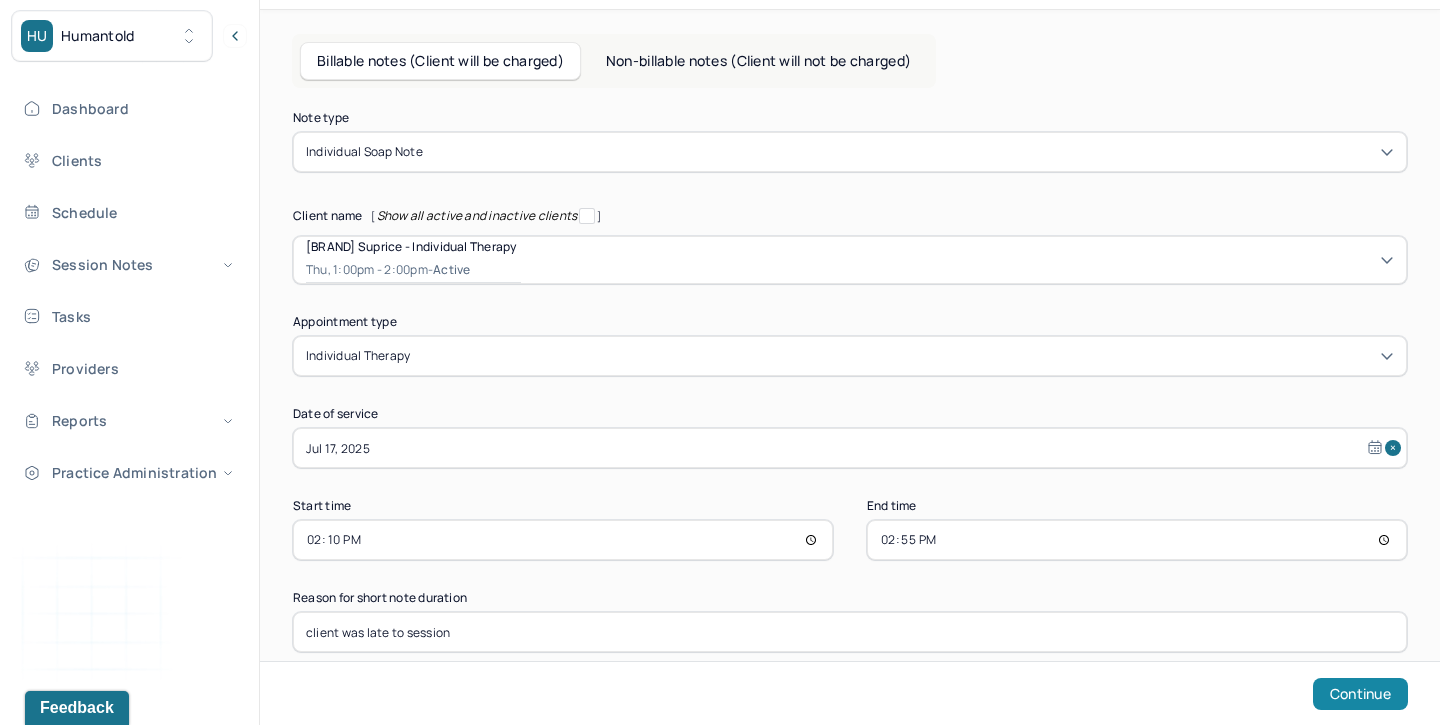 click on "Continue" at bounding box center [1360, 694] 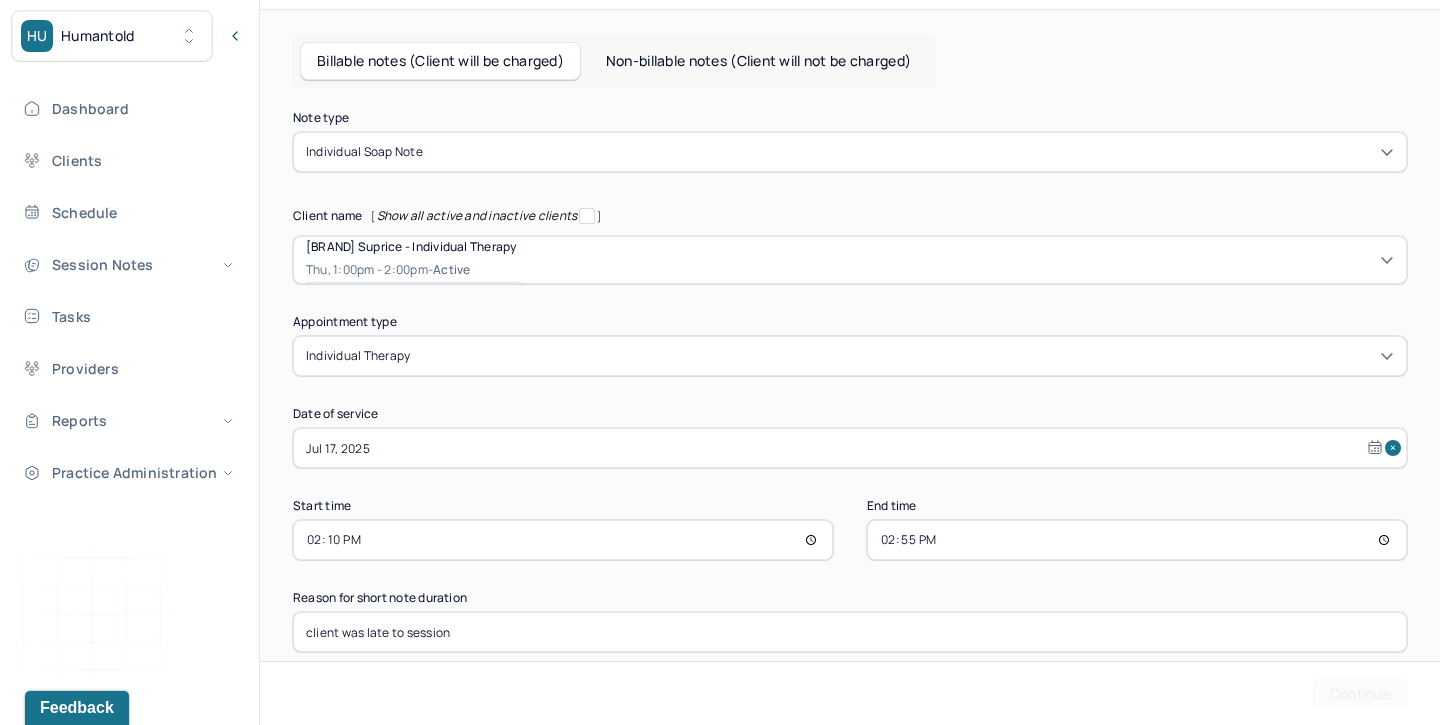 scroll, scrollTop: 0, scrollLeft: 0, axis: both 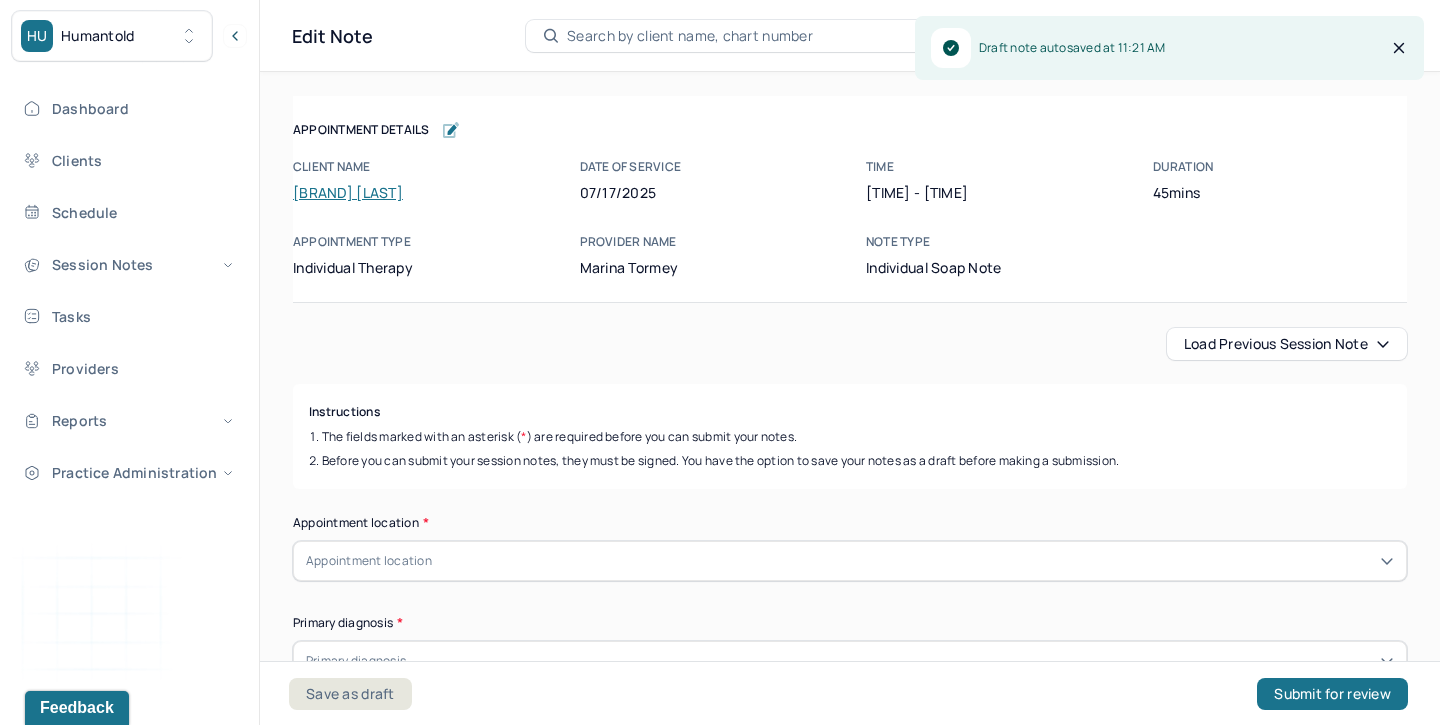 click on "Load previous session note" at bounding box center (1287, 344) 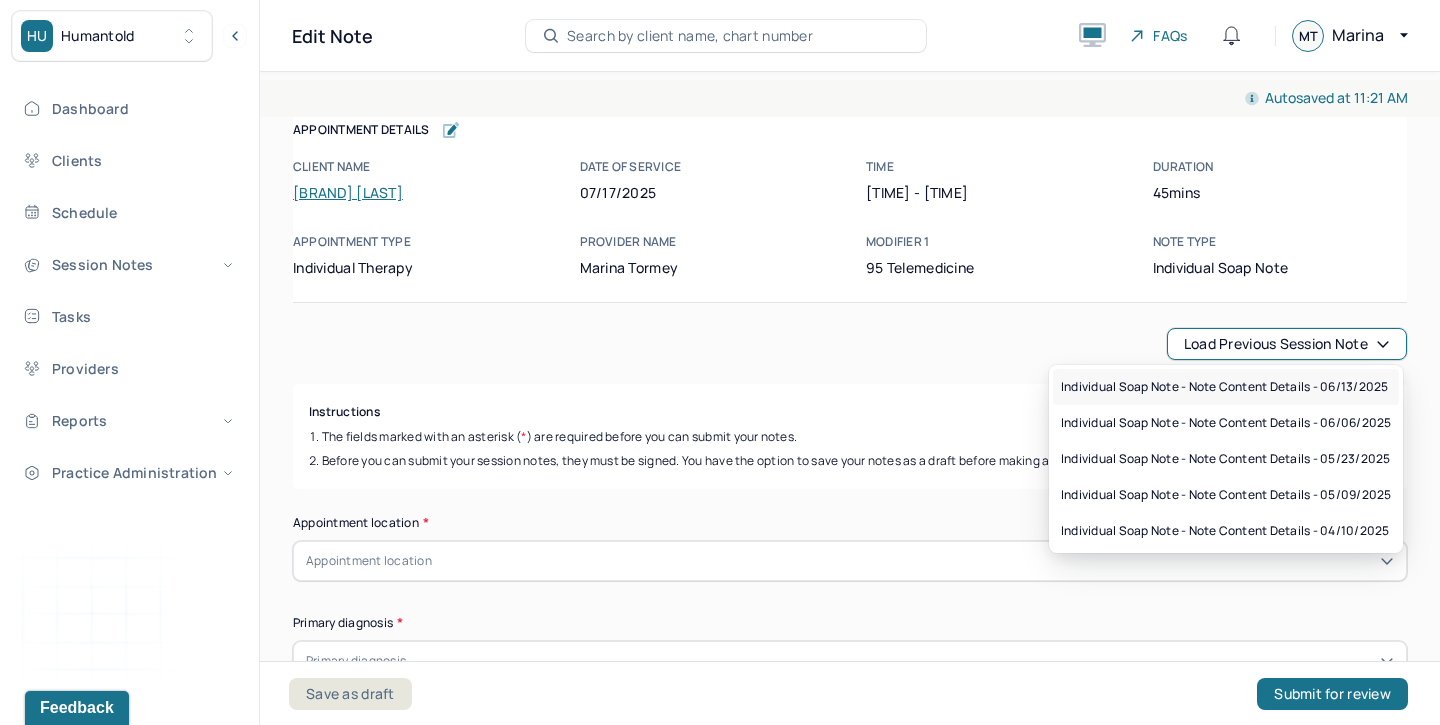 click on "Individual soap note   - Note content Details -   06/13/2025" at bounding box center (1224, 387) 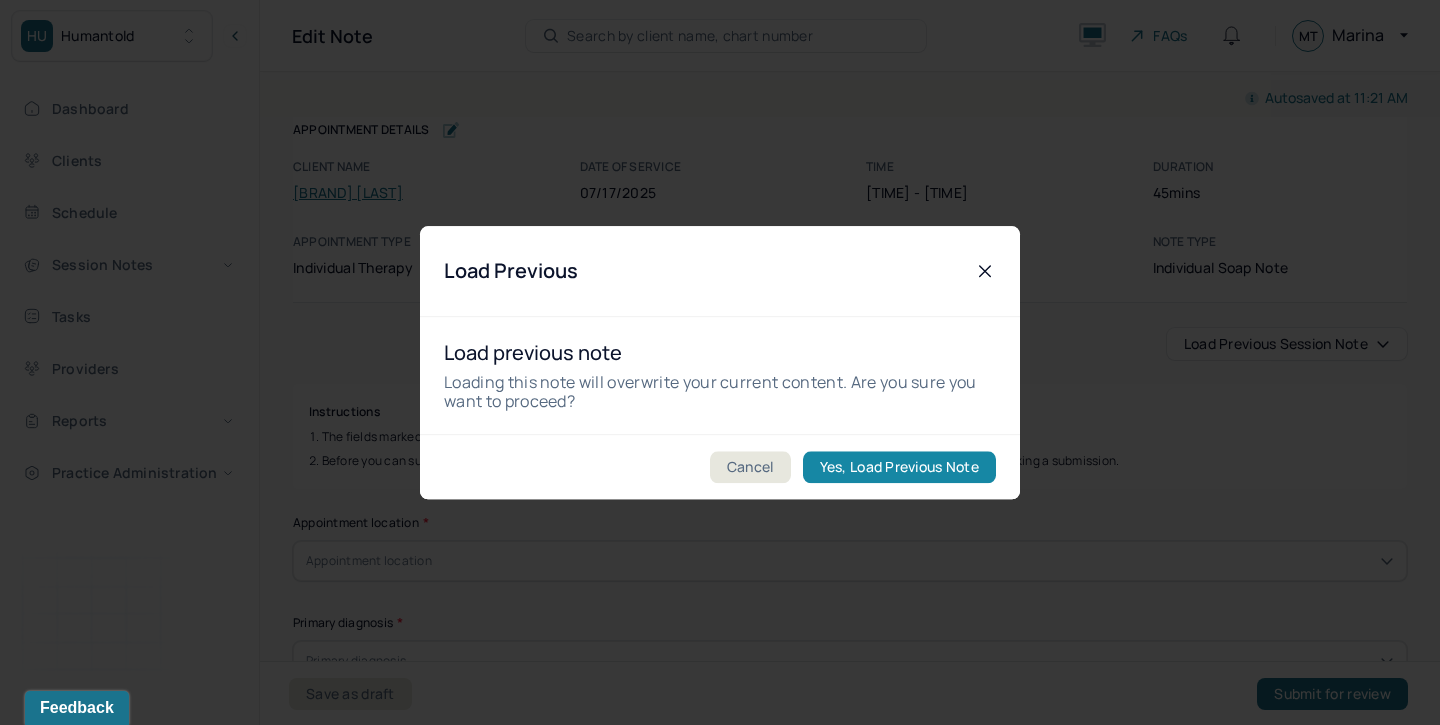 click on "Yes, Load Previous Note" at bounding box center (899, 467) 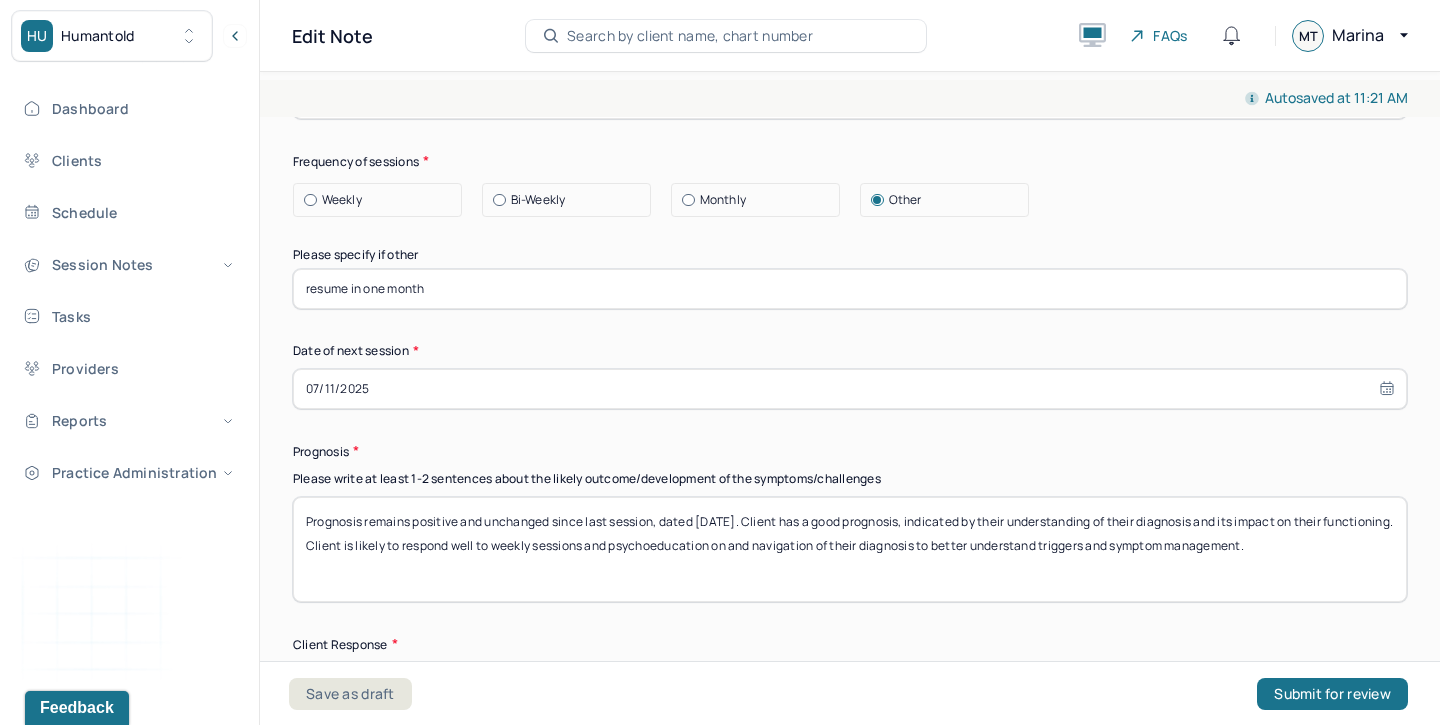 scroll, scrollTop: 2760, scrollLeft: 0, axis: vertical 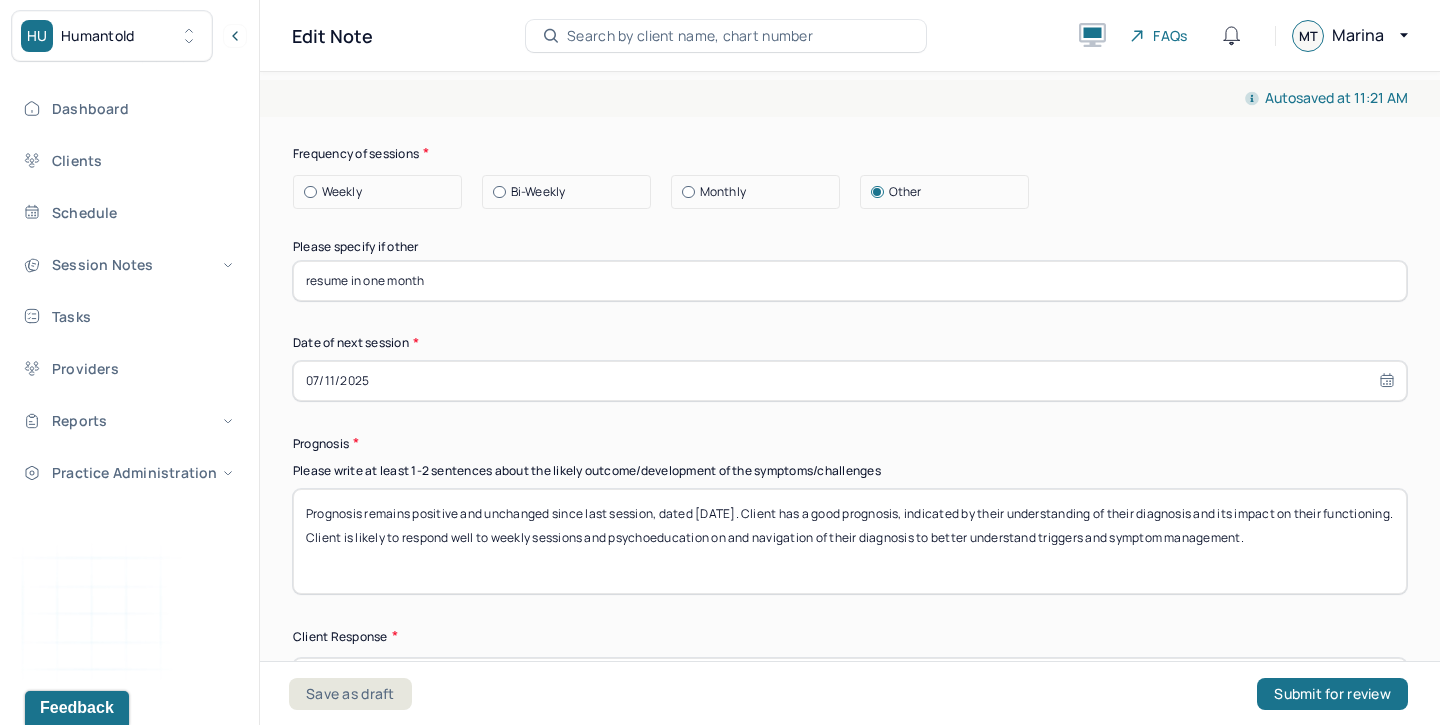 click on "Prognosis remains positive and unchanged since last session, dated [DATE]. Client has a good prognosis, indicated by their understanding of their diagnosis and its impact on their functioning. Client is likely to respond well to weekly sessions and psychoeducation on and navigation of their diagnosis to better understand triggers and symptom management." at bounding box center (850, 541) 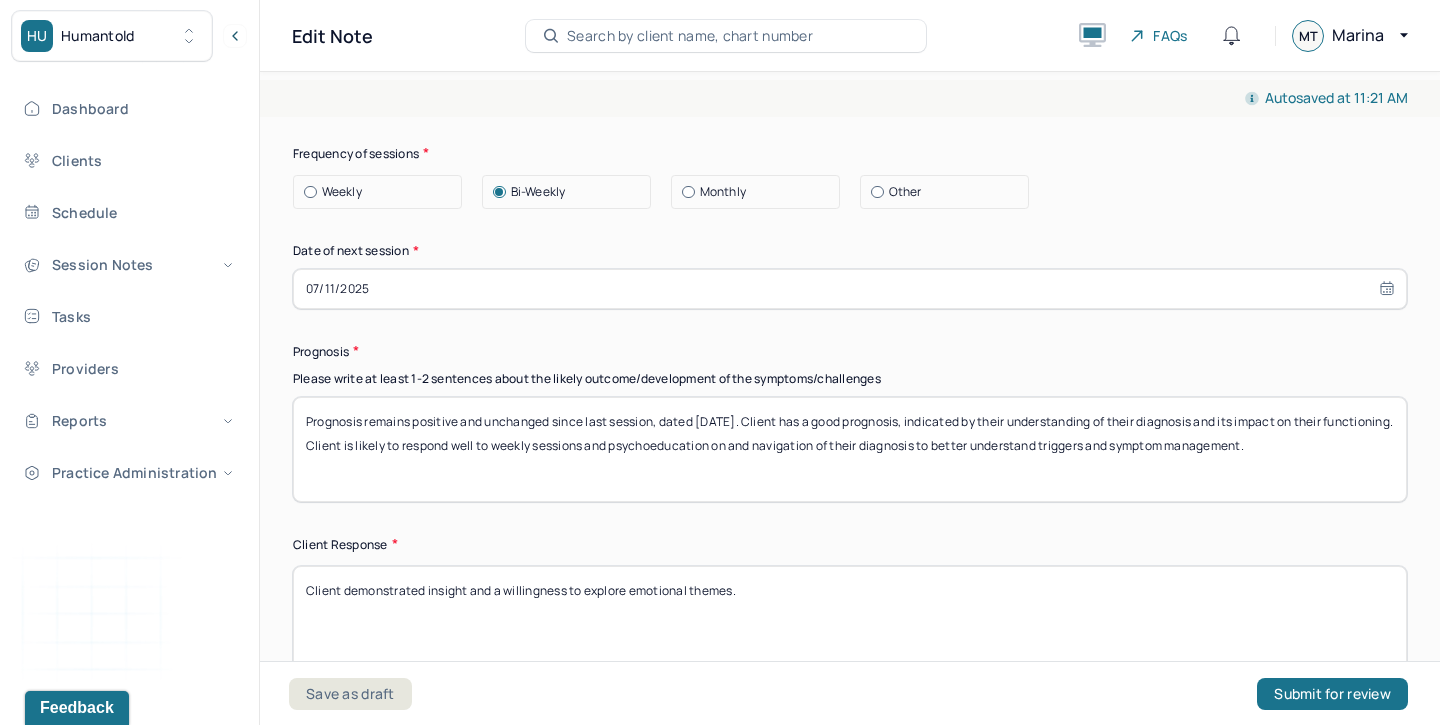 select on "6" 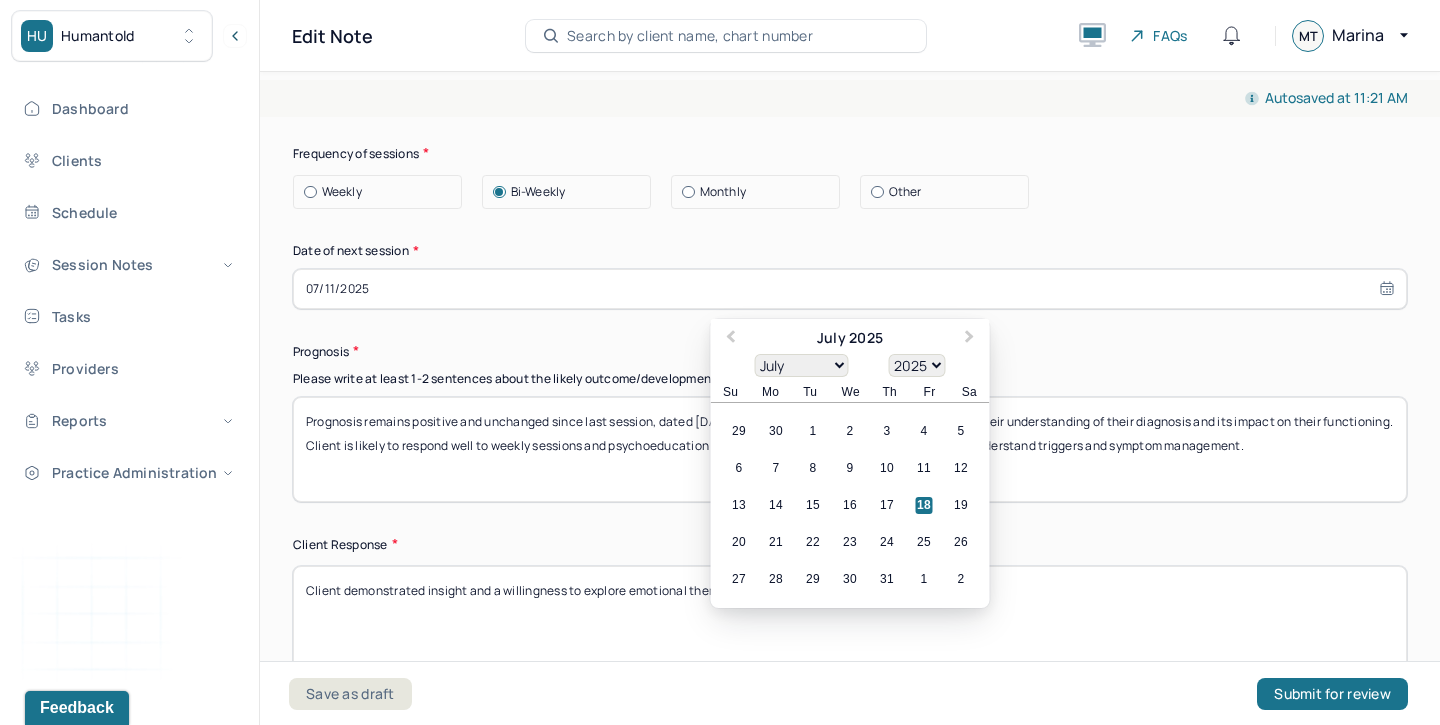 click on "07/11/2025" at bounding box center (850, 289) 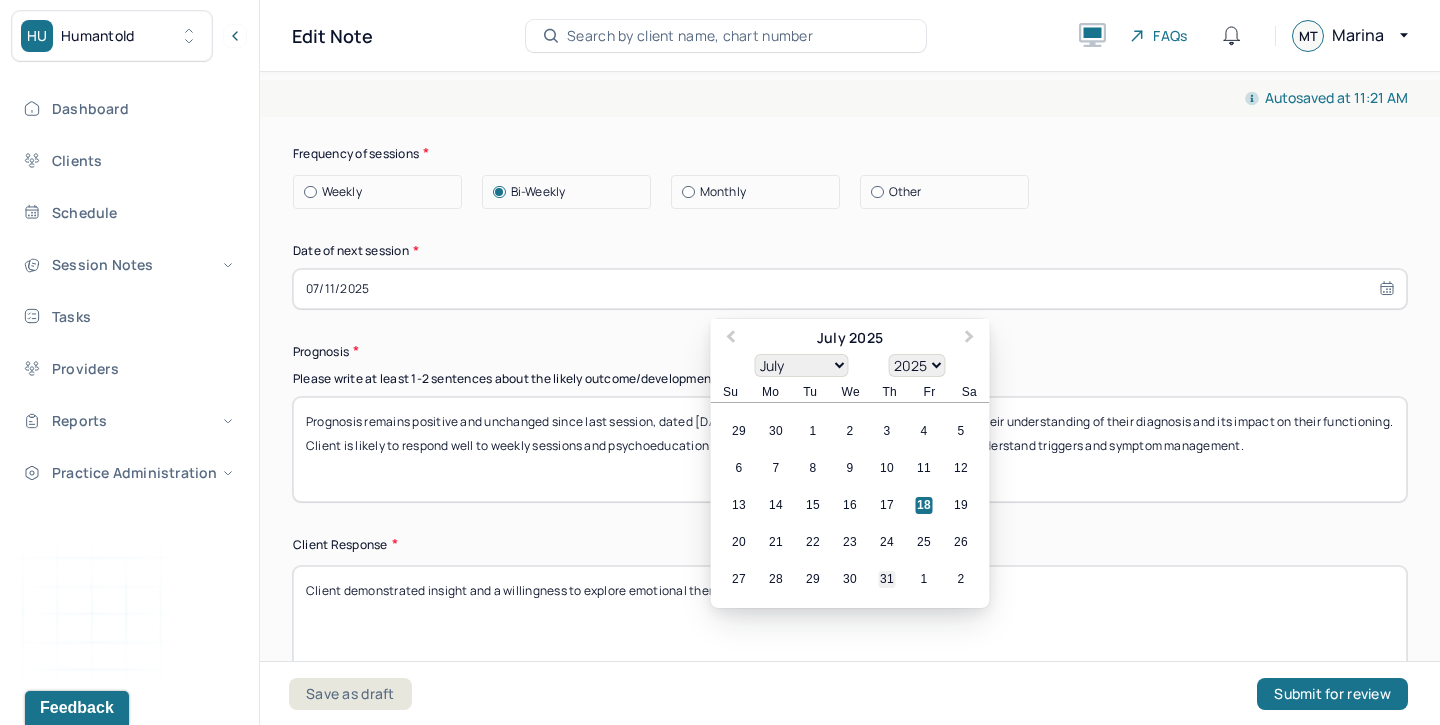 click on "31" at bounding box center [887, 579] 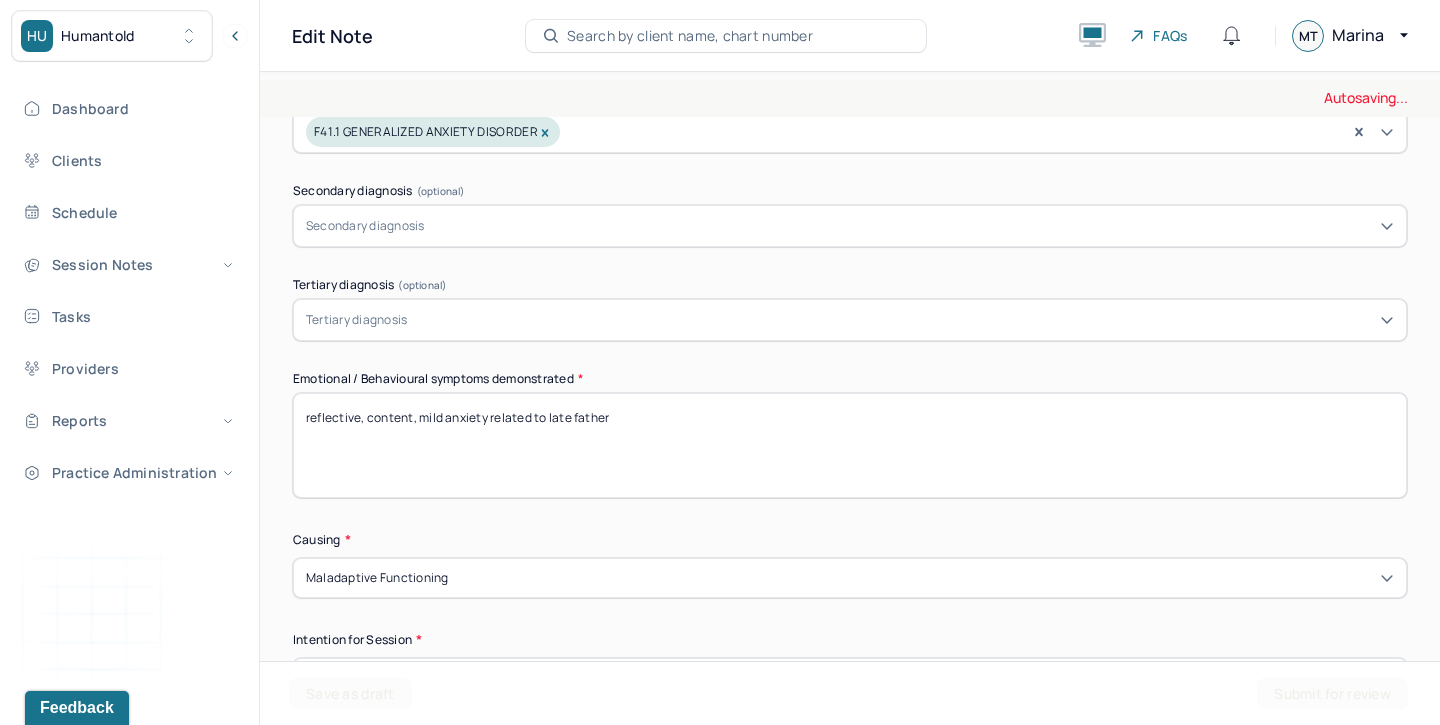 scroll, scrollTop: 796, scrollLeft: 0, axis: vertical 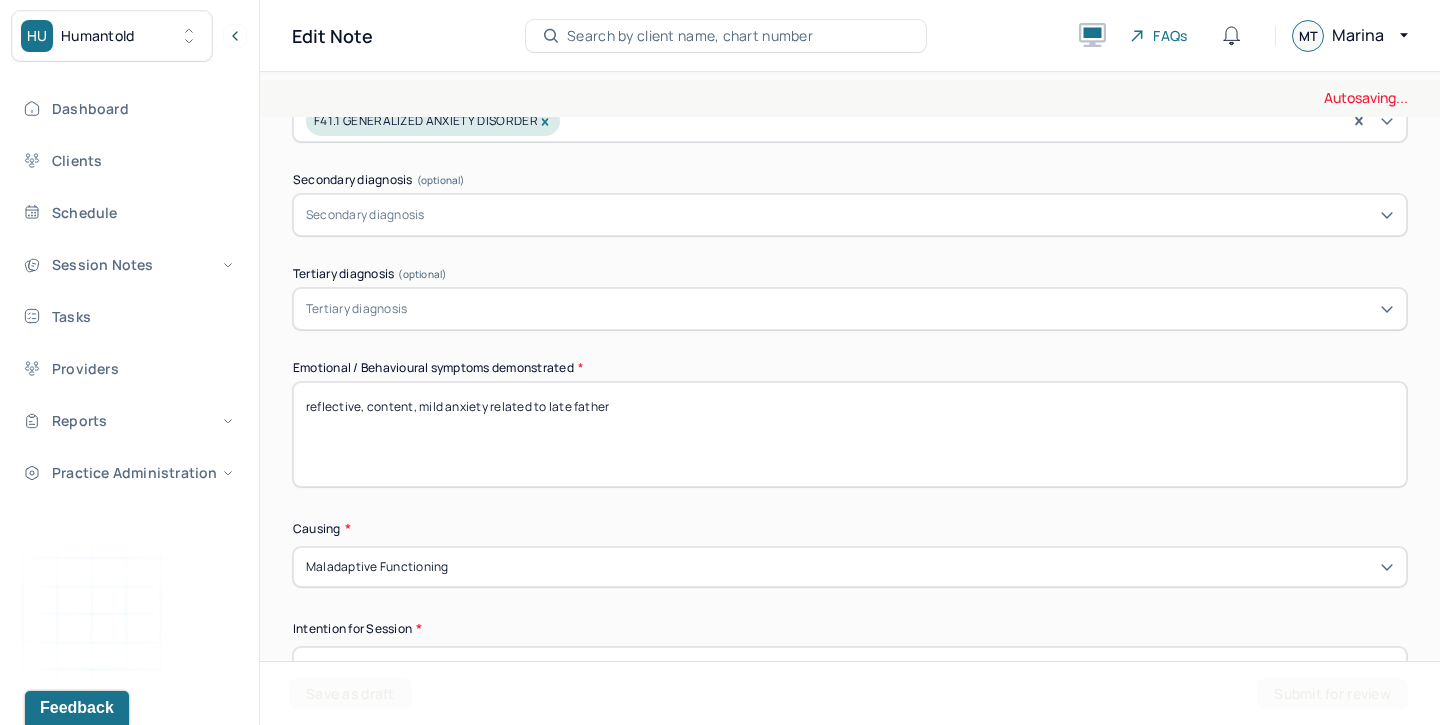 click on "reflective, content, mild anxiety related to late father" at bounding box center [850, 434] 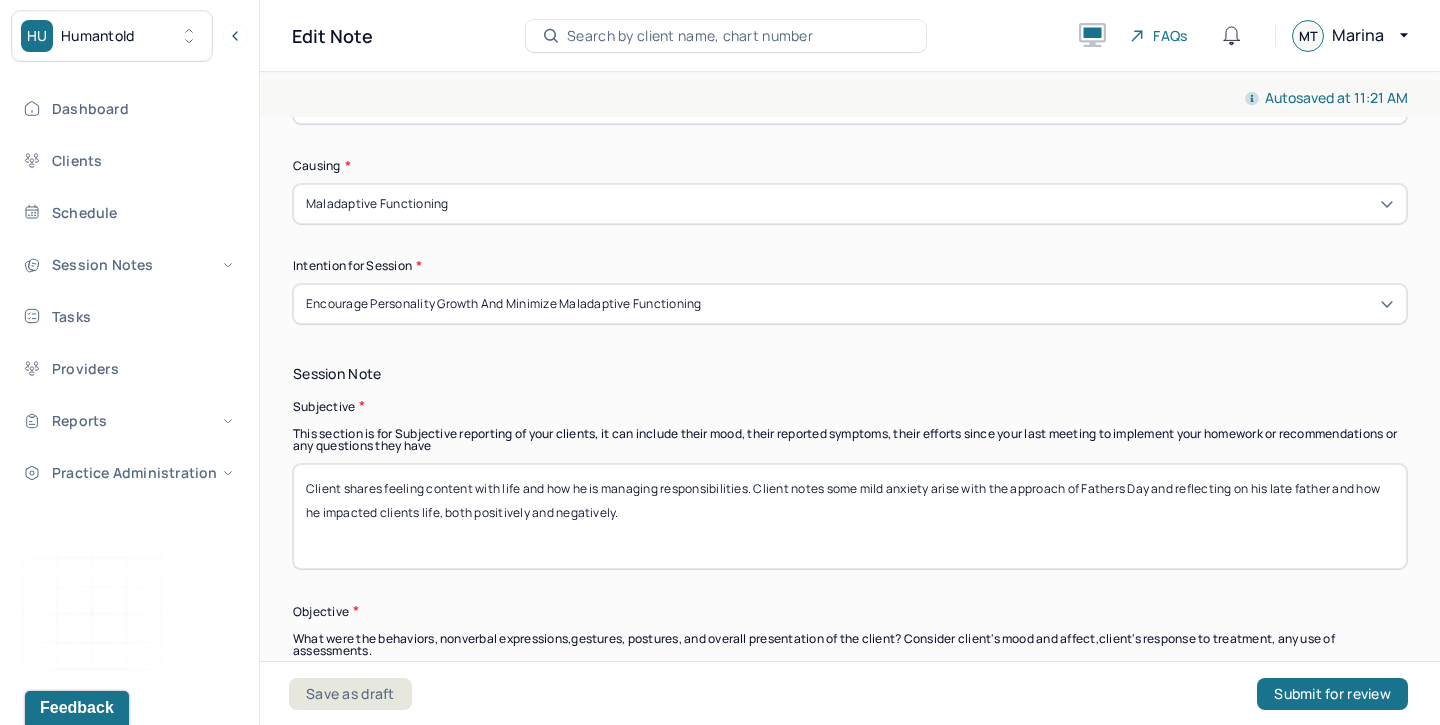 scroll, scrollTop: 1164, scrollLeft: 0, axis: vertical 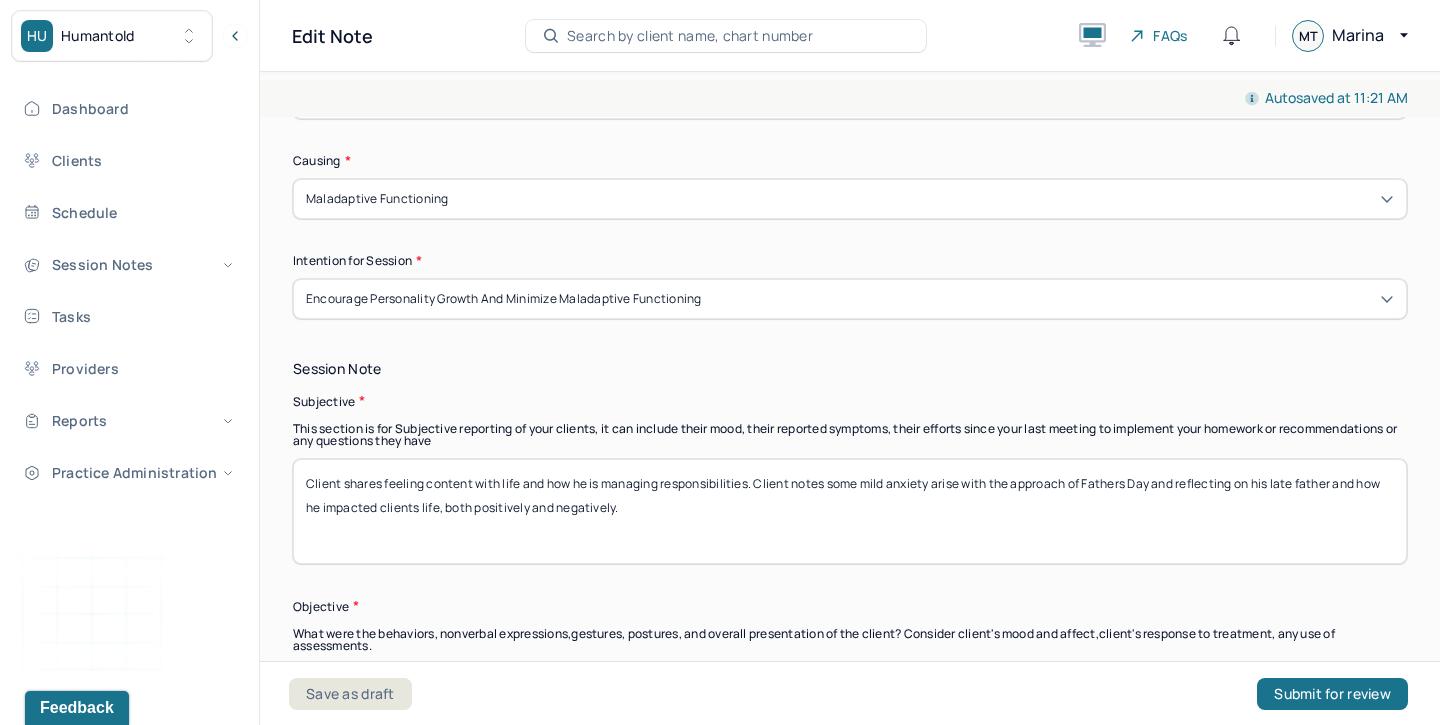type on "pensive, mild anxiety about finances/career/life planning" 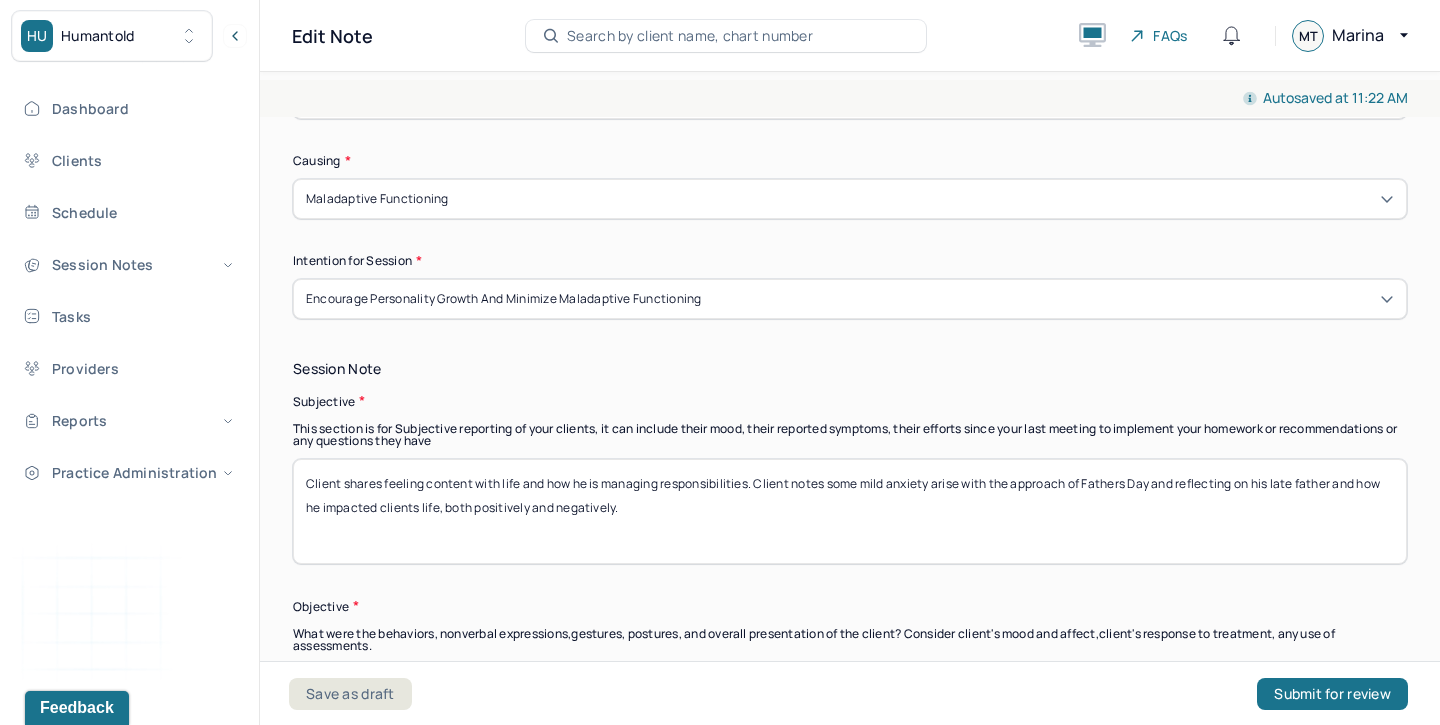 drag, startPoint x: 655, startPoint y: 512, endPoint x: 346, endPoint y: 484, distance: 310.26602 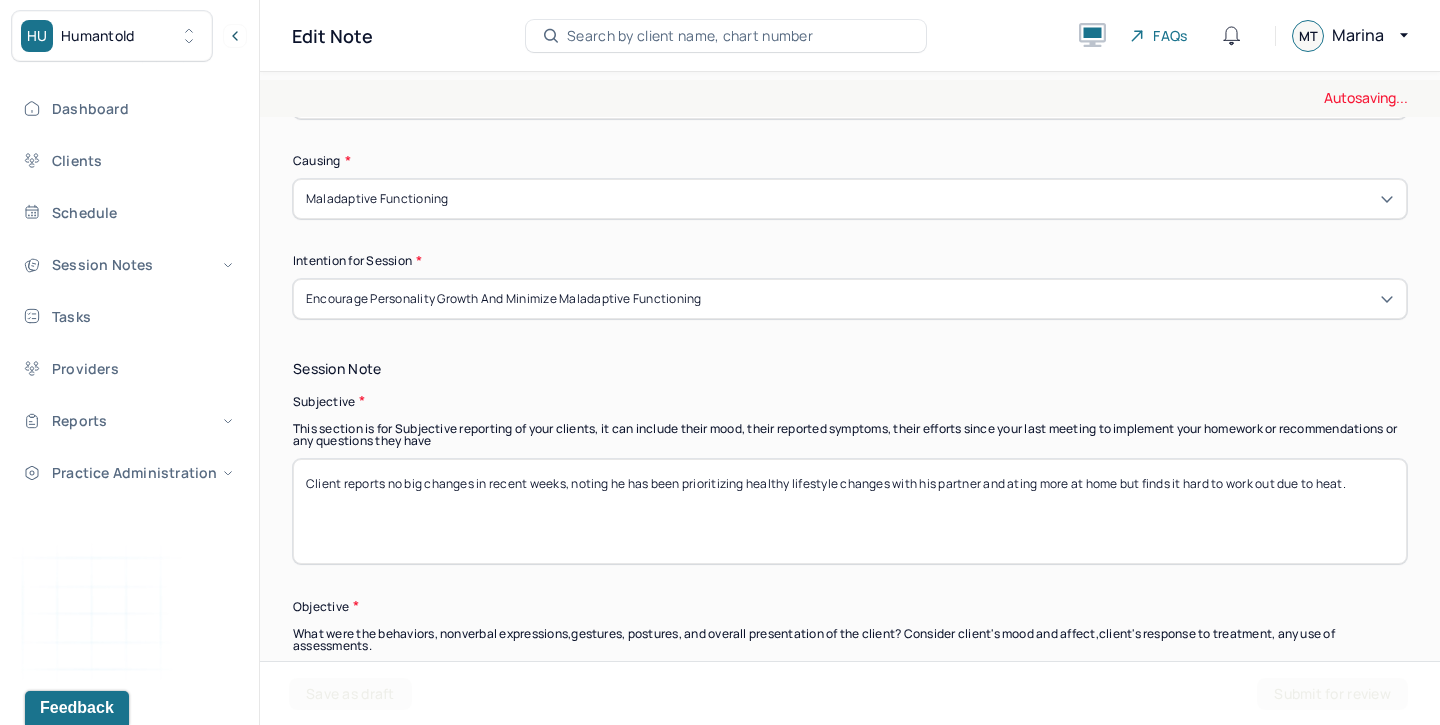 click on "Client shares feeling content with life and how he is managing responsibilities. Client notes some mild anxiety arise with the approach of Fathers Day and reflecting on his late father and how he impacted clients life, both positively and negatively." at bounding box center (850, 511) 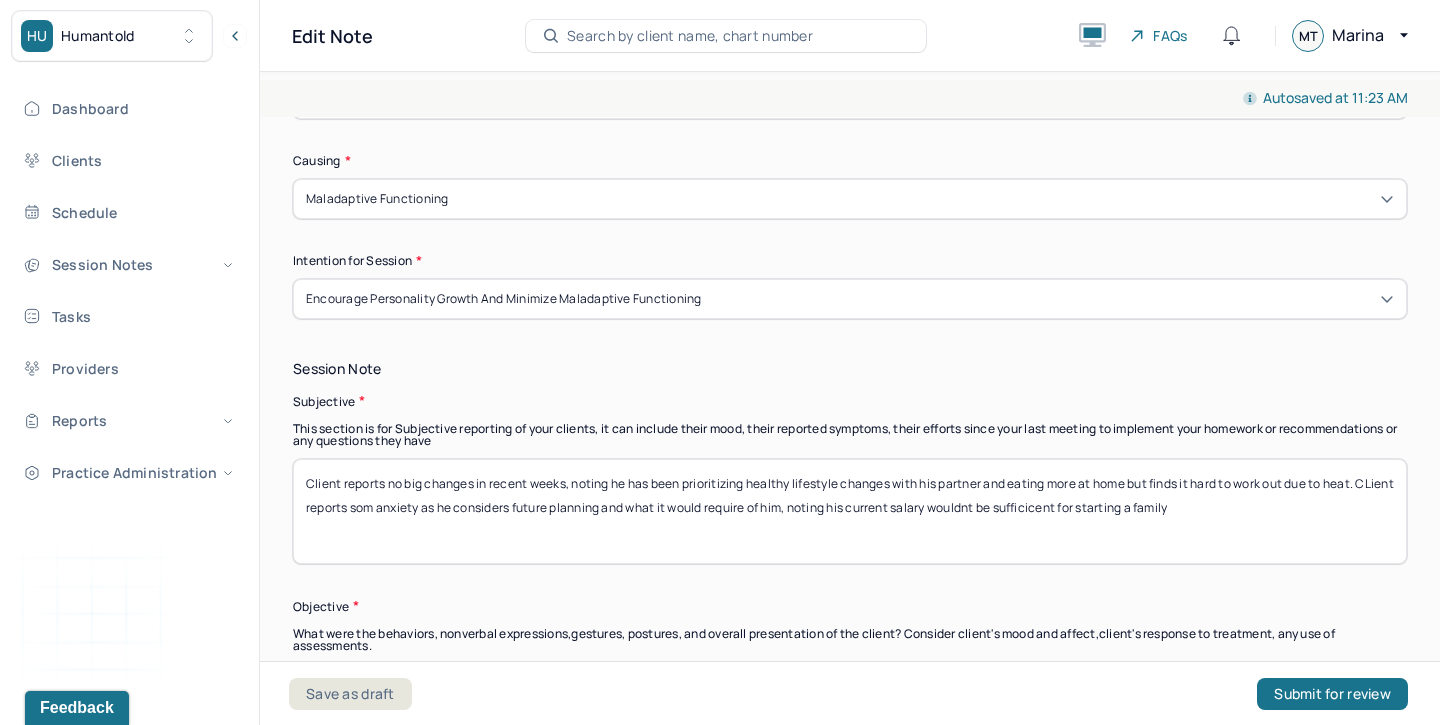 click on "Client reports no big changes in recent weeks, noting he has been prioritizing healthy lifestyle changes with his partner and eating more at home but finds it hard to work out due to heat. CLient reports som anxiety as he considers future planning and" at bounding box center (850, 511) 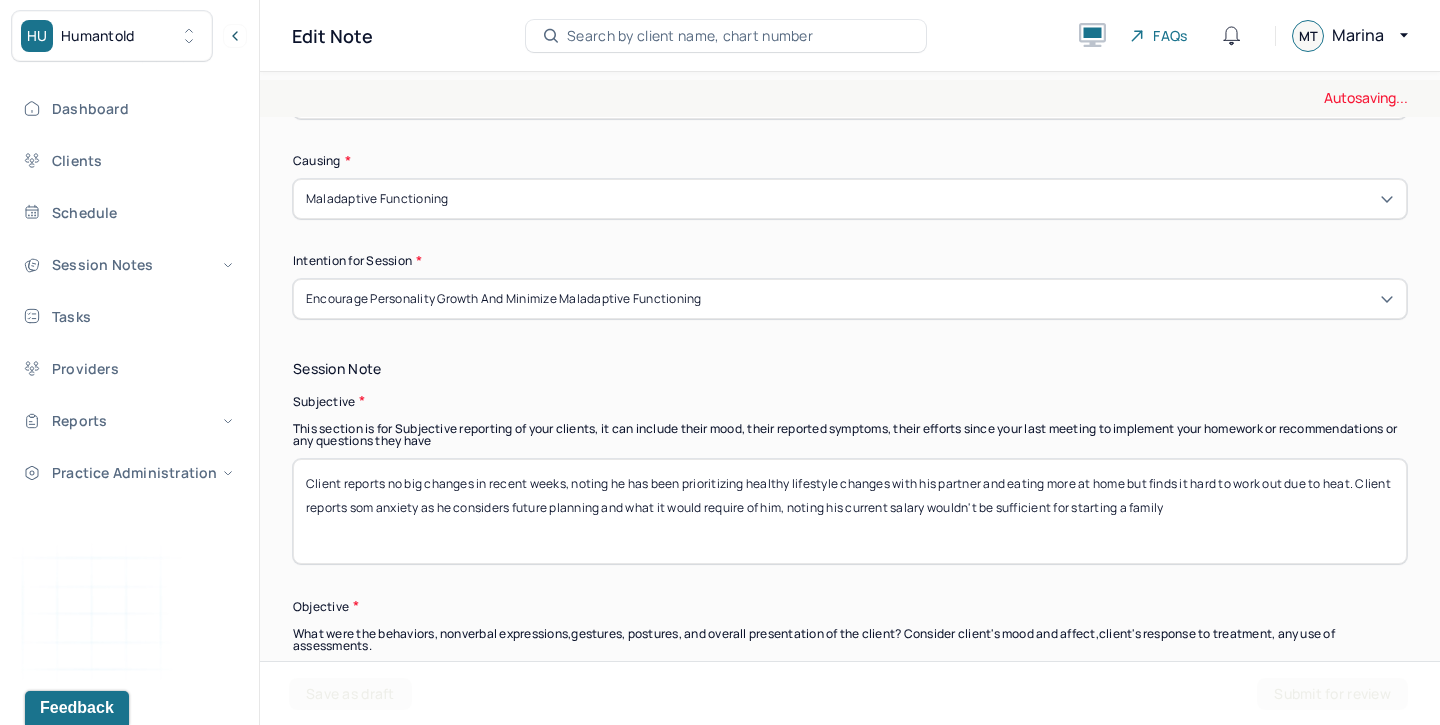 click on "Client reports no big changes in recent weeks, noting he has been prioritizing healthy lifestyle changes with his partner and eating more at home but finds it hard to work out due to heat. CLient reports som anxiety as he considers future planning and what it would require of him, noting his current salary wouldnt be sufficicent for starting a family" at bounding box center [850, 511] 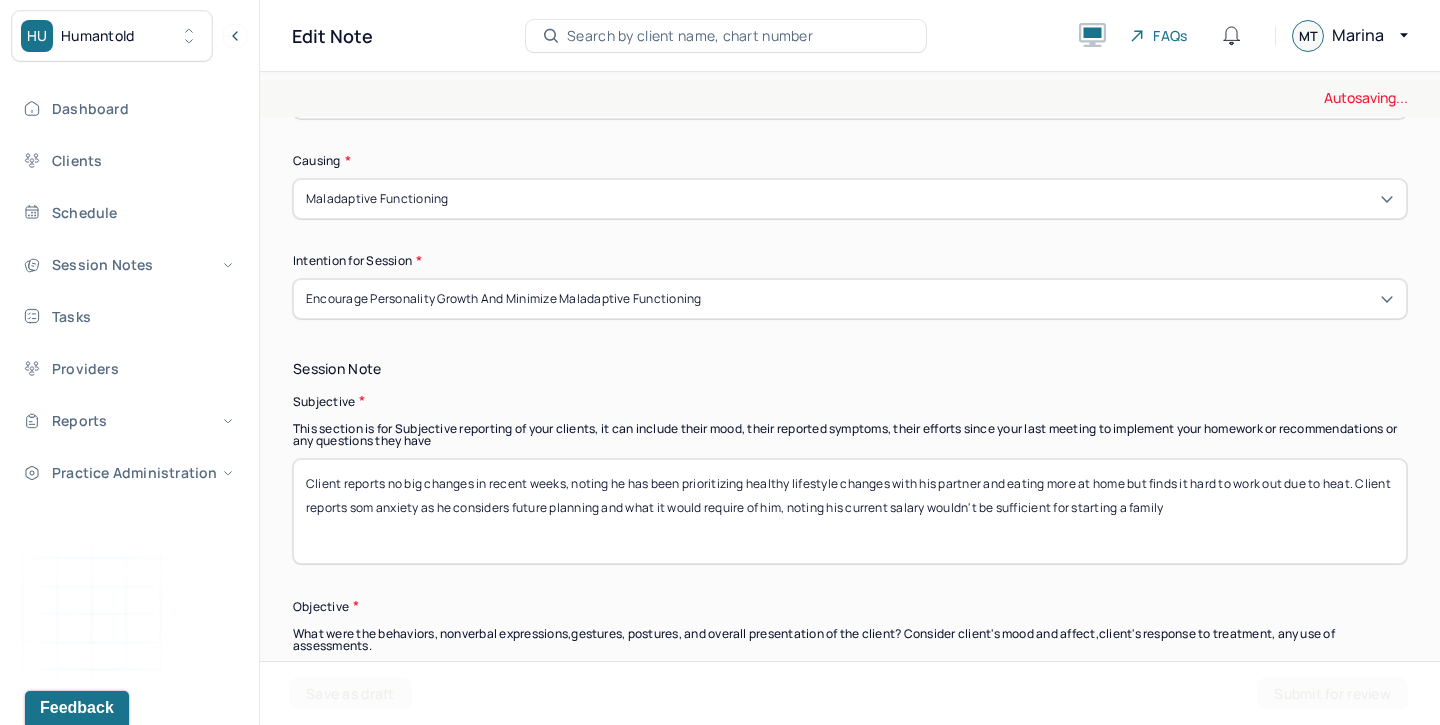 type on "Client reports no big changes in recent weeks, noting he has been prioritizing healthy lifestyle changes with his partner and eating more at home but finds it hard to work out due to heat. Client reports som anxiety as he considers future planning and what it would require of him, noting his current salary wouldn't be sufficient for starting a family" 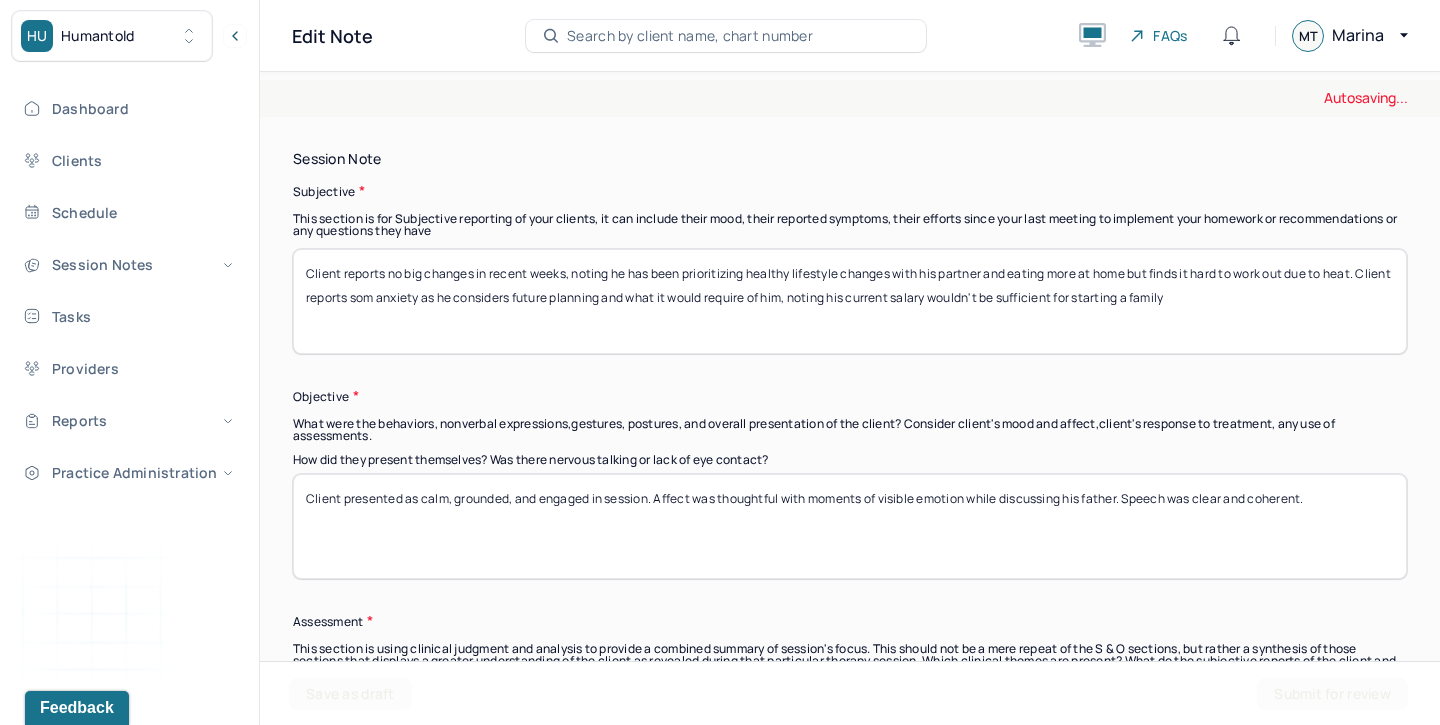 scroll, scrollTop: 1373, scrollLeft: 0, axis: vertical 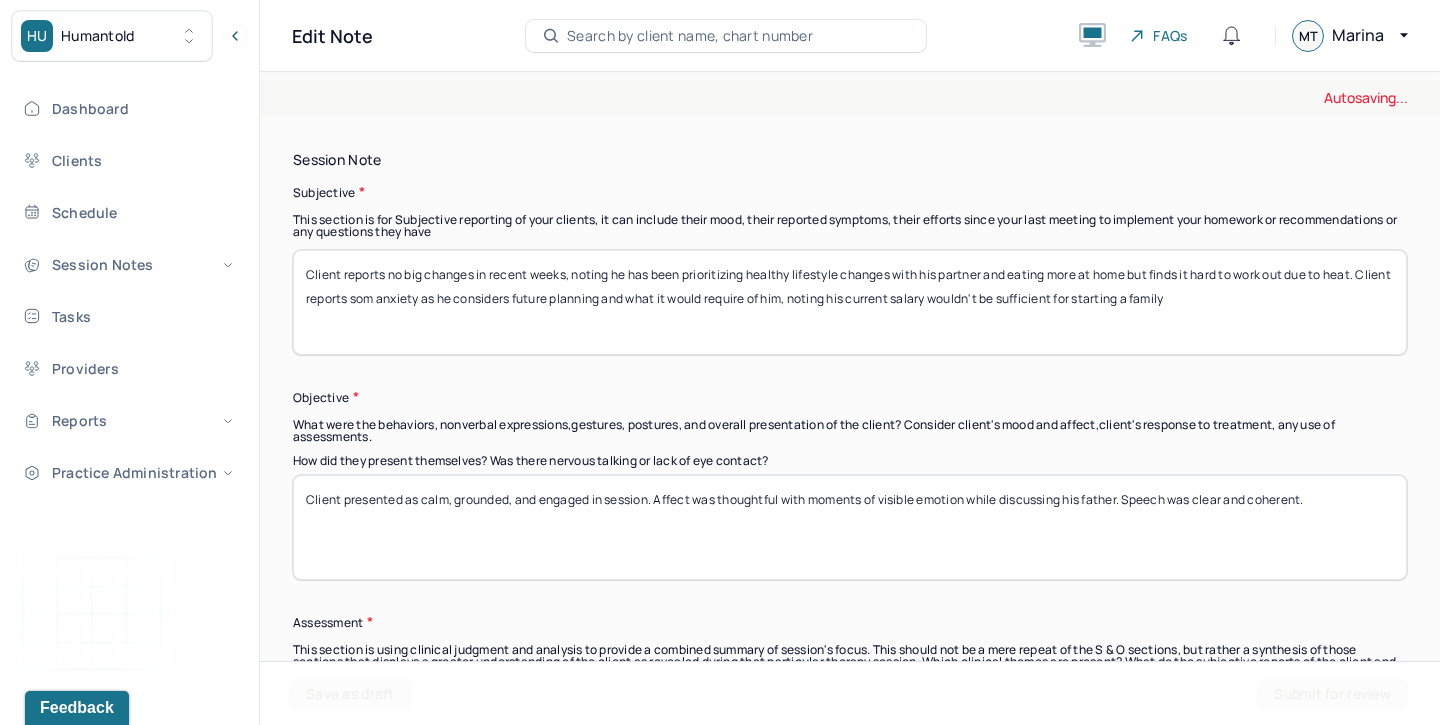 click on "Client presented as calm, grounded, and engaged in session. Affect was thoughtful with moments of visible emotion while discussing his father. Speech was clear and coherent." at bounding box center [850, 527] 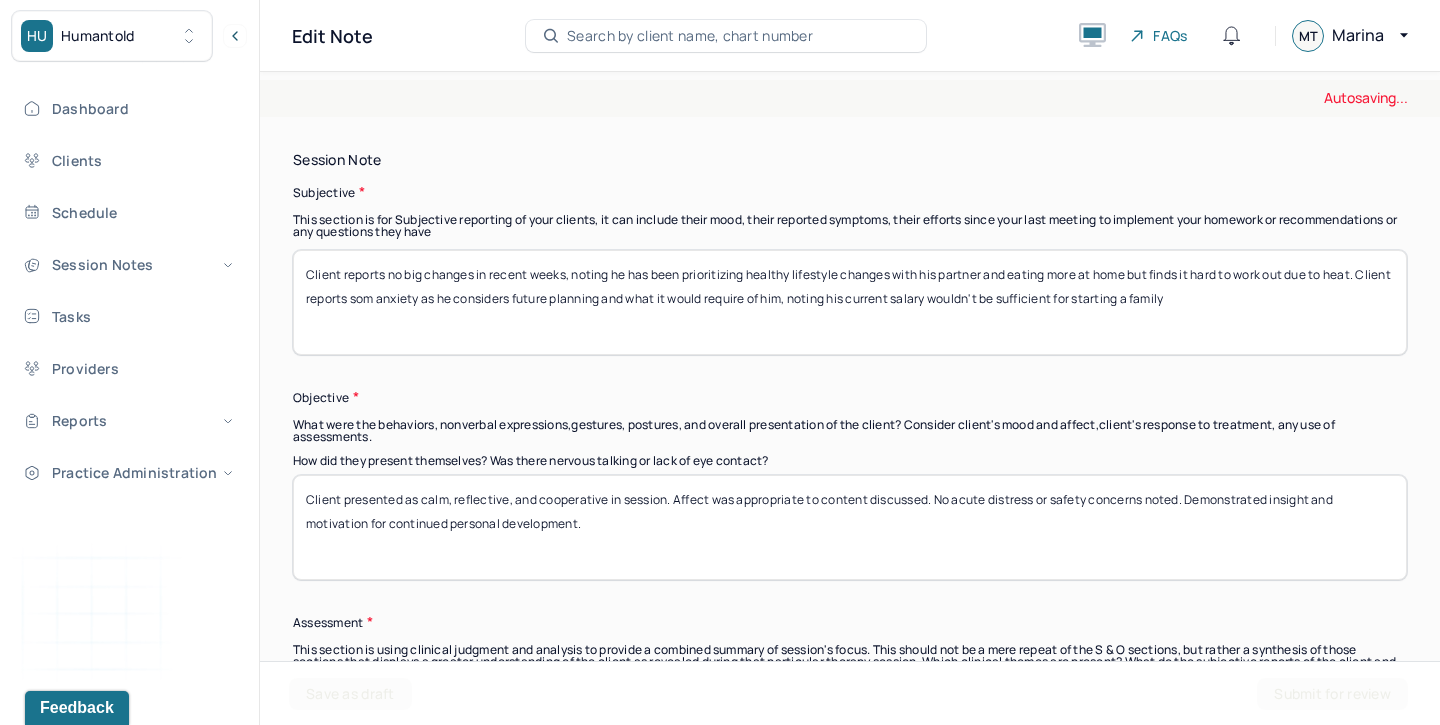 drag, startPoint x: 1184, startPoint y: 497, endPoint x: 933, endPoint y: 500, distance: 251.01793 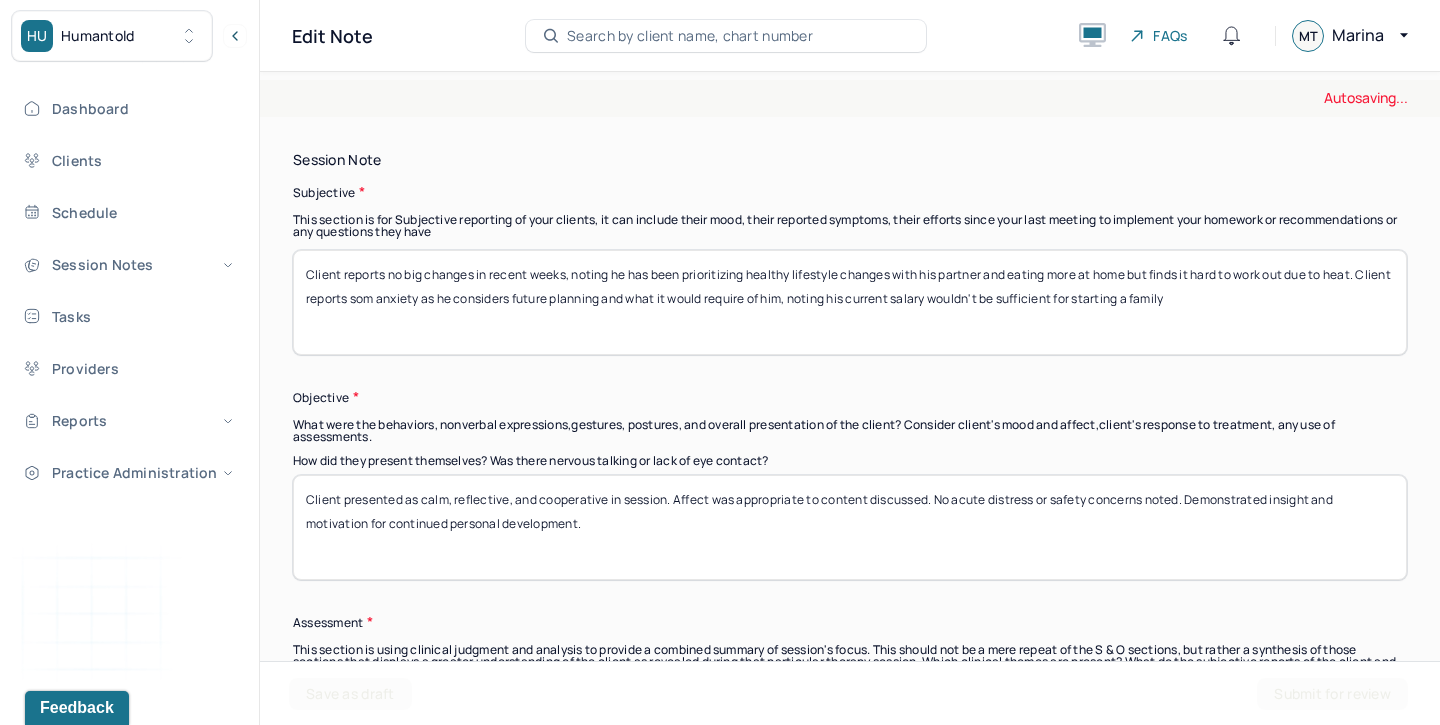 drag, startPoint x: 936, startPoint y: 498, endPoint x: 1187, endPoint y: 502, distance: 251.03188 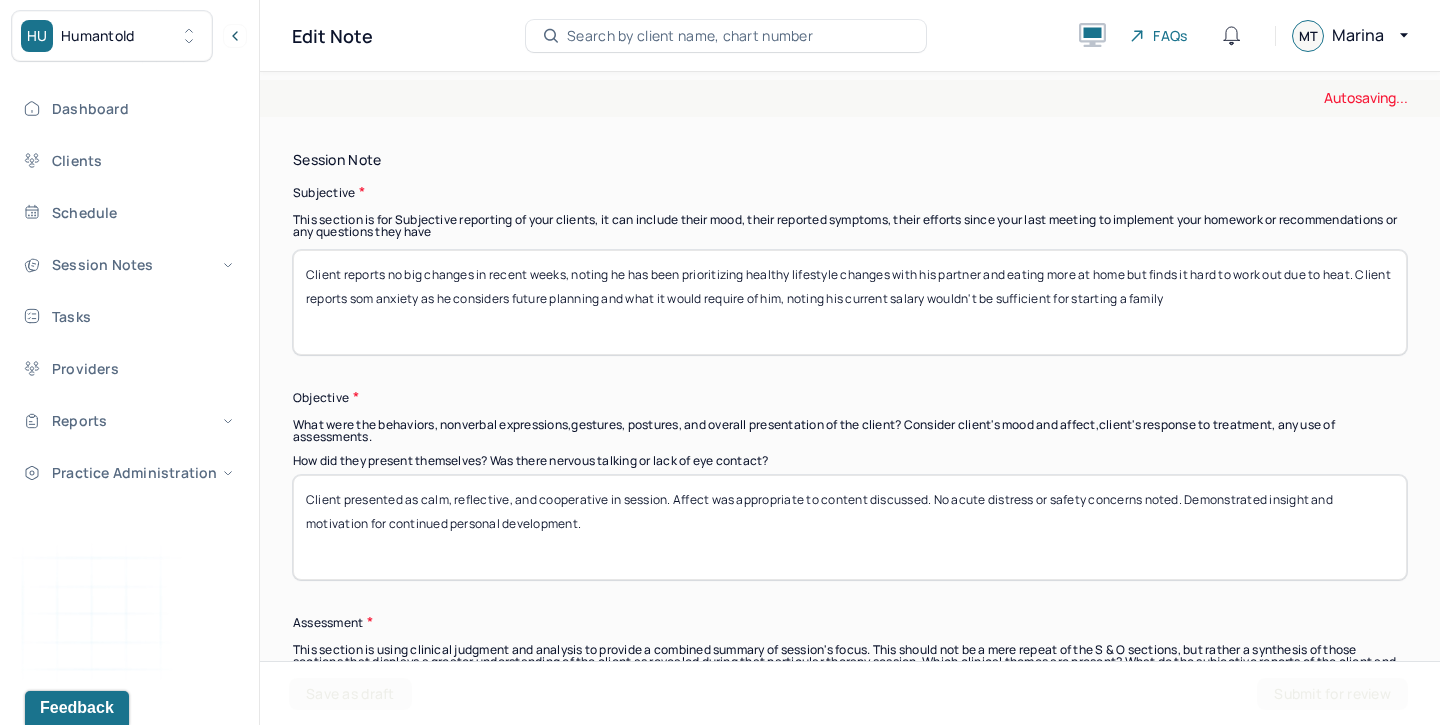 click on "Client presented as calm, grounded, and engaged in session. Affect was thoughtful with moments of visible emotion while discussing his father. Speech was clear and coherent." at bounding box center (850, 527) 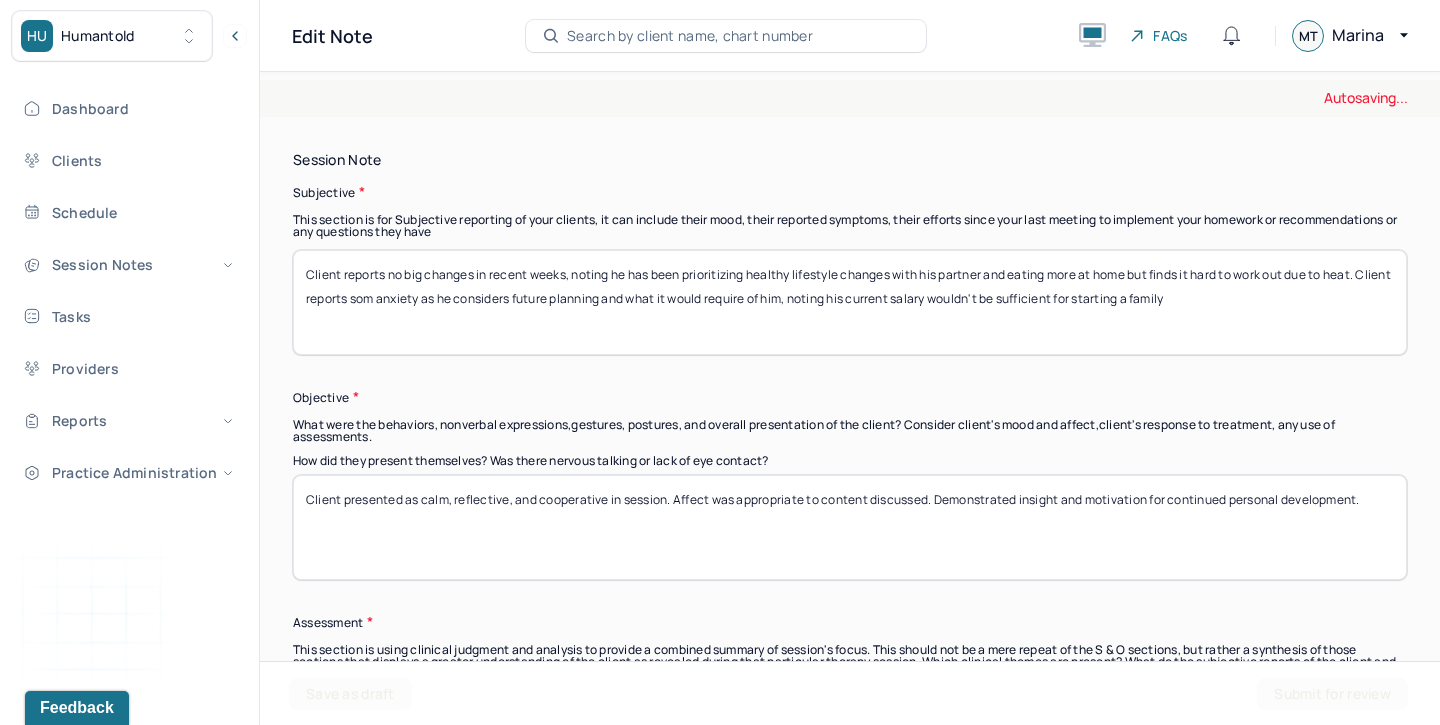 drag, startPoint x: 939, startPoint y: 494, endPoint x: 1439, endPoint y: 494, distance: 500 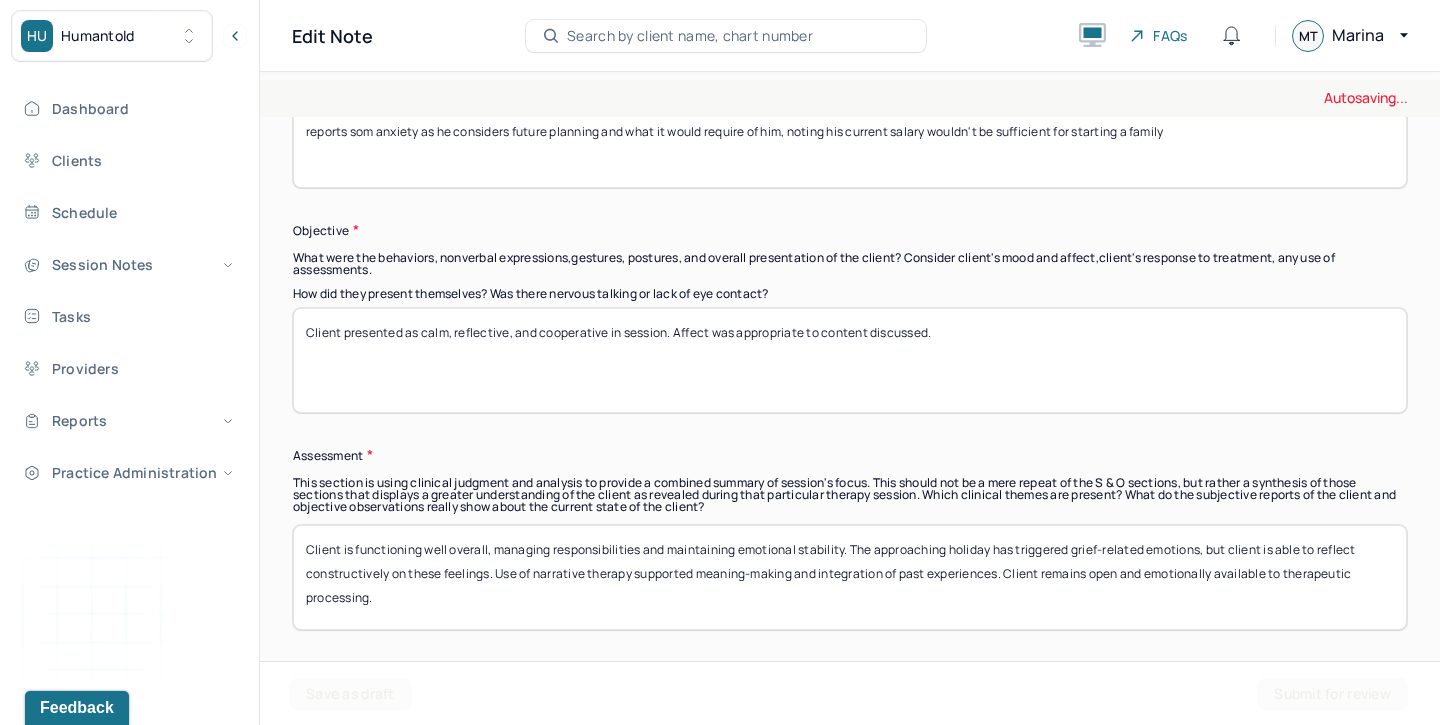 scroll, scrollTop: 1567, scrollLeft: 0, axis: vertical 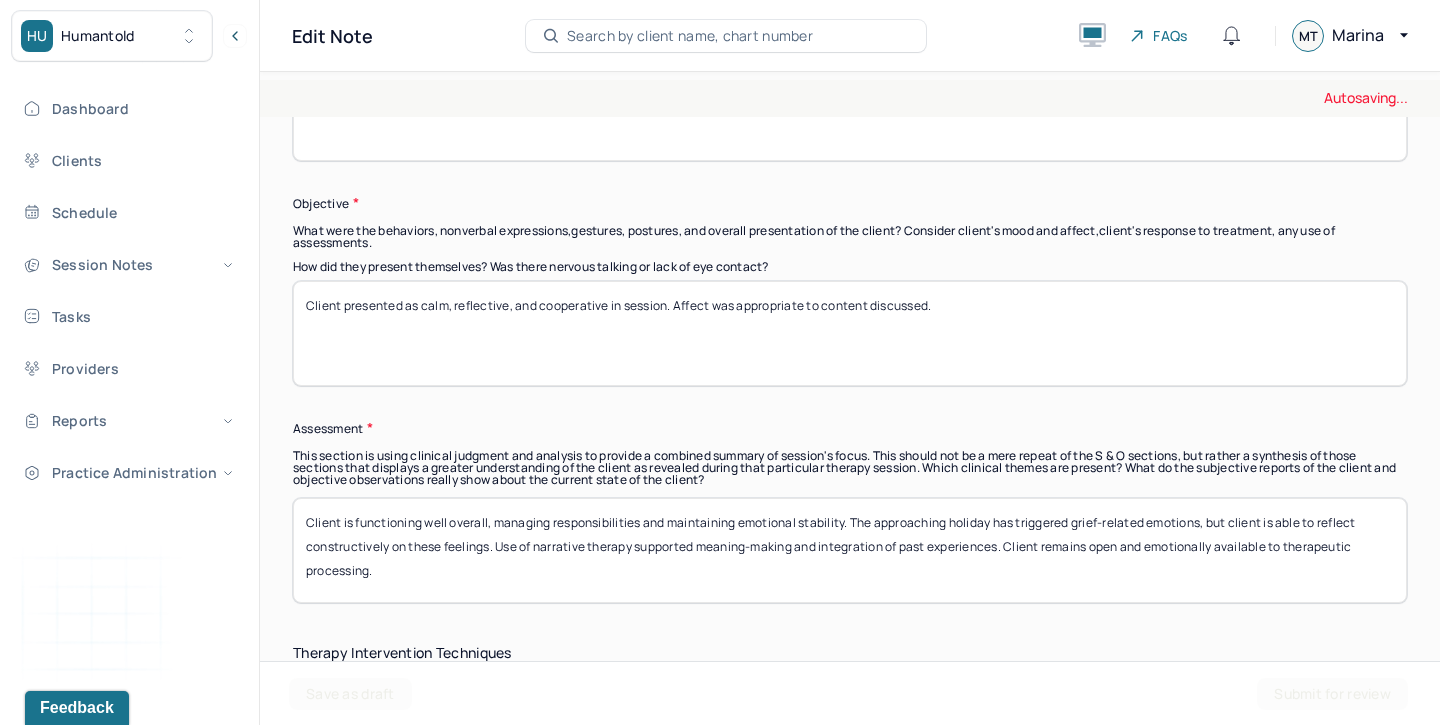 type on "Client presented as calm, reflective, and cooperative in session. Affect was appropriate to content discussed." 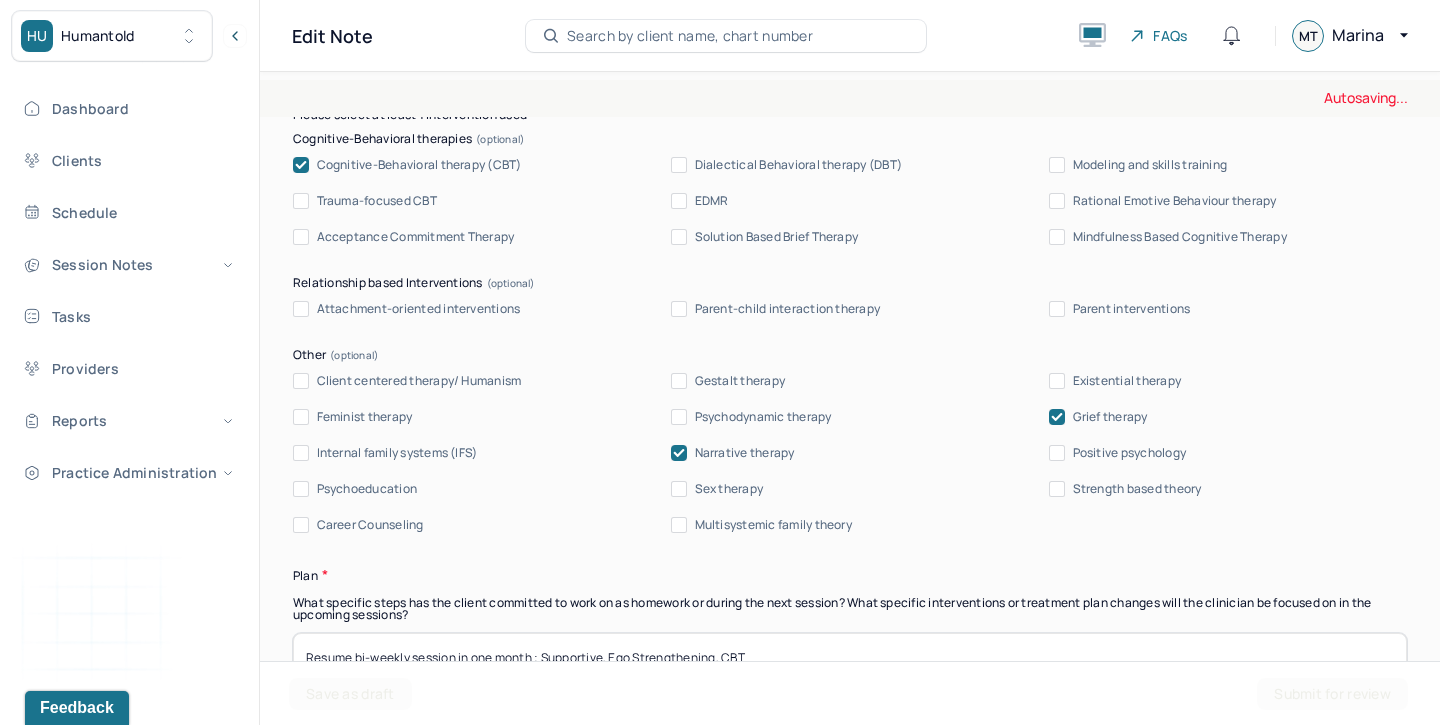 scroll, scrollTop: 2140, scrollLeft: 0, axis: vertical 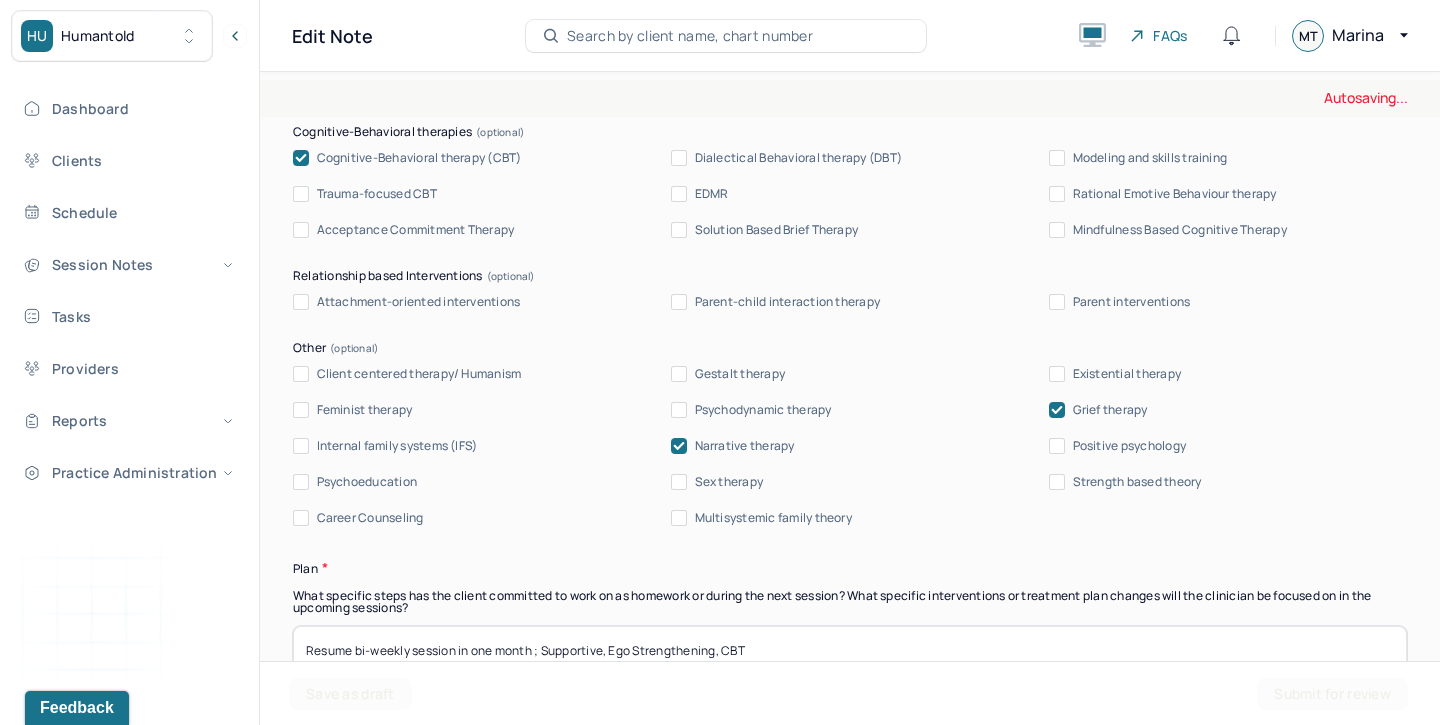 type 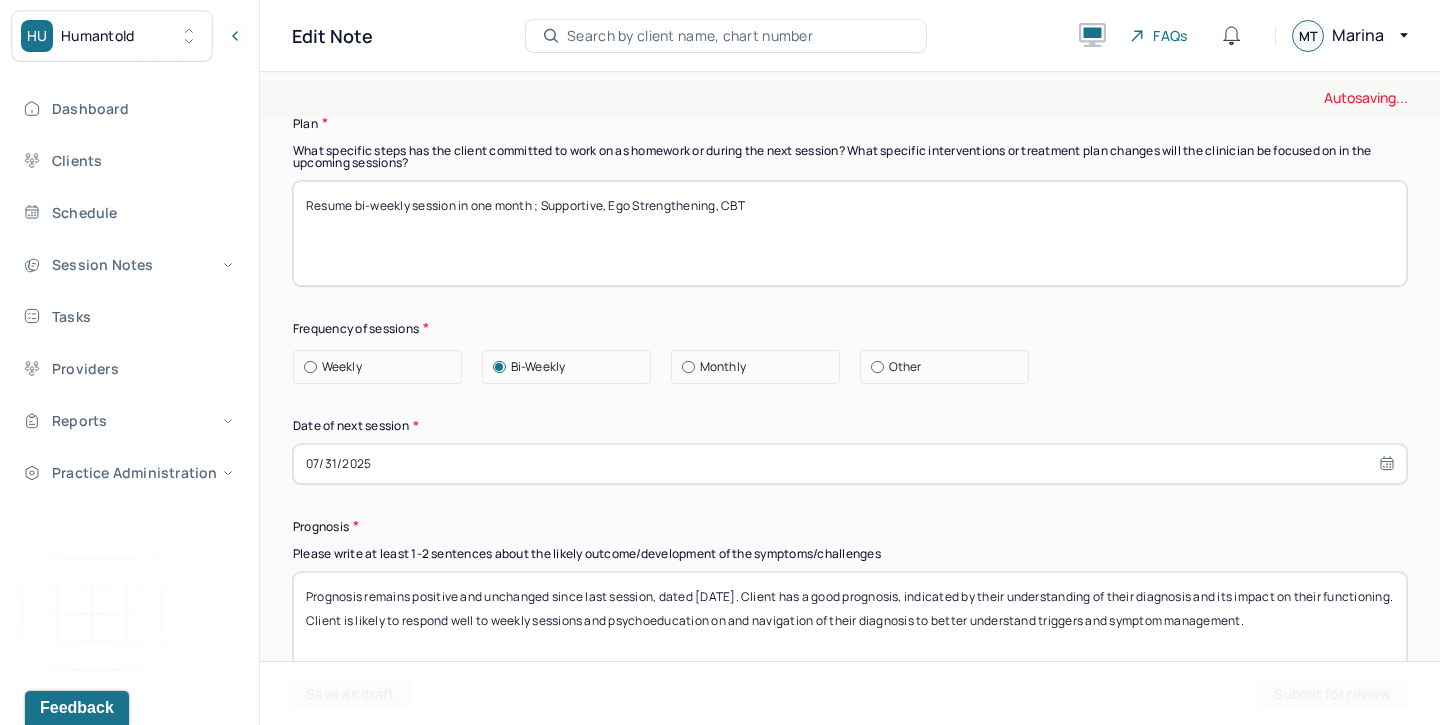 scroll, scrollTop: 2590, scrollLeft: 0, axis: vertical 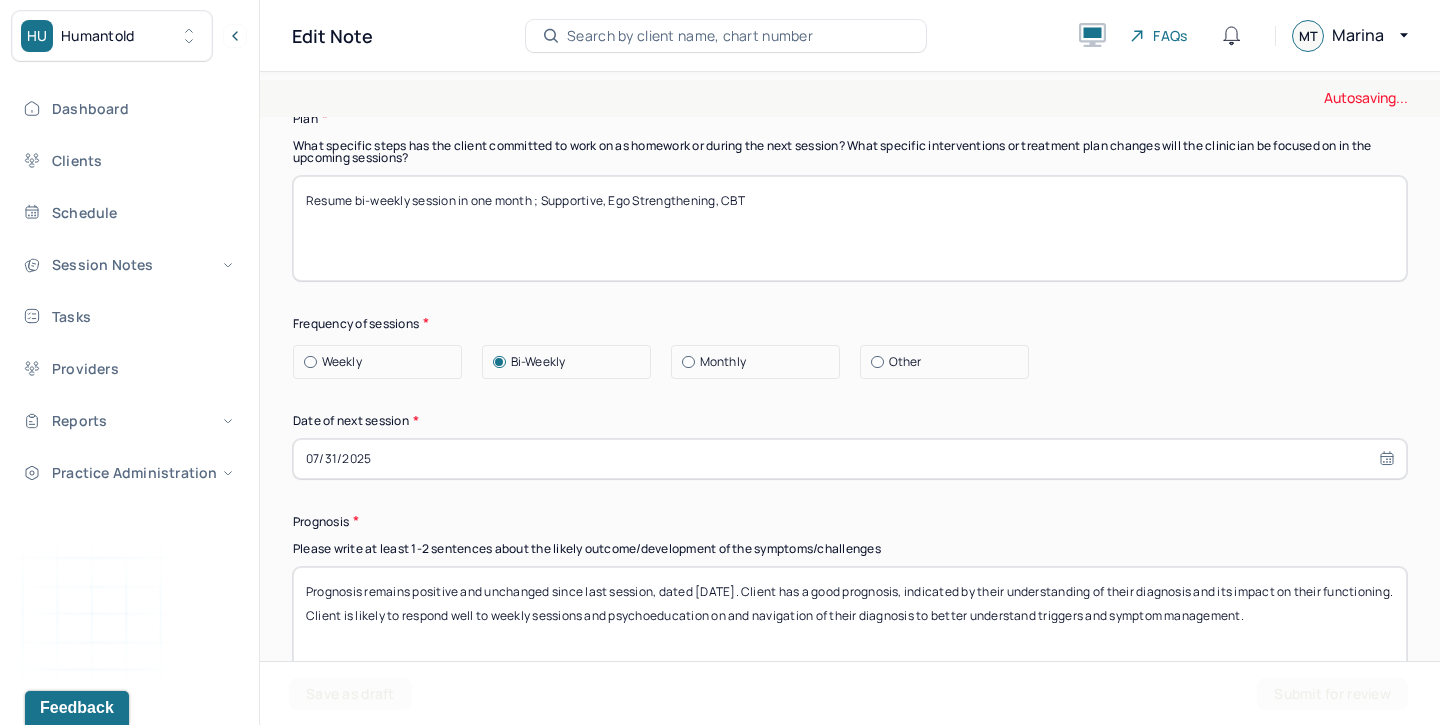 drag, startPoint x: 350, startPoint y: 199, endPoint x: 249, endPoint y: 193, distance: 101.17806 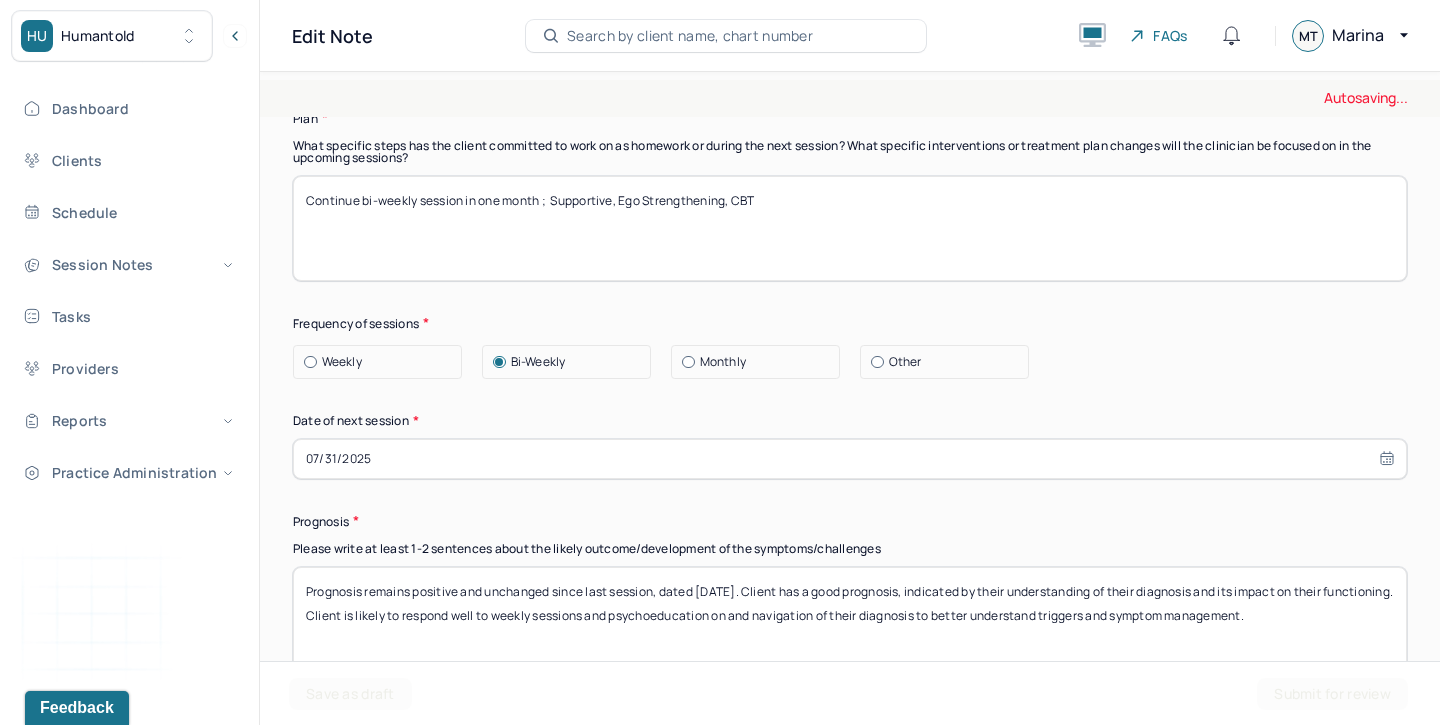 drag, startPoint x: 542, startPoint y: 195, endPoint x: 461, endPoint y: 199, distance: 81.09871 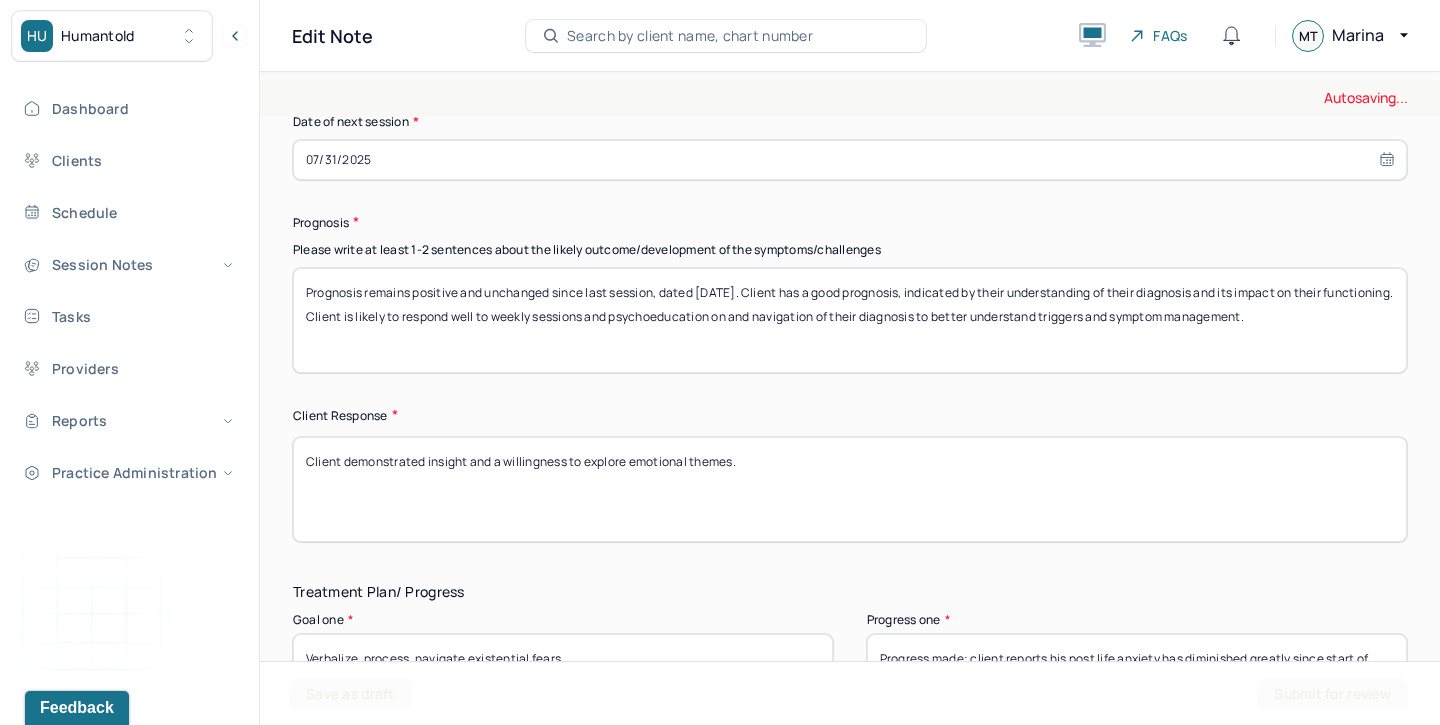 scroll, scrollTop: 2893, scrollLeft: 0, axis: vertical 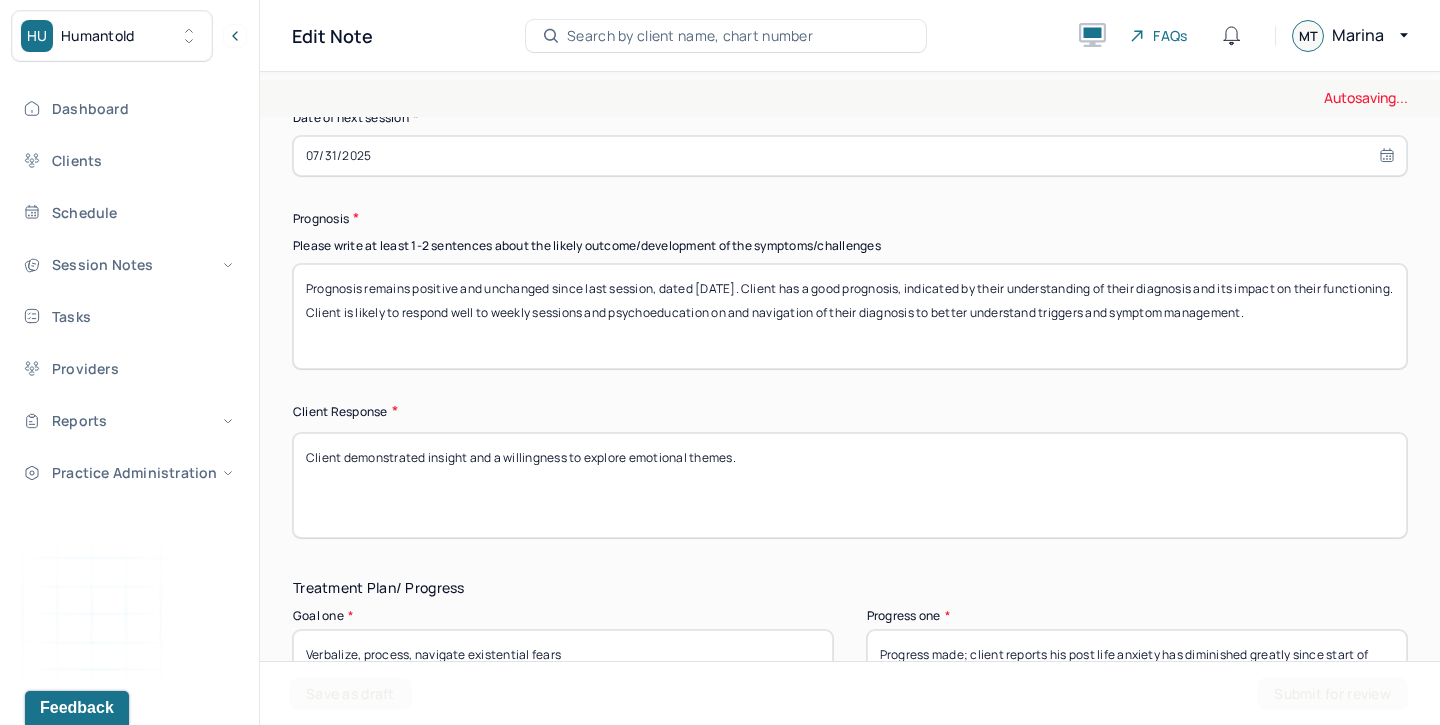 type on "Continue bi-weekly sessions;  Supportive, Ego Strengthening, CBT" 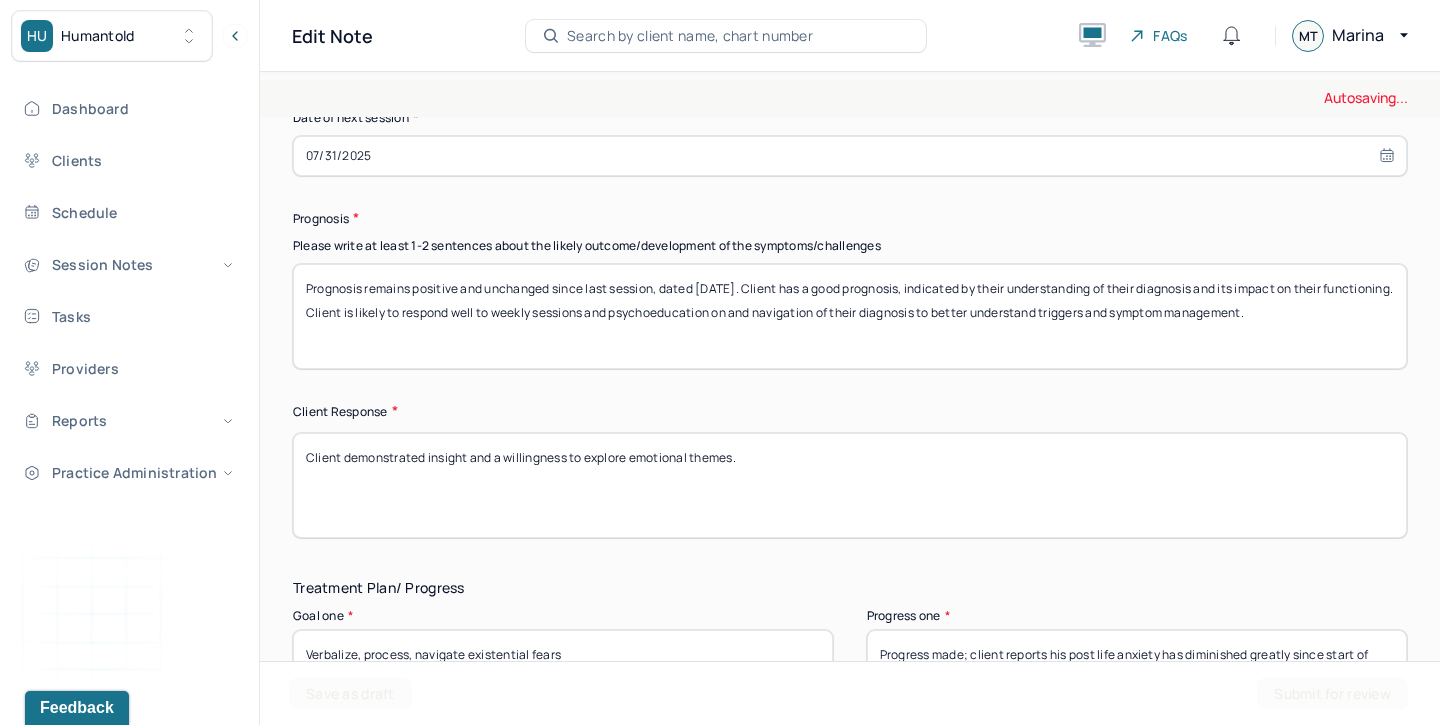 drag, startPoint x: 738, startPoint y: 450, endPoint x: 344, endPoint y: 454, distance: 394.0203 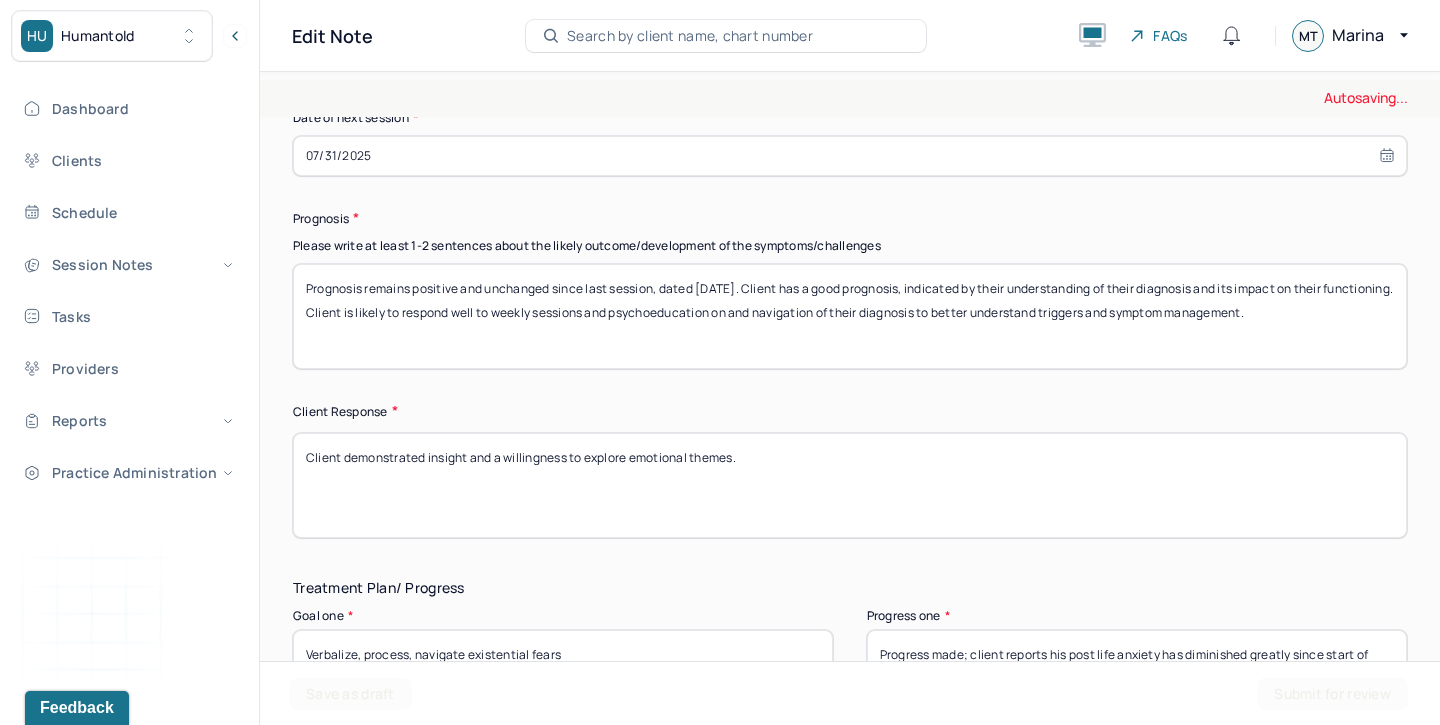 paste on "Demonstrated insight and motivation for continued personal development" 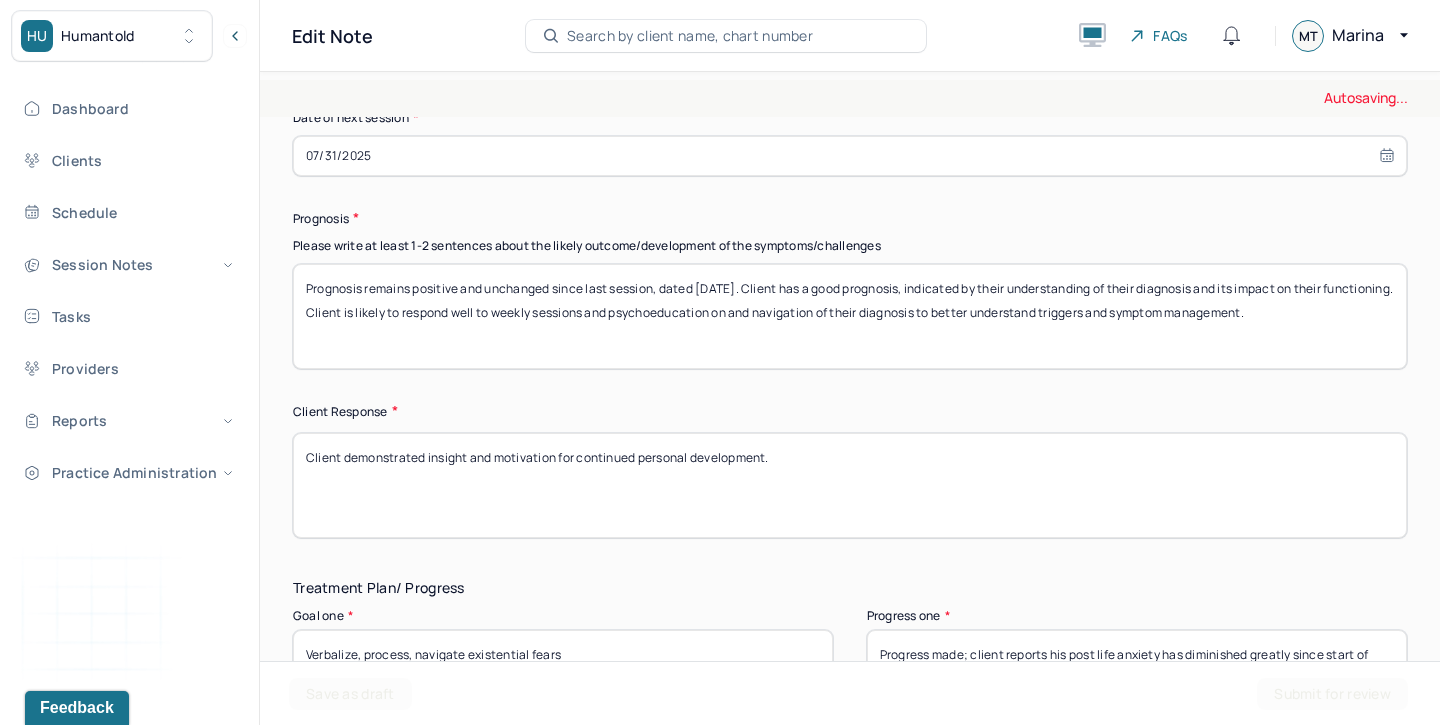 click on "Client demonstrated insight and a willingness to explore emotional themes." at bounding box center (850, 485) 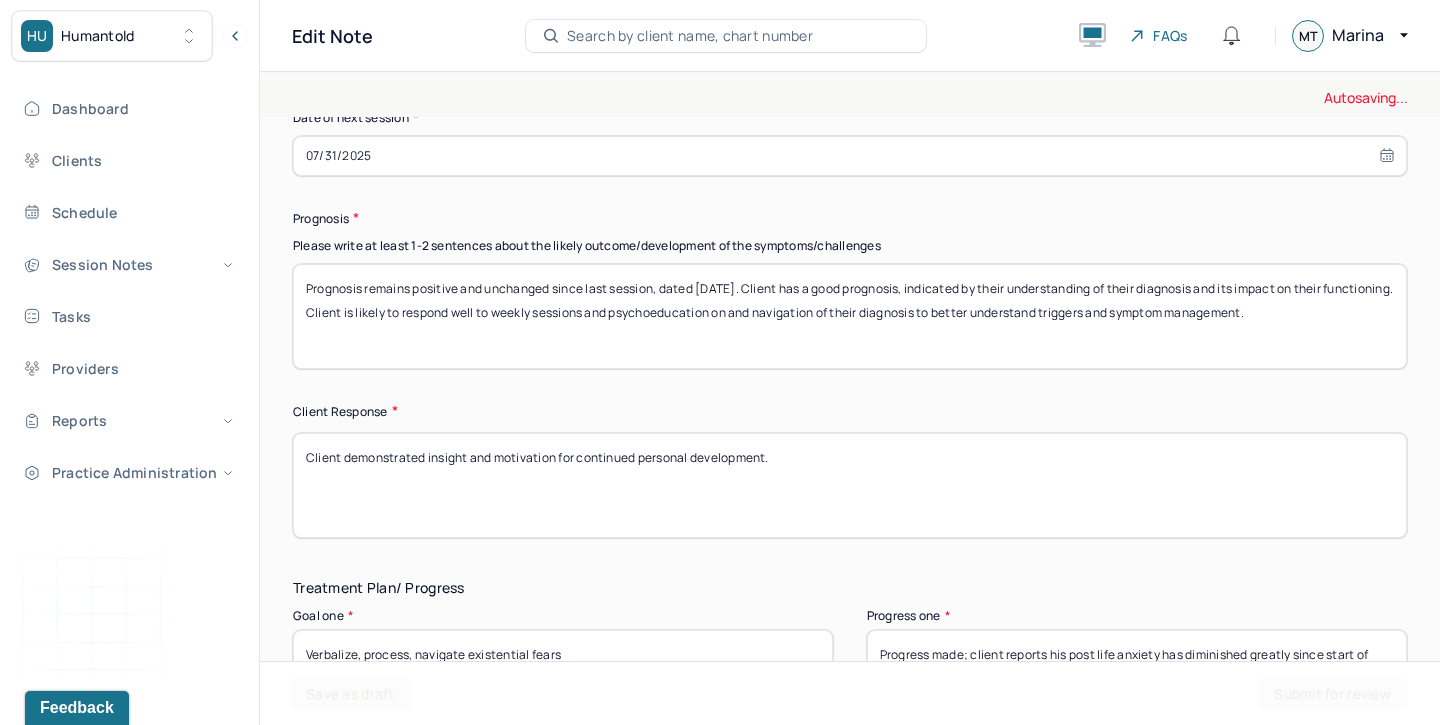 click on "Client demonstrated insight and a willingness to explore emotional themes." at bounding box center (850, 485) 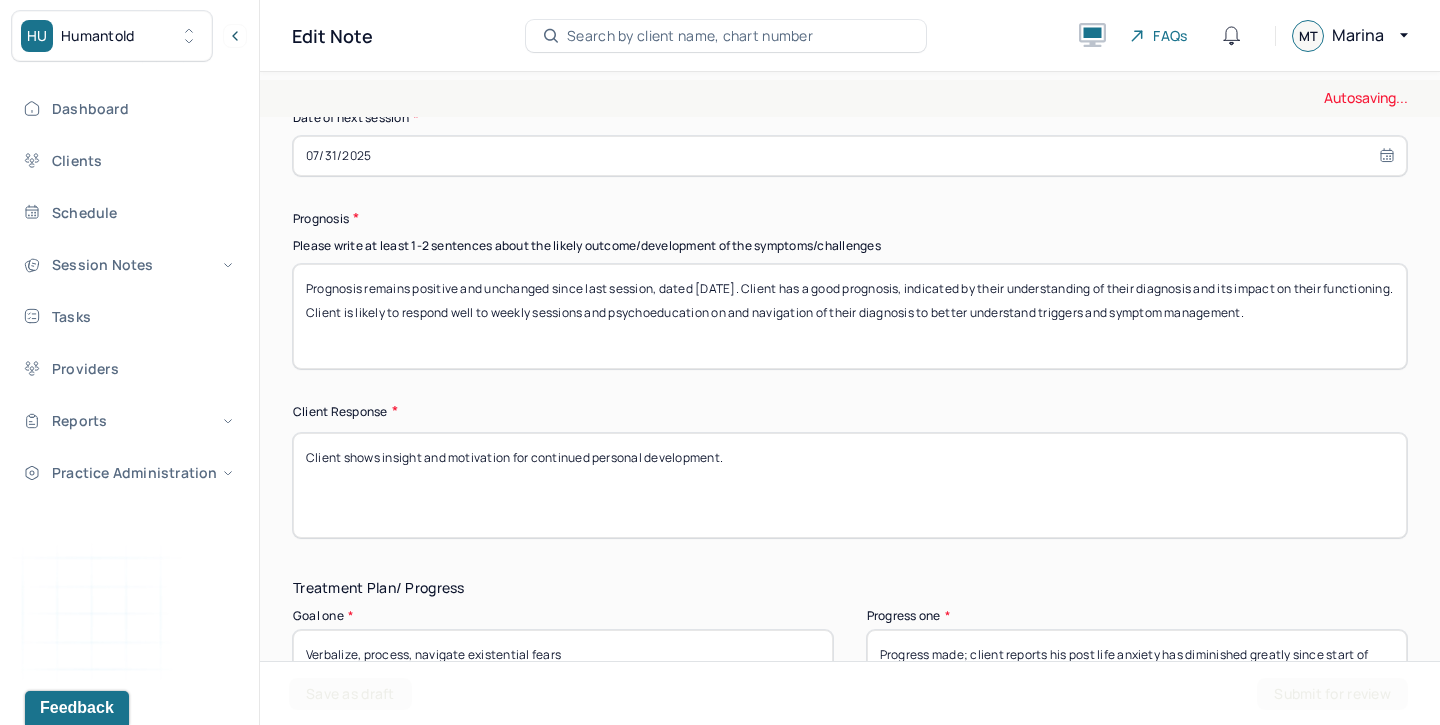 type on "Client shows insight and motivation for continued personal development." 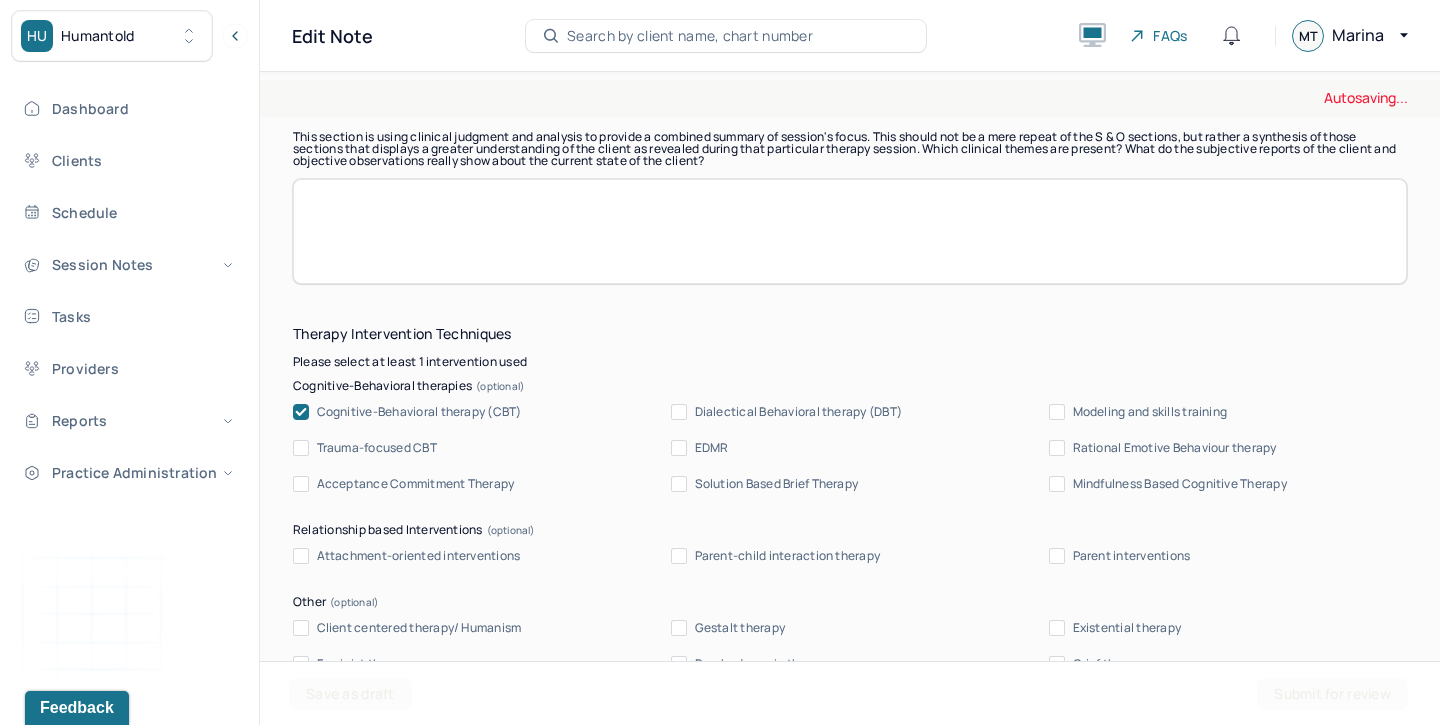 scroll, scrollTop: 1841, scrollLeft: 0, axis: vertical 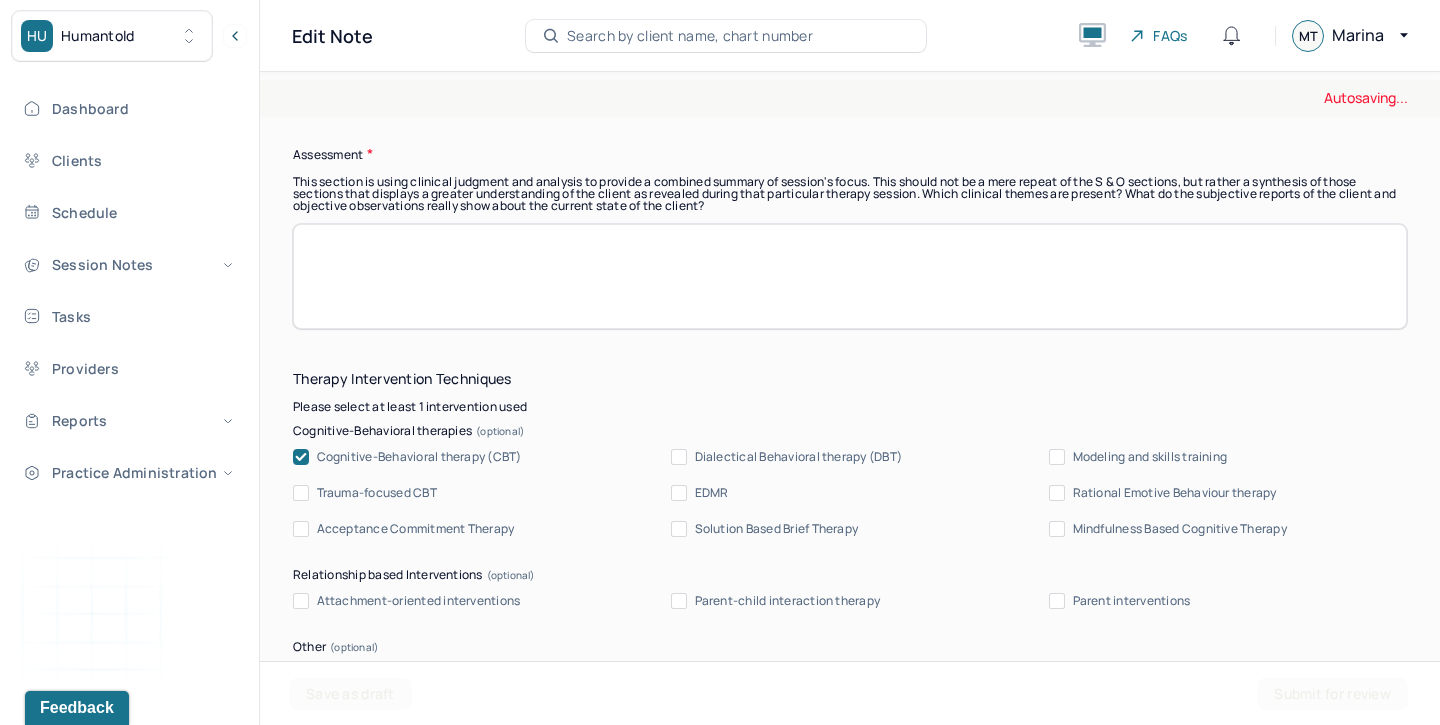 click on "Client is functioning well overall, managing responsibilities and maintaining emotional stability. The approaching holiday has triggered grief-related emotions, but client is able to reflect constructively on these feelings. Use of narrative therapy supported meaning-making and integration of past experiences. Client remains open and emotionally available to therapeutic processing." at bounding box center [850, 276] 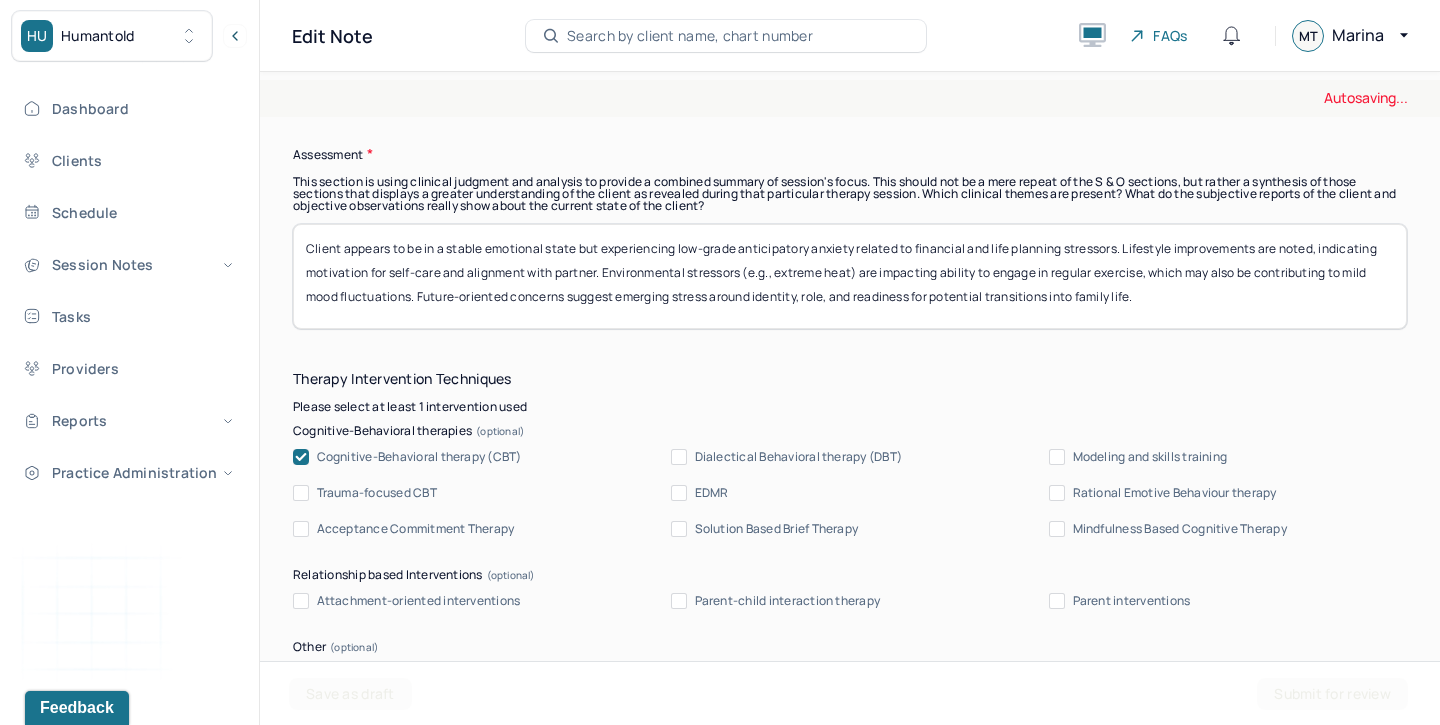 drag, startPoint x: 860, startPoint y: 266, endPoint x: 742, endPoint y: 267, distance: 118.004234 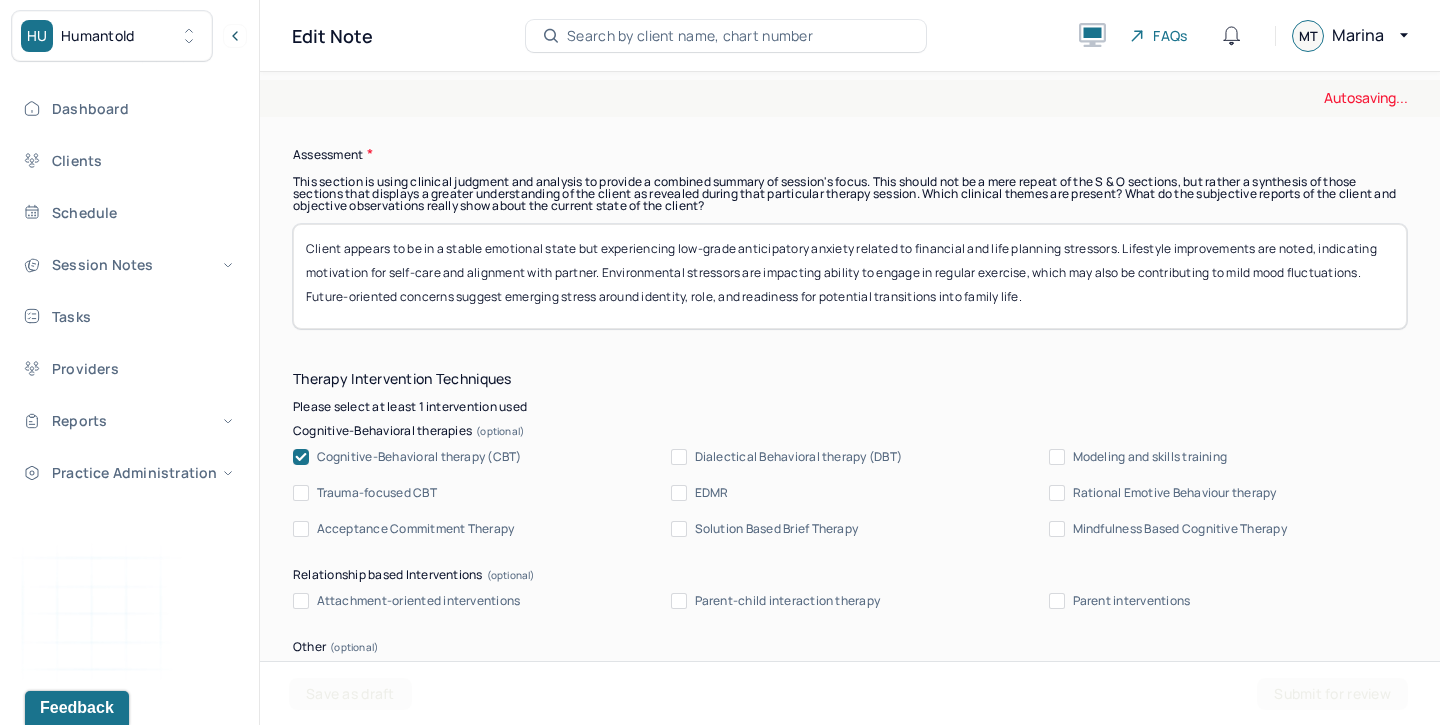 type on "Client appears to be in a stable emotional state but experiencing low-grade anticipatory anxiety related to financial and life planning stressors. Lifestyle improvements are noted, indicating motivation for self-care and alignment with partner. Environmental stressors are impacting ability to engage in regular exercise, which may also be contributing to mild mood fluctuations. Future-oriented concerns suggest emerging stress around identity, role, and readiness for potential transitions into family life." 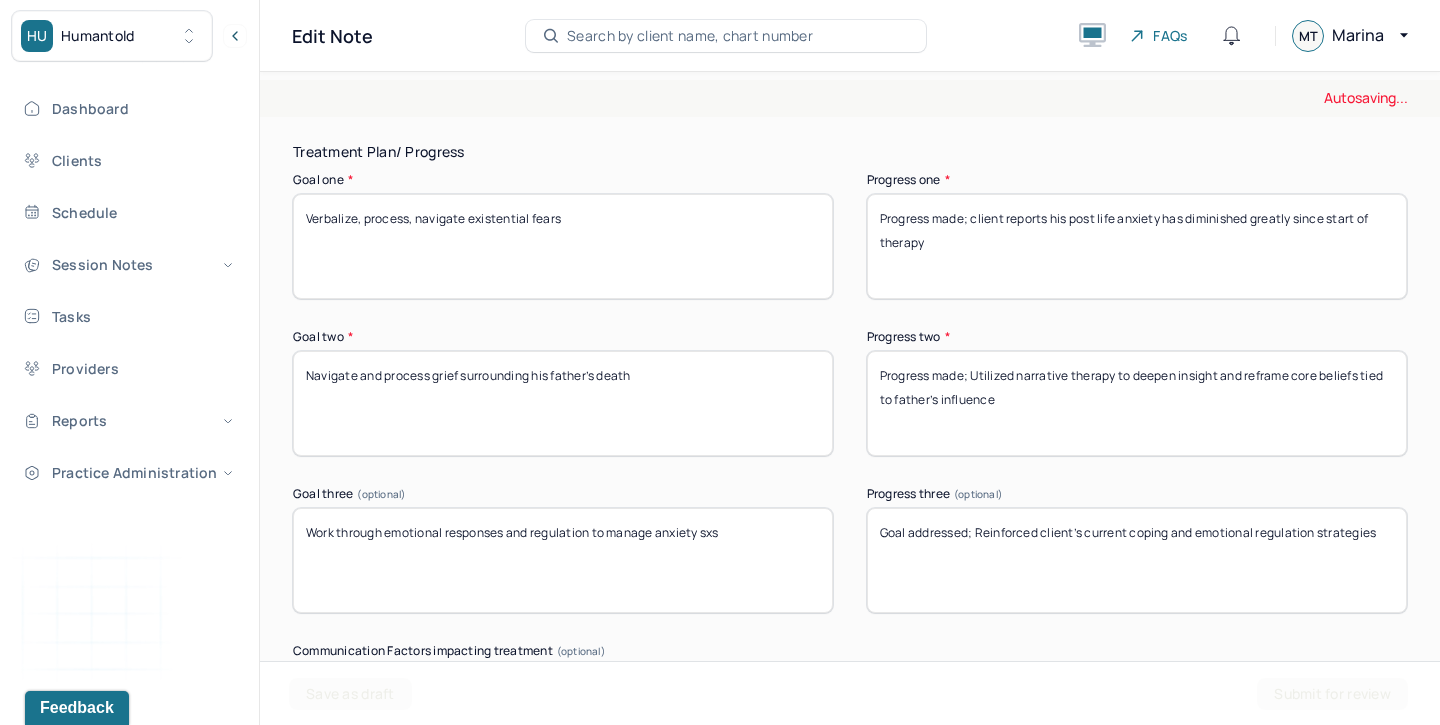 scroll, scrollTop: 3337, scrollLeft: 0, axis: vertical 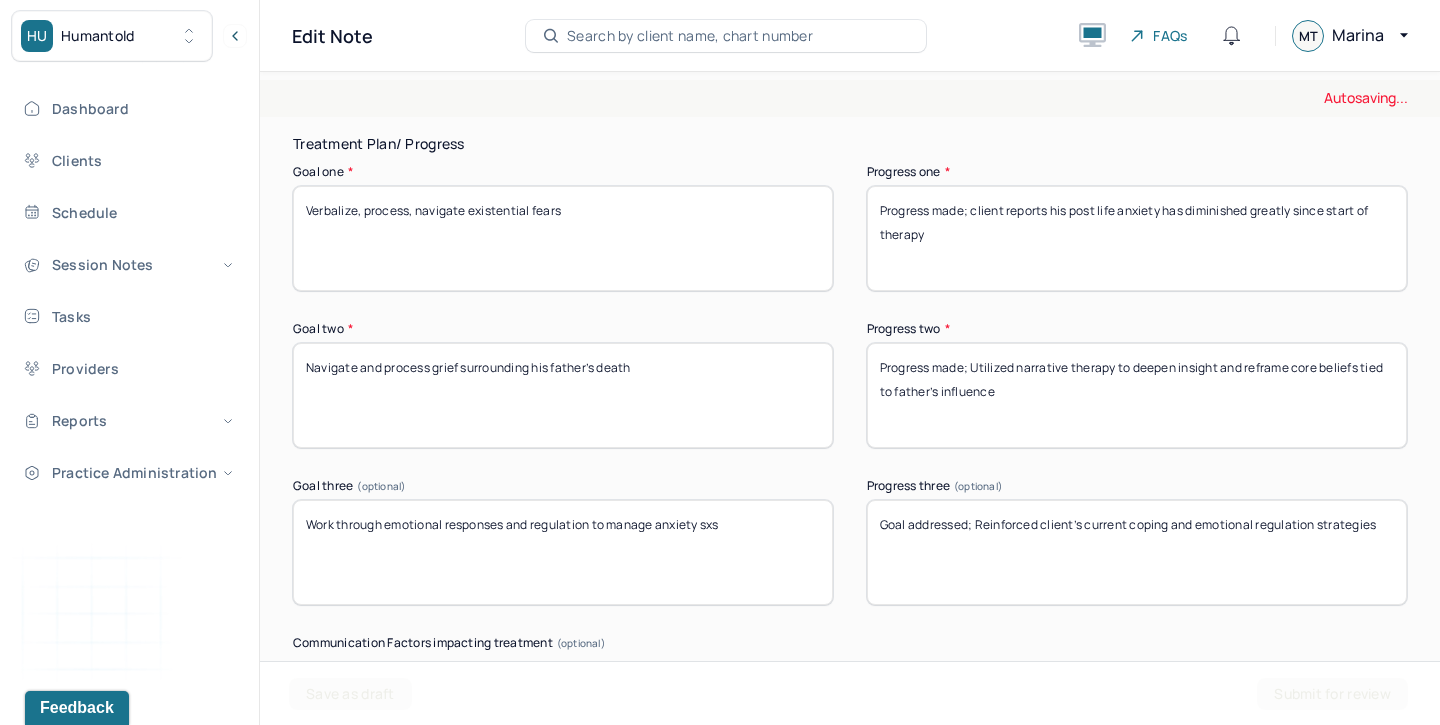 drag, startPoint x: 949, startPoint y: 232, endPoint x: 970, endPoint y: 208, distance: 31.890438 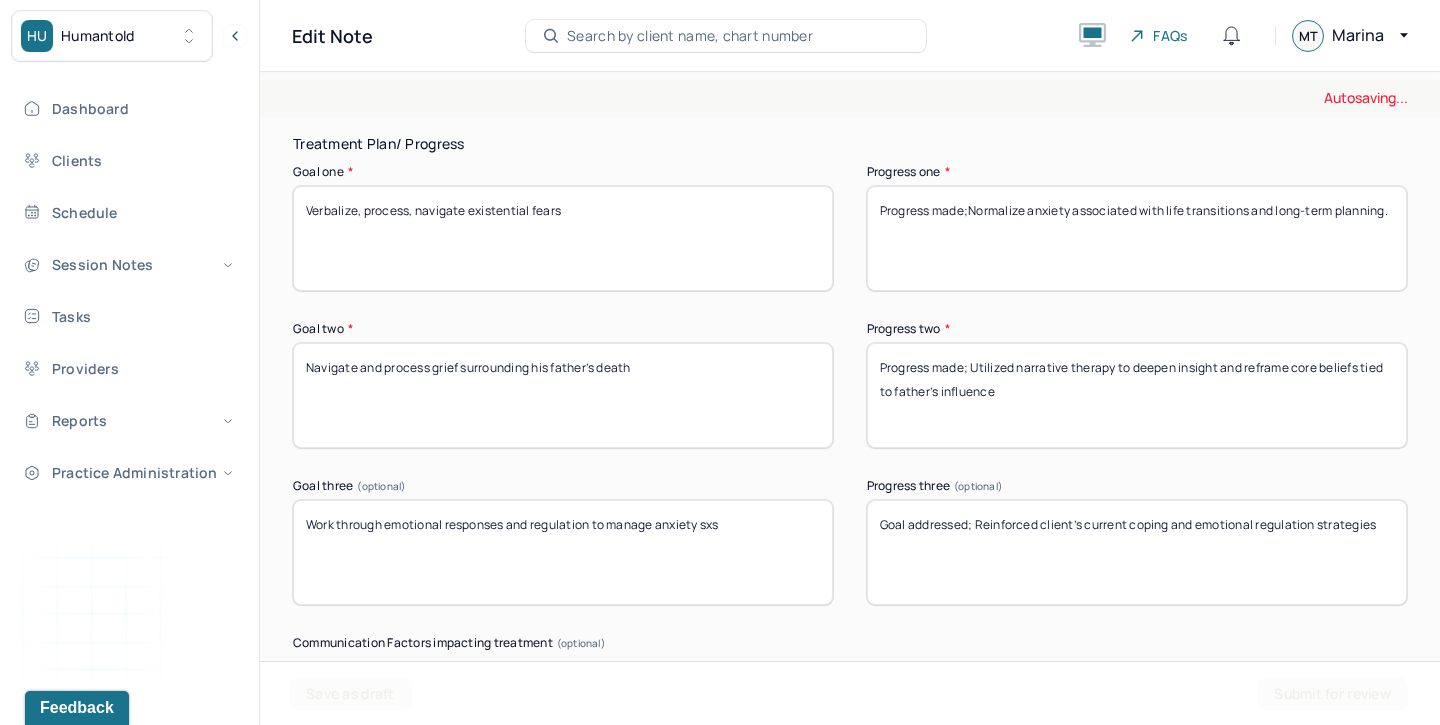 click on "Progress made; client reports his post life anxiety has diminished greatly since start of therapy" at bounding box center (1137, 238) 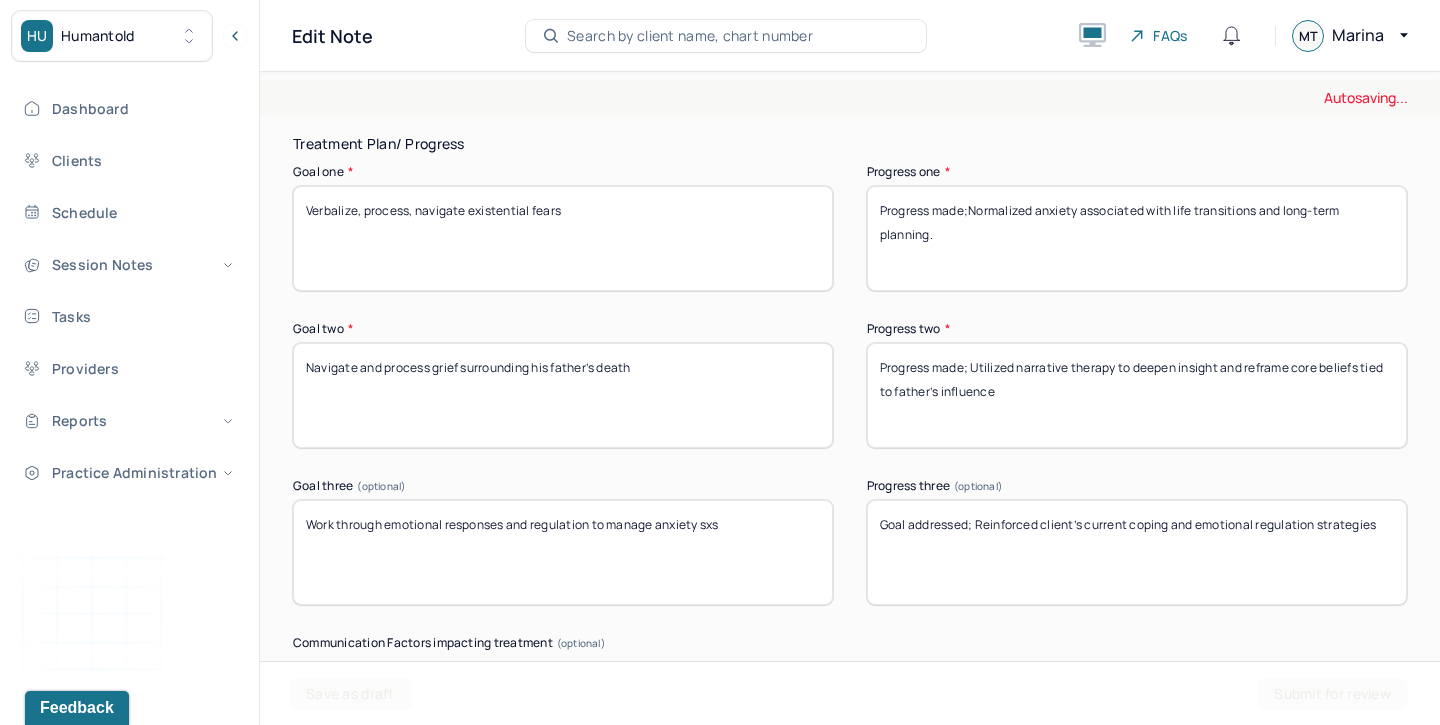 click on "Progress made; client reports his post life anxiety has diminished greatly since start of therapy" at bounding box center (1137, 238) 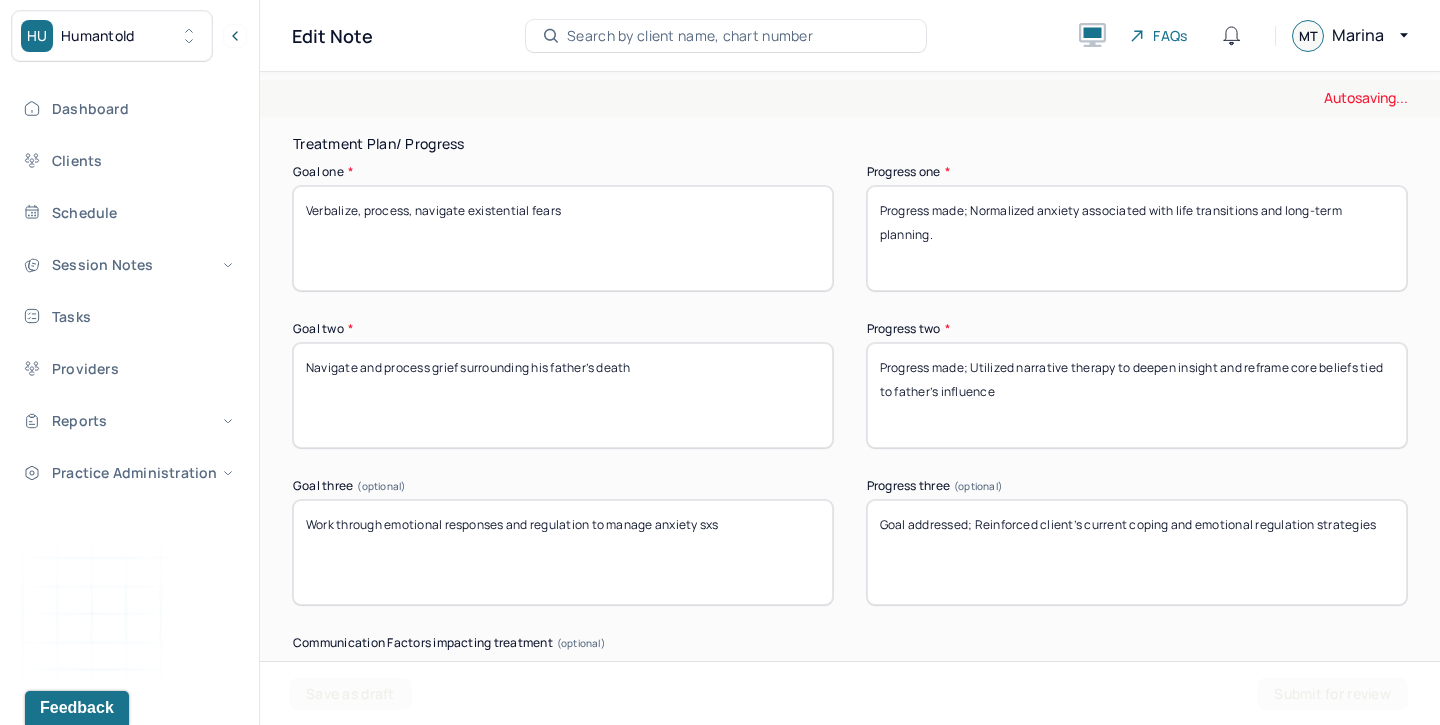 drag, startPoint x: 967, startPoint y: 209, endPoint x: 835, endPoint y: 210, distance: 132.00378 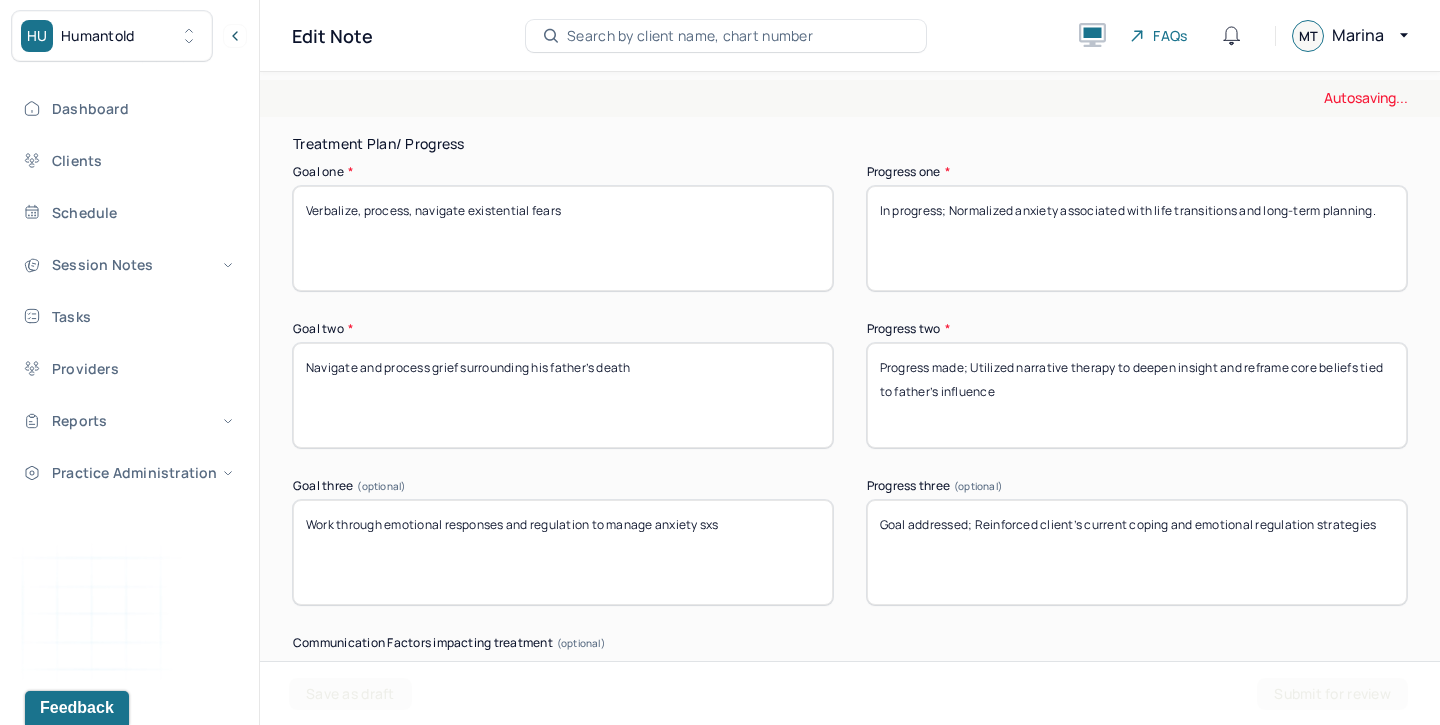 type on "In progress; Normalized anxiety associated with life transitions and long-term planning." 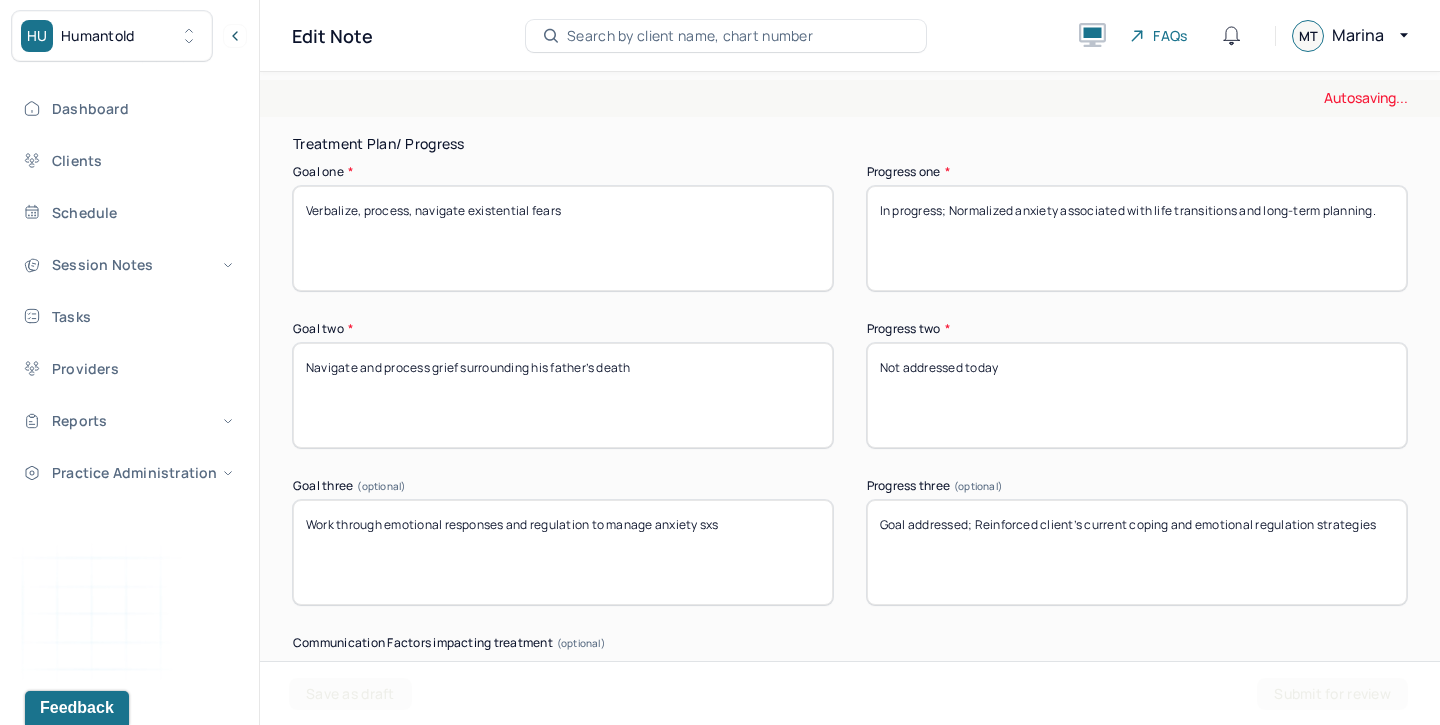type on "Not addressed today" 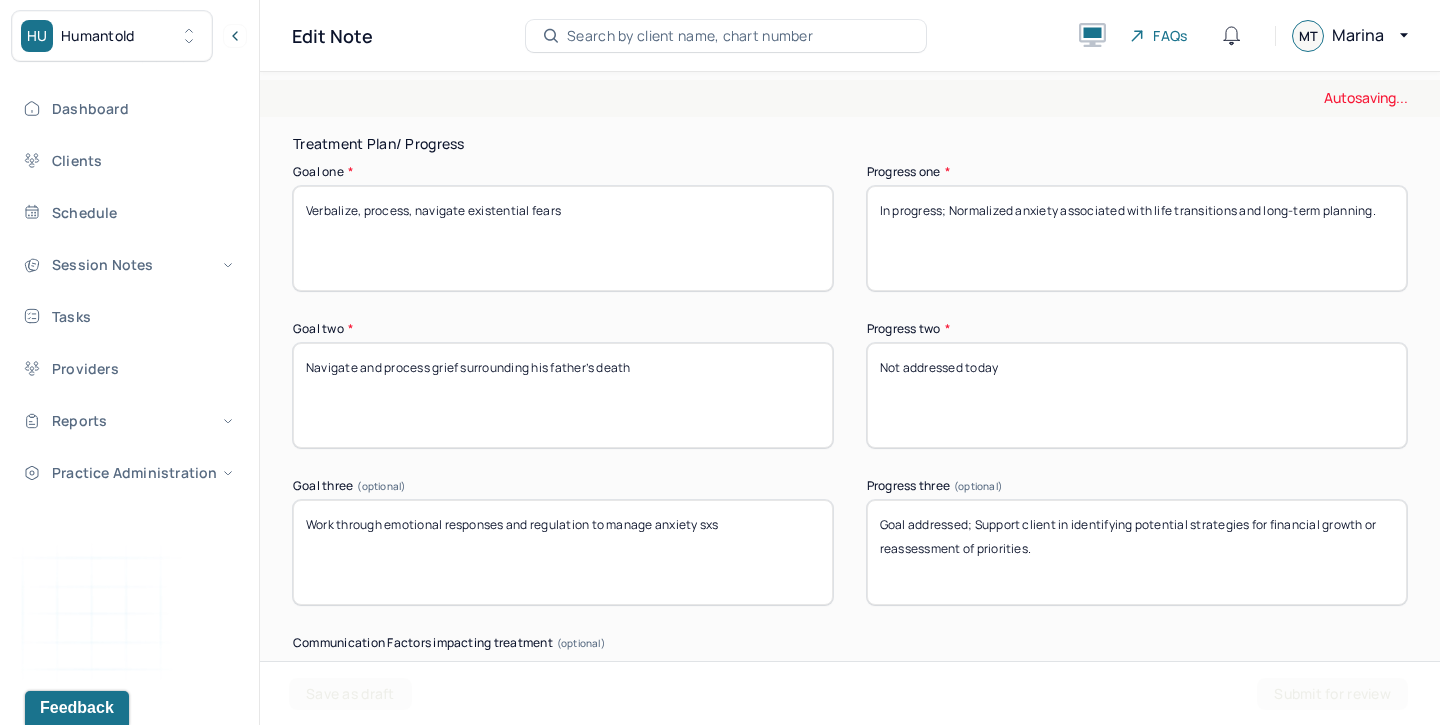 click on "Goal addressed; Reinforced client’s current coping and emotional regulation strategies" at bounding box center (1137, 552) 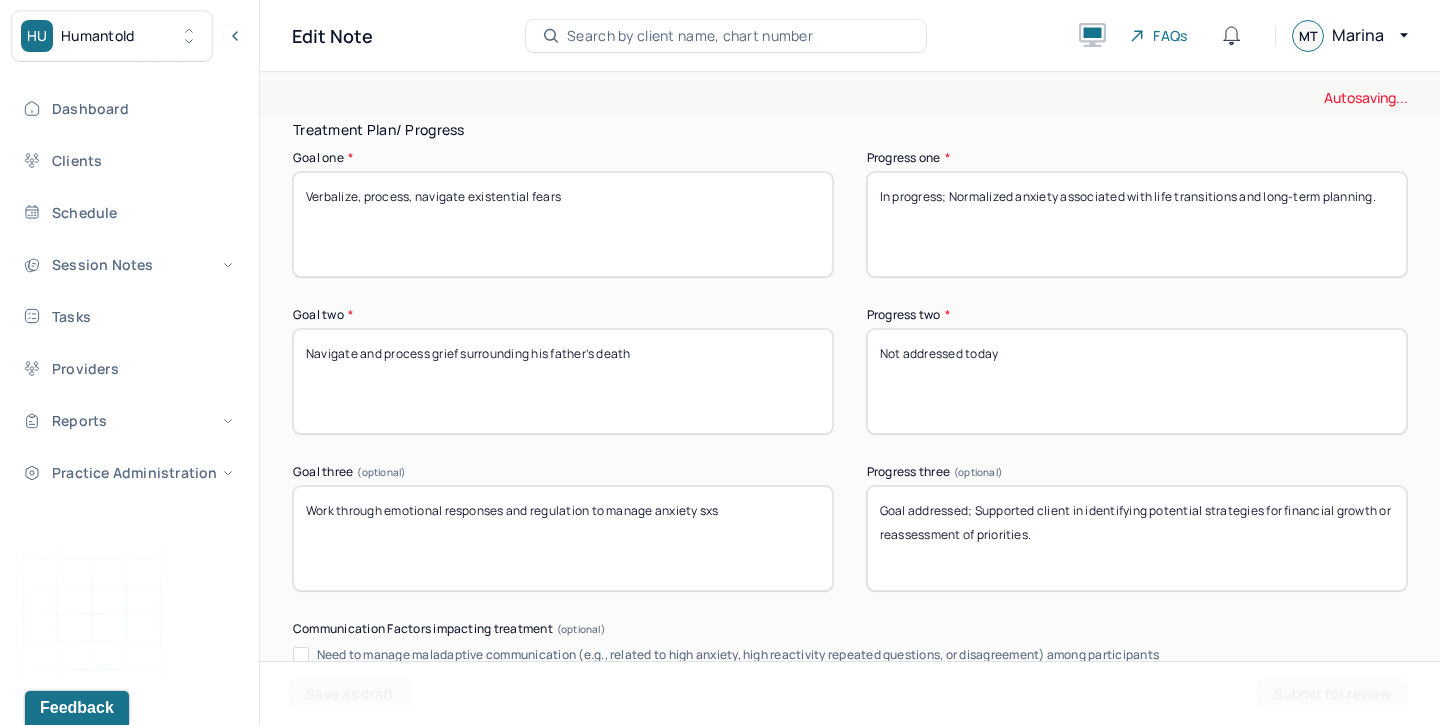 scroll, scrollTop: 3357, scrollLeft: 0, axis: vertical 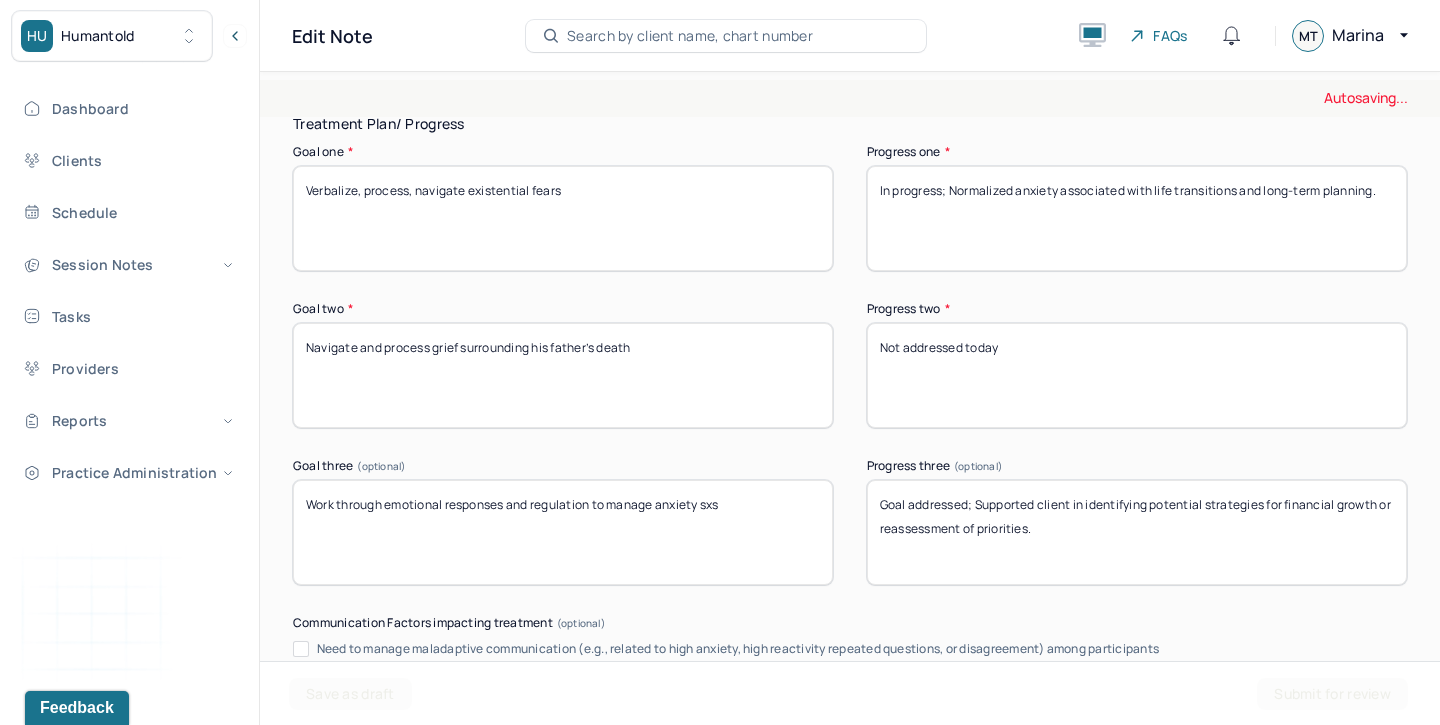 click on "Goal addressed; Reinforced client’s current coping and emotional regulation strategies" at bounding box center [1137, 532] 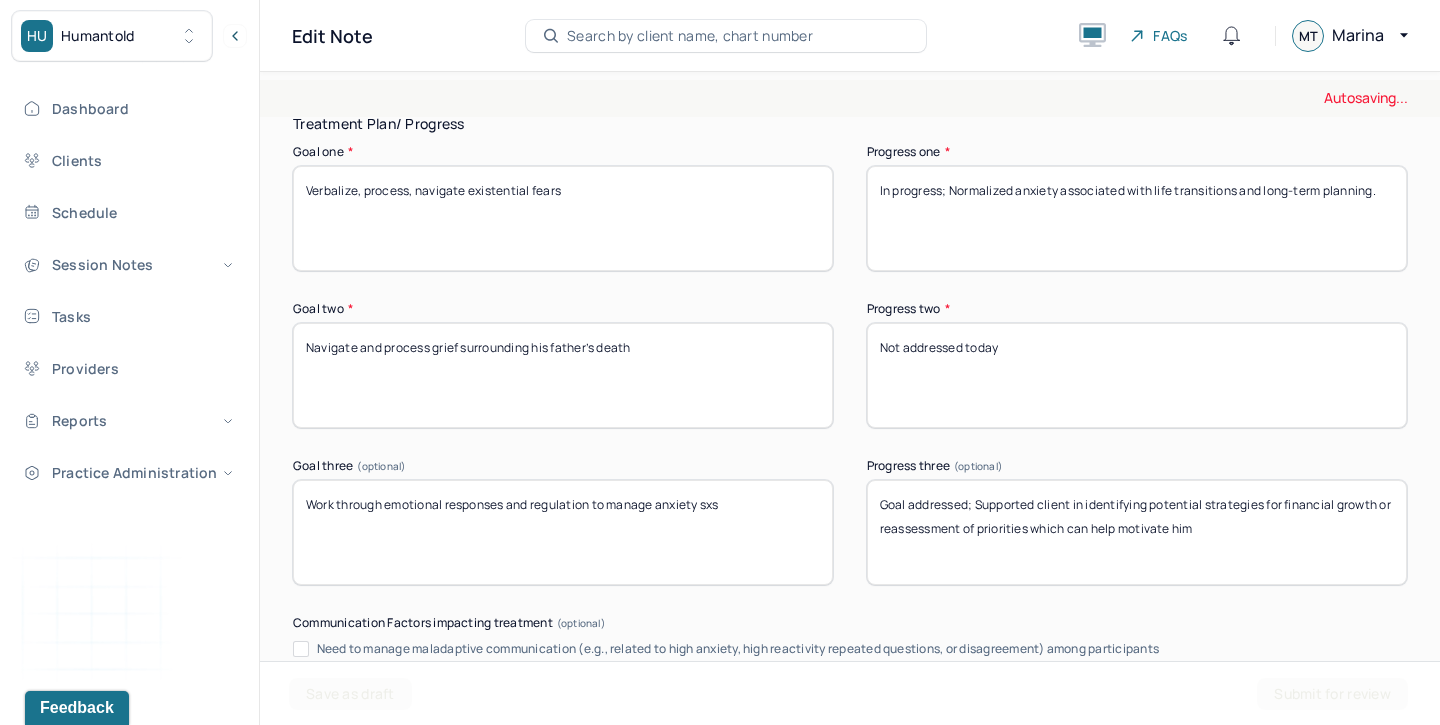 scroll, scrollTop: 88, scrollLeft: 0, axis: vertical 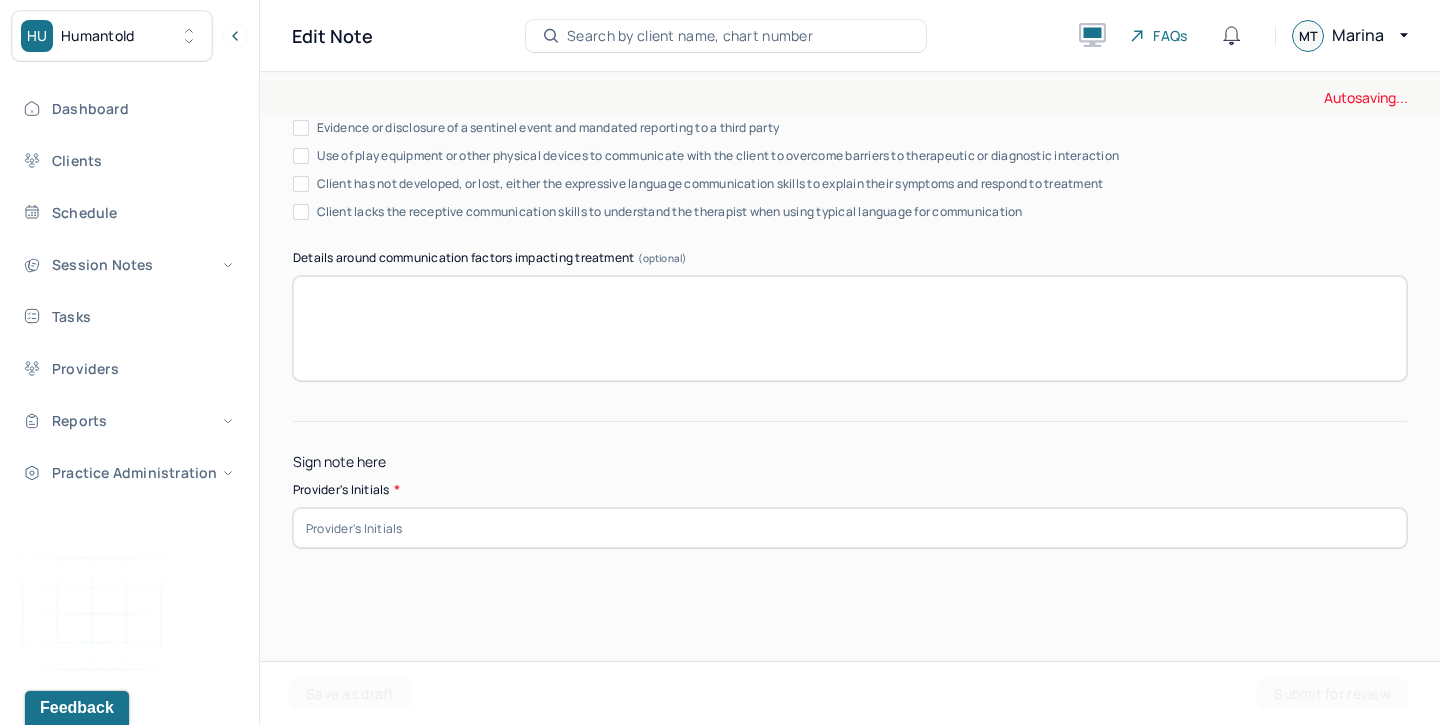 type on "Goal addressed; Supported client in identifying potential strategies for financial growth or reassessment of priorities which can help motivate him" 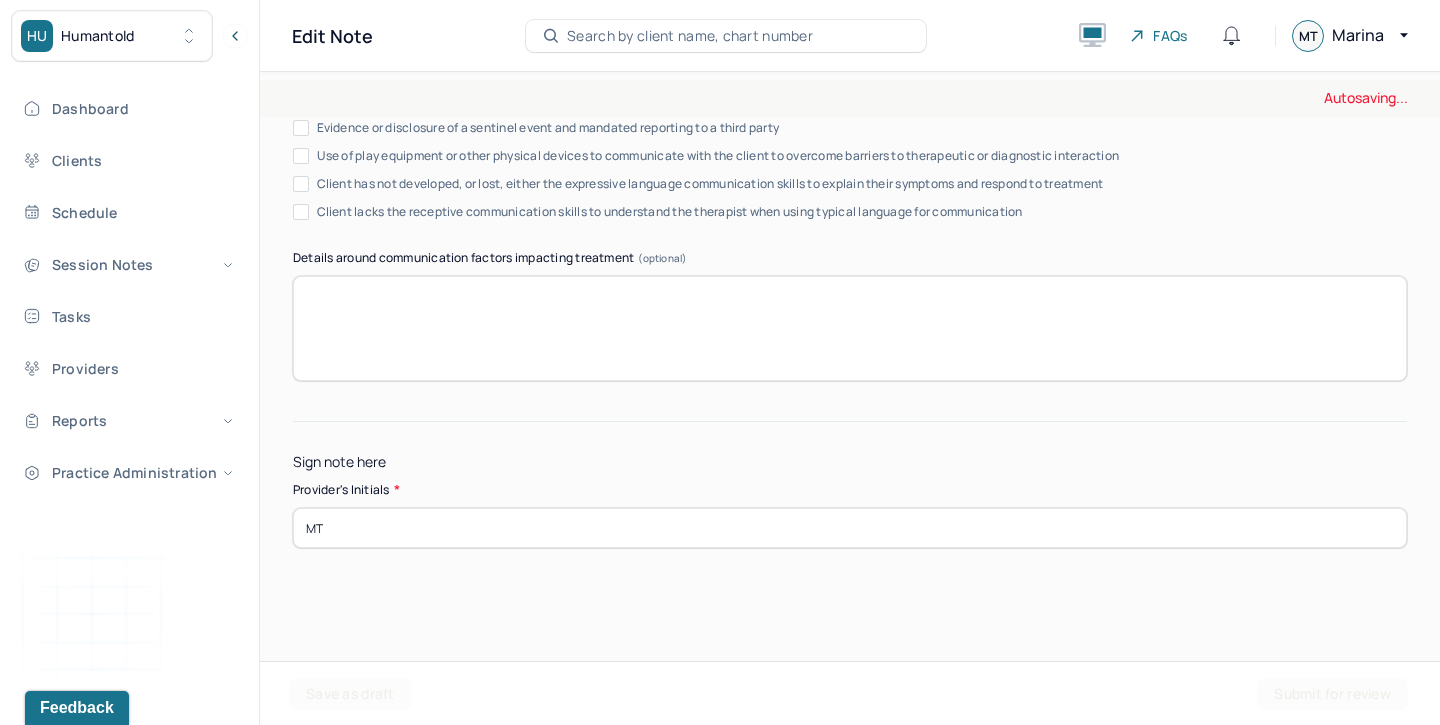 type on "MT" 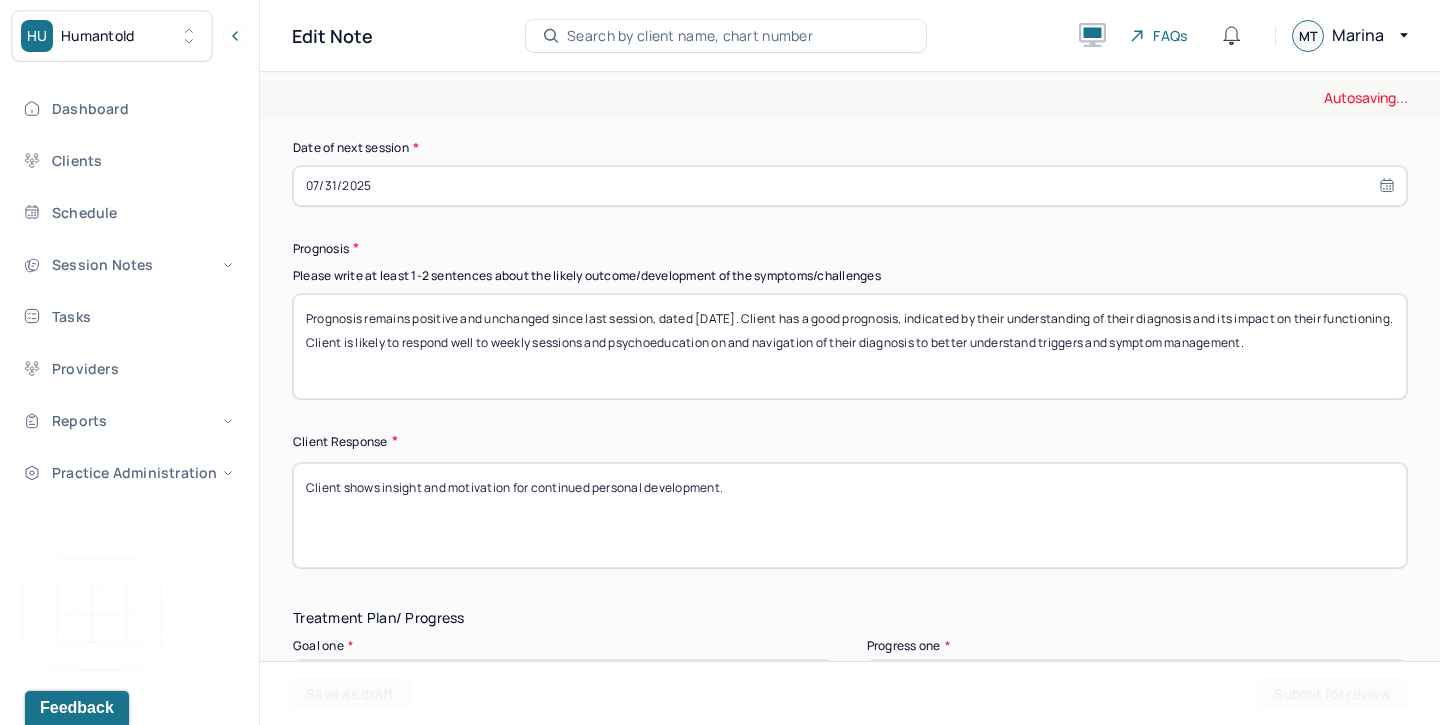 scroll, scrollTop: 2841, scrollLeft: 0, axis: vertical 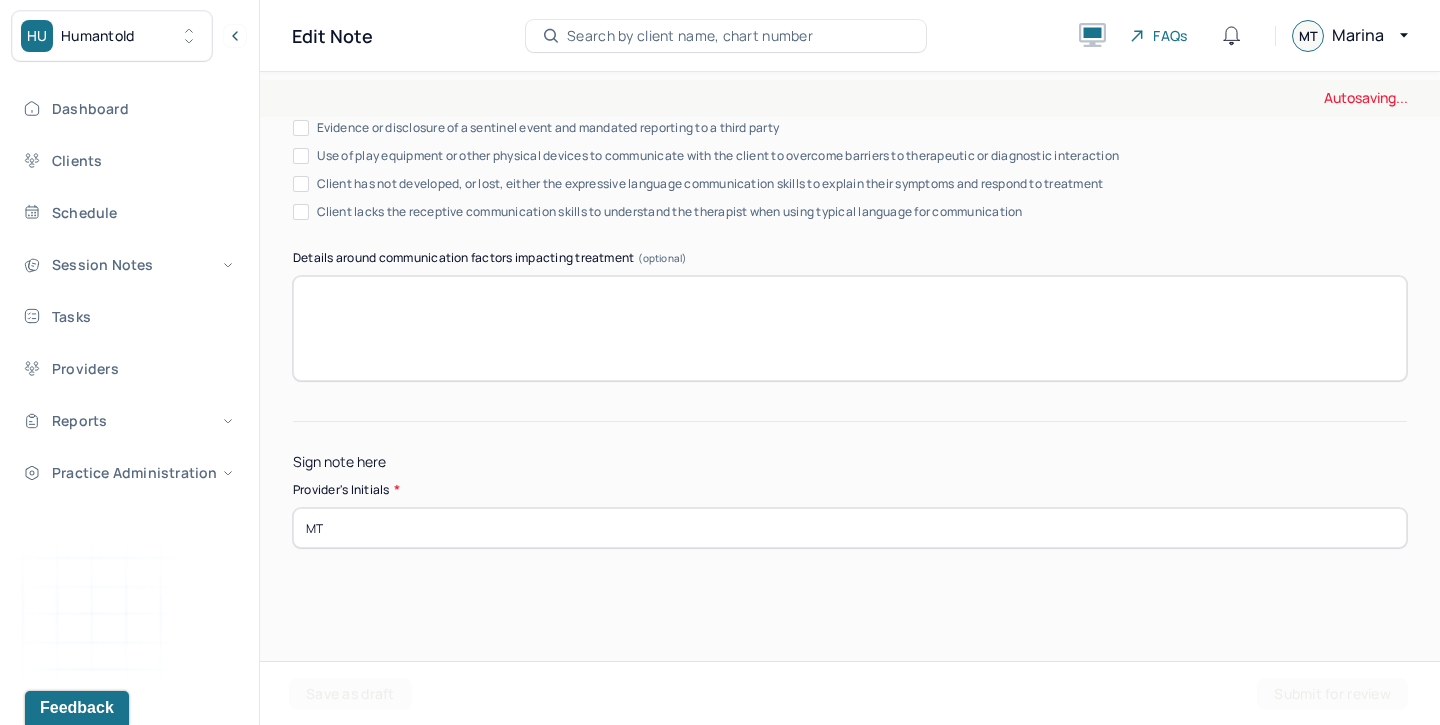 click on "MT" at bounding box center (850, 528) 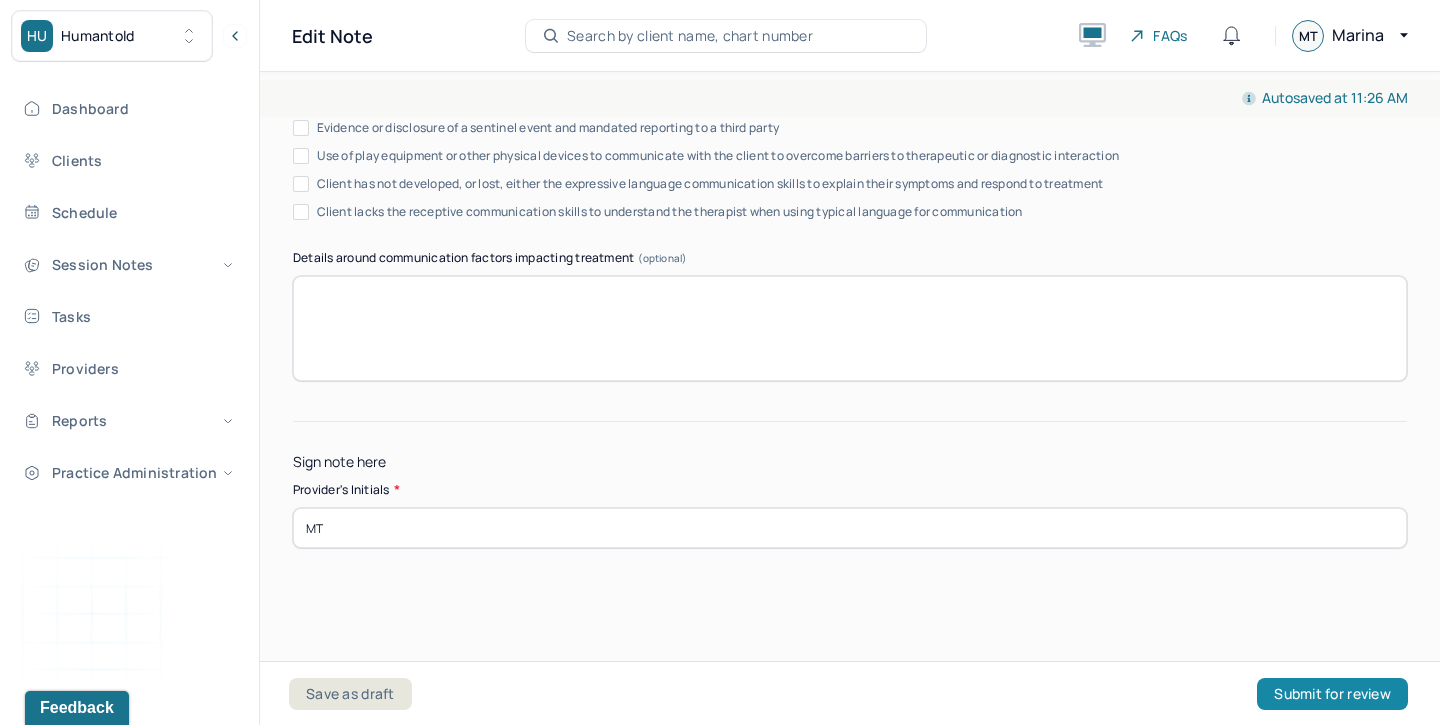 click on "Submit for review" at bounding box center (1332, 694) 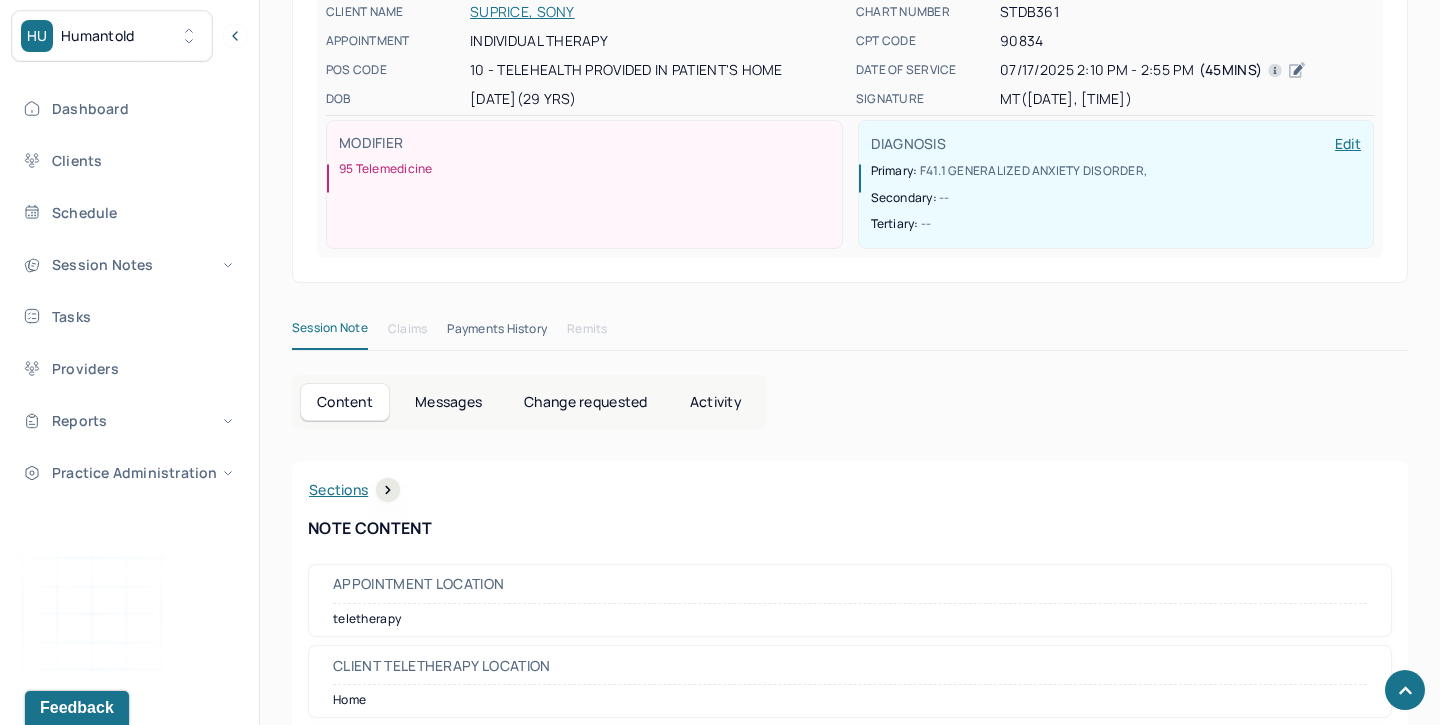 scroll, scrollTop: 0, scrollLeft: 0, axis: both 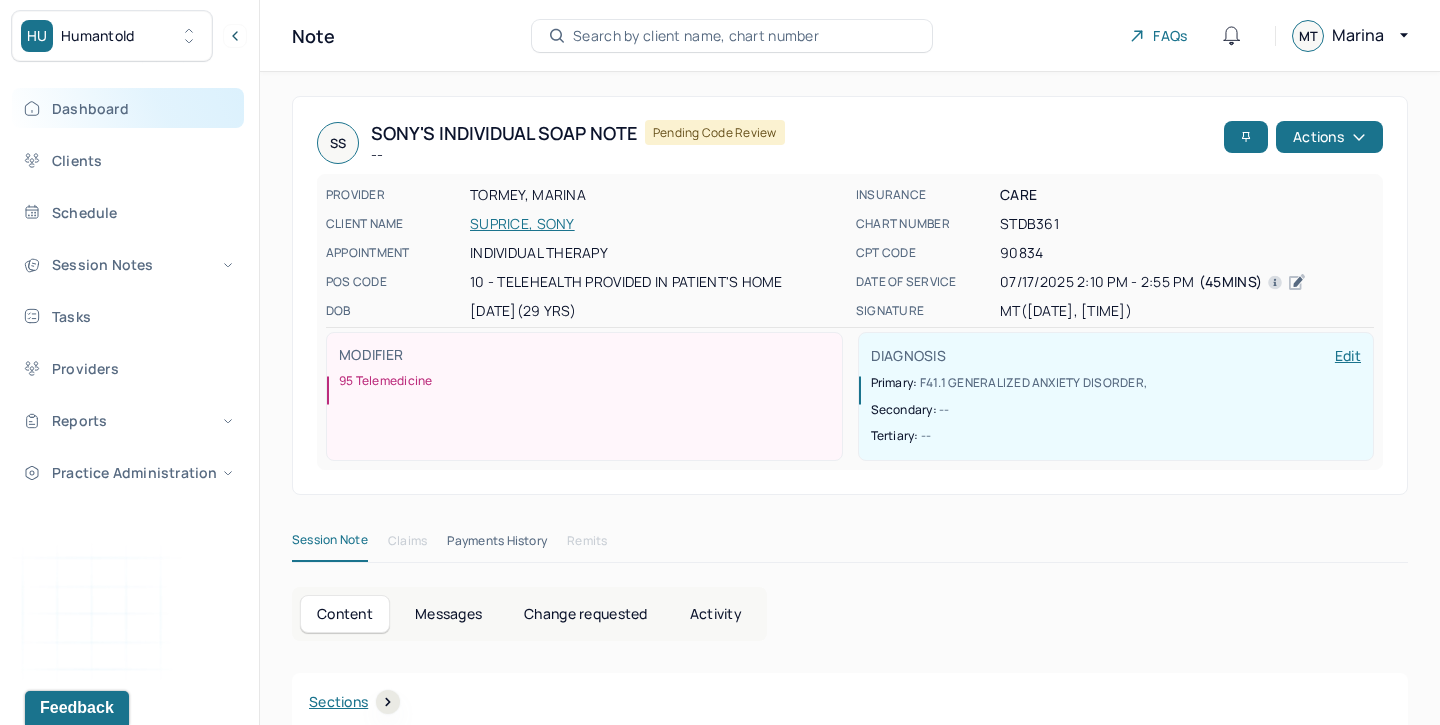 click on "Dashboard" at bounding box center (128, 108) 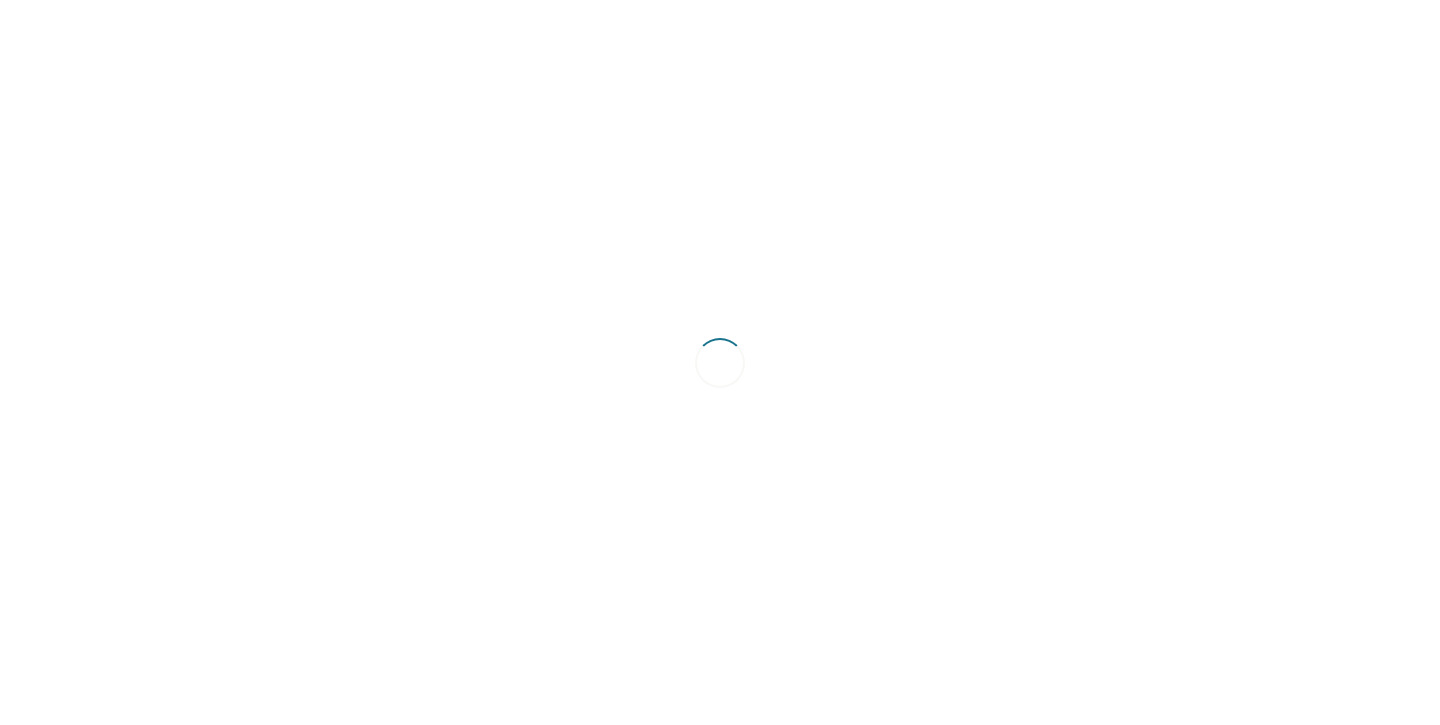 scroll, scrollTop: 0, scrollLeft: 0, axis: both 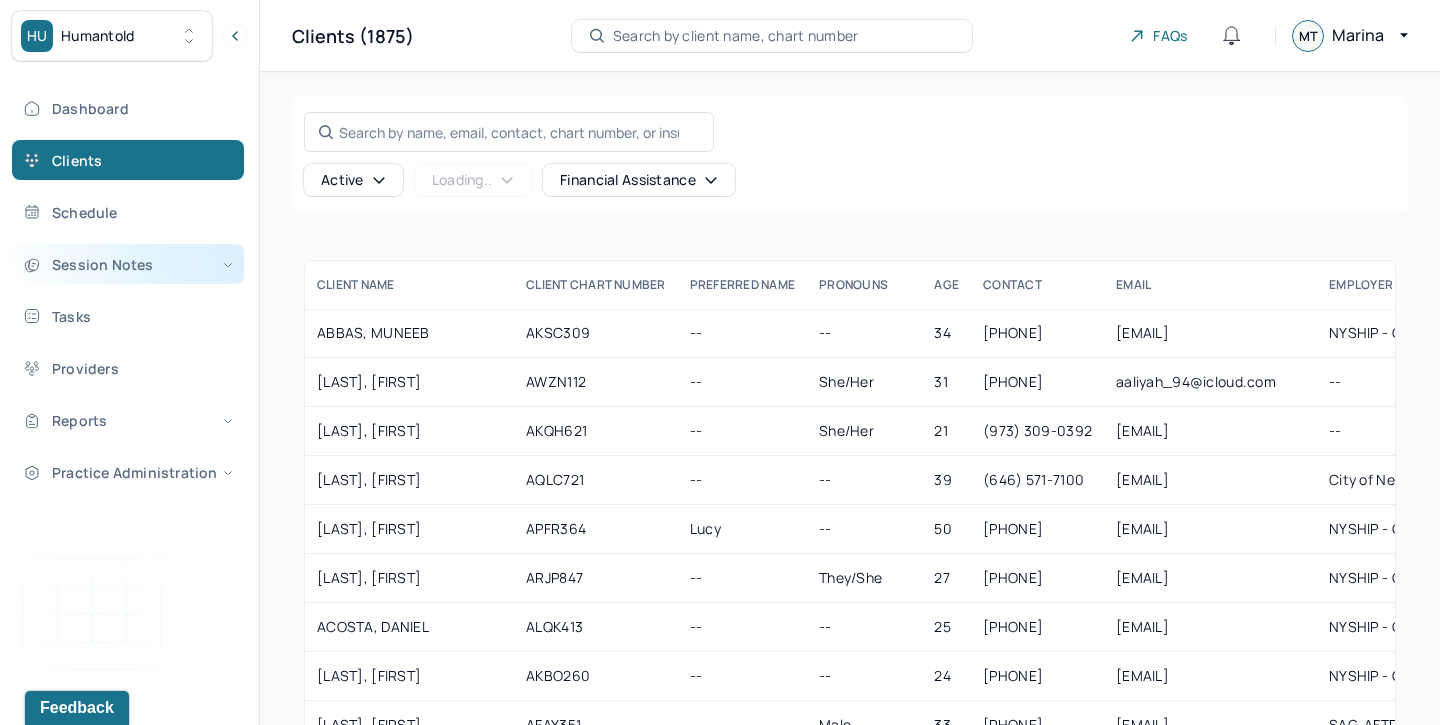 click on "Session Notes" at bounding box center [128, 264] 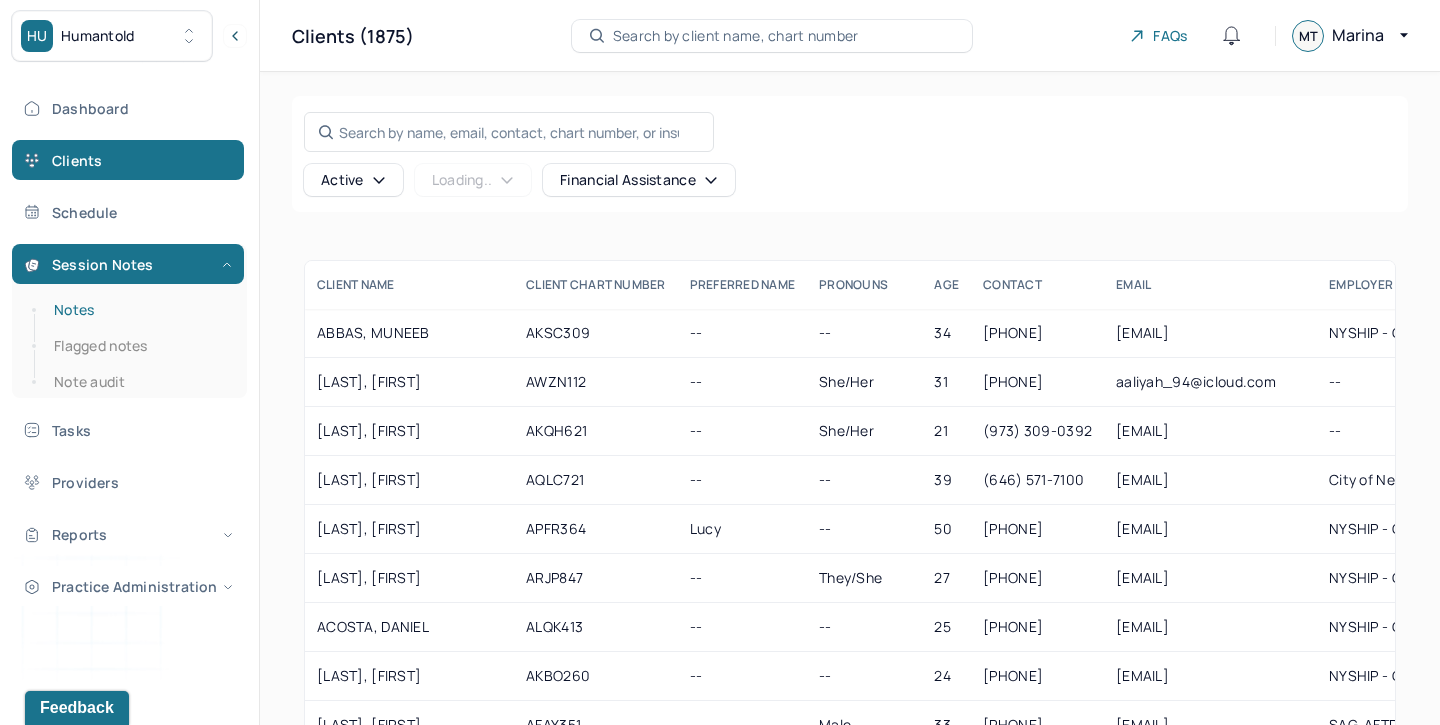 click on "Notes" at bounding box center [139, 310] 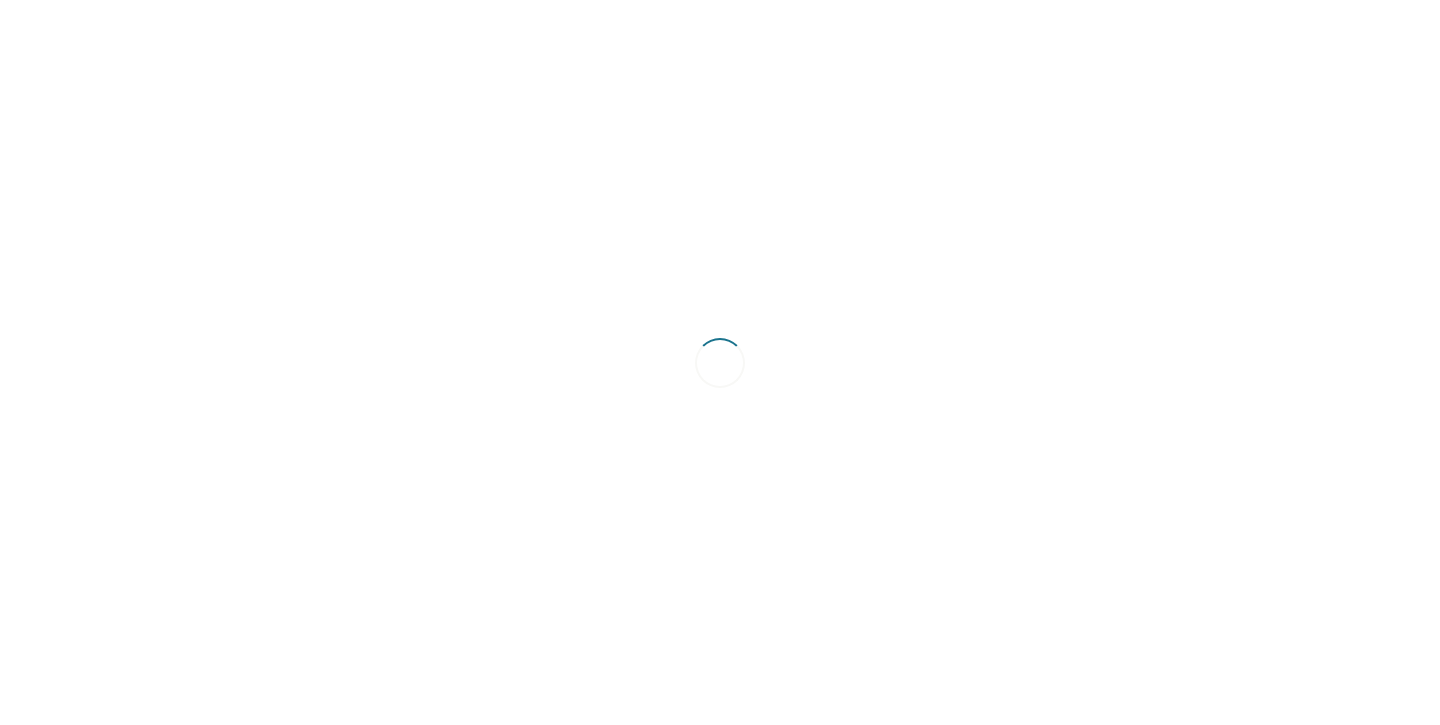 scroll, scrollTop: 0, scrollLeft: 0, axis: both 